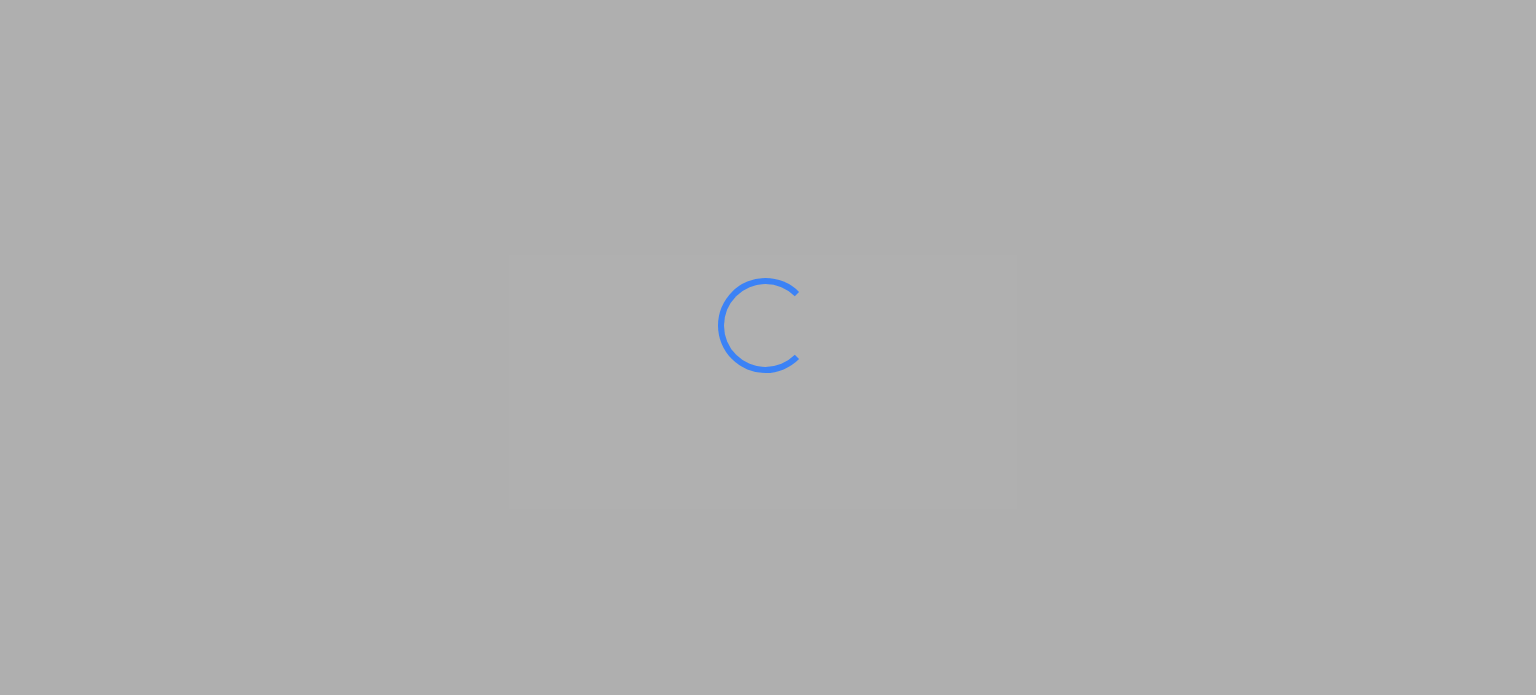 scroll, scrollTop: 0, scrollLeft: 0, axis: both 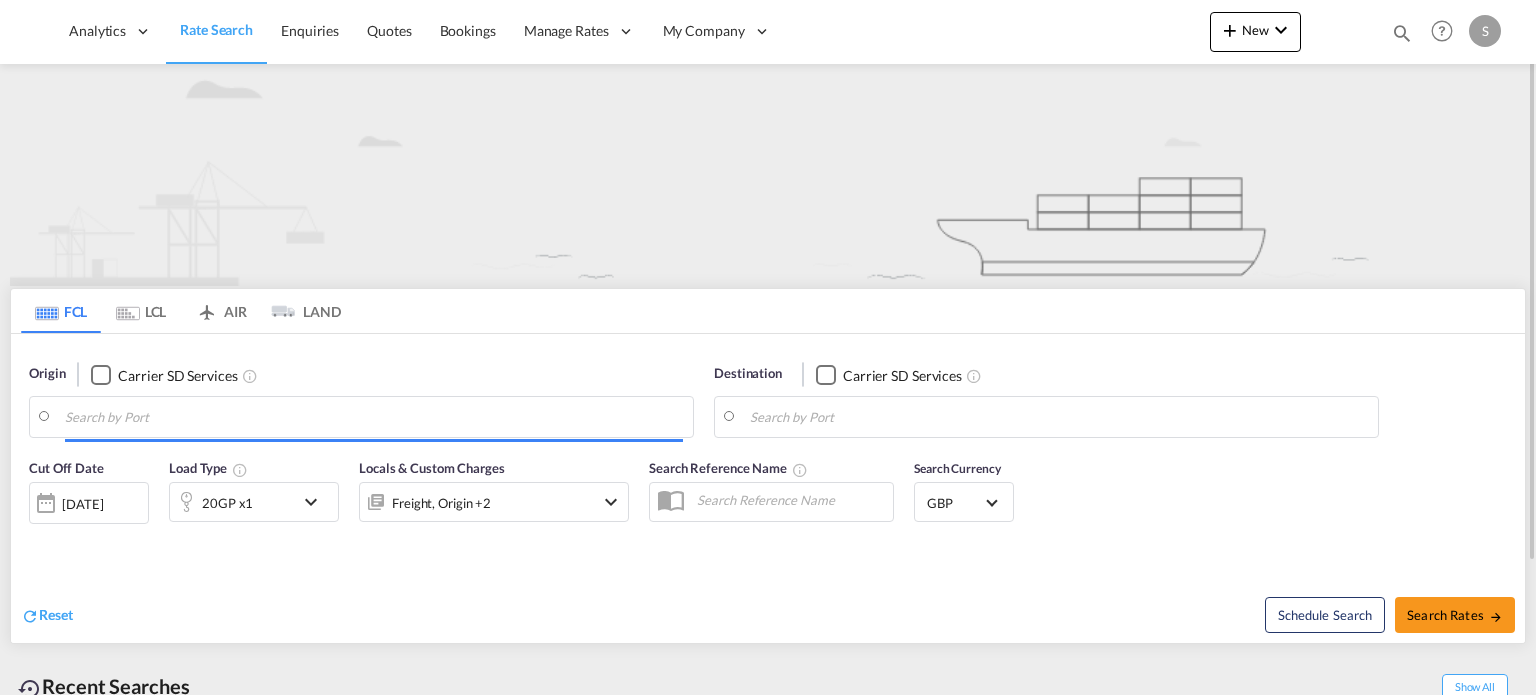 type on "Hythe, [PERSON_NAME], GBHTH" 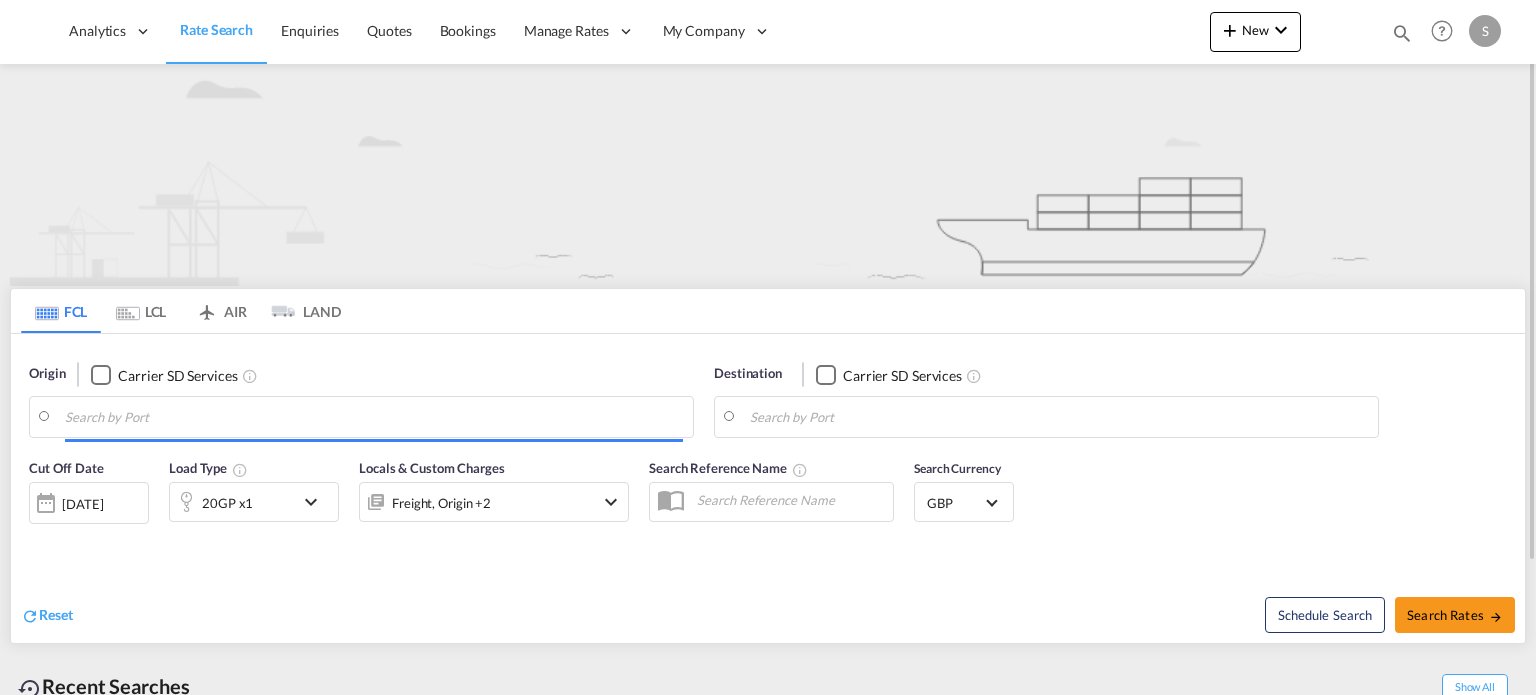 type on "Tincan/[GEOGRAPHIC_DATA], [GEOGRAPHIC_DATA]" 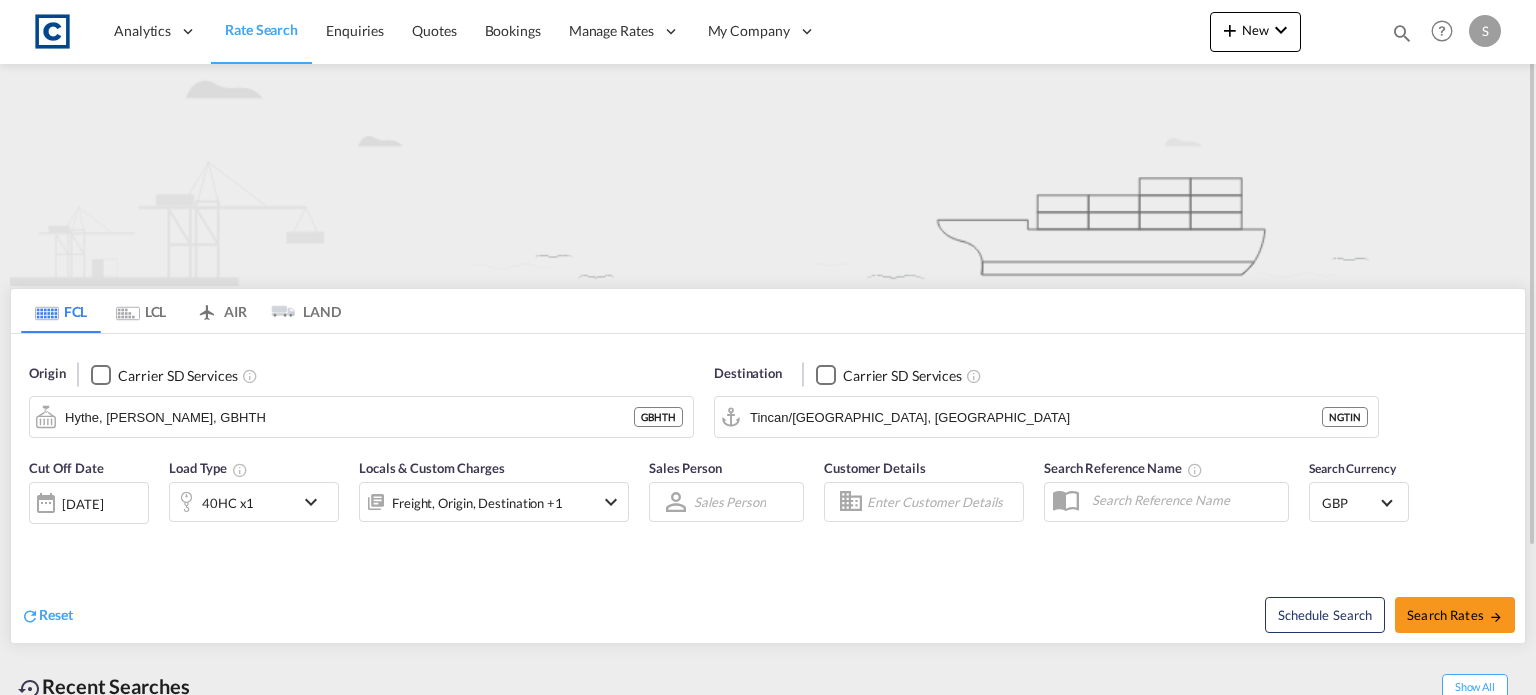 click on "LCL" at bounding box center (141, 311) 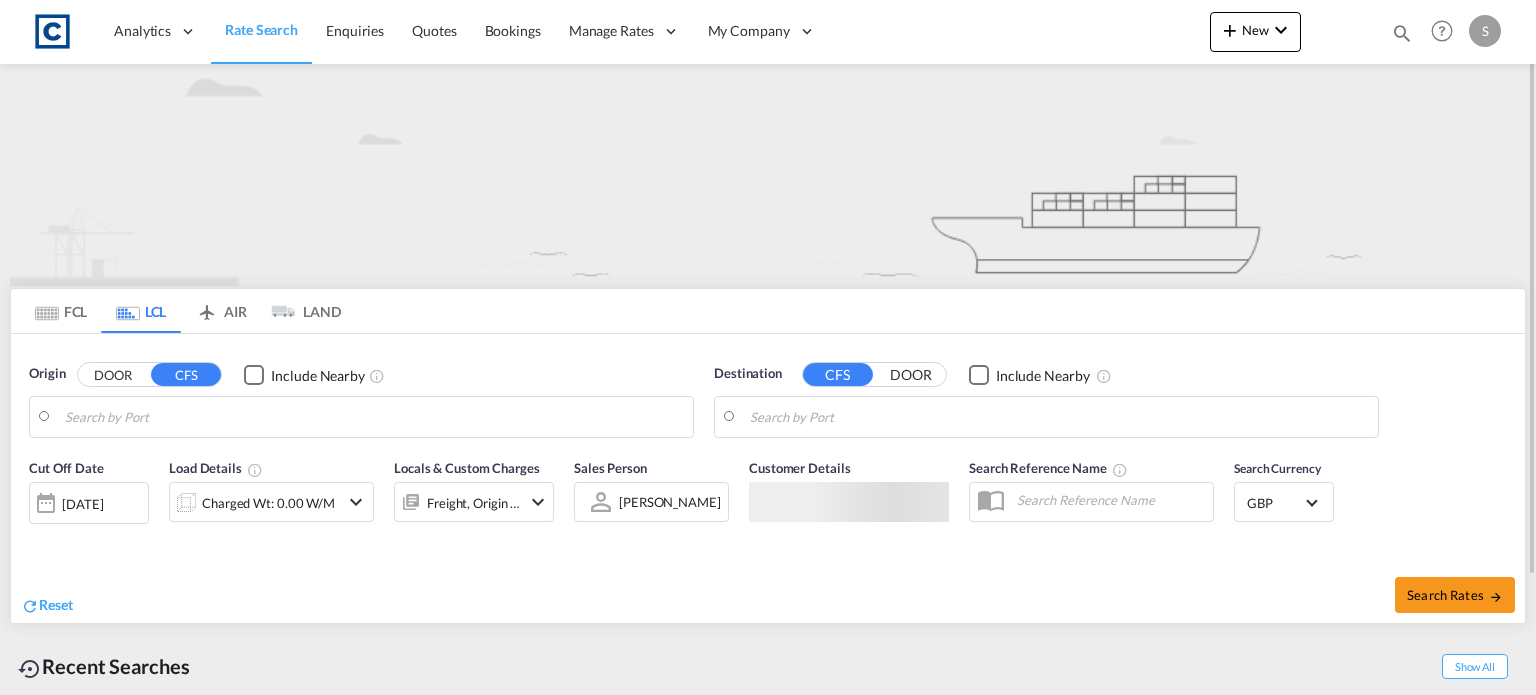 type on "GB-B20, [GEOGRAPHIC_DATA]" 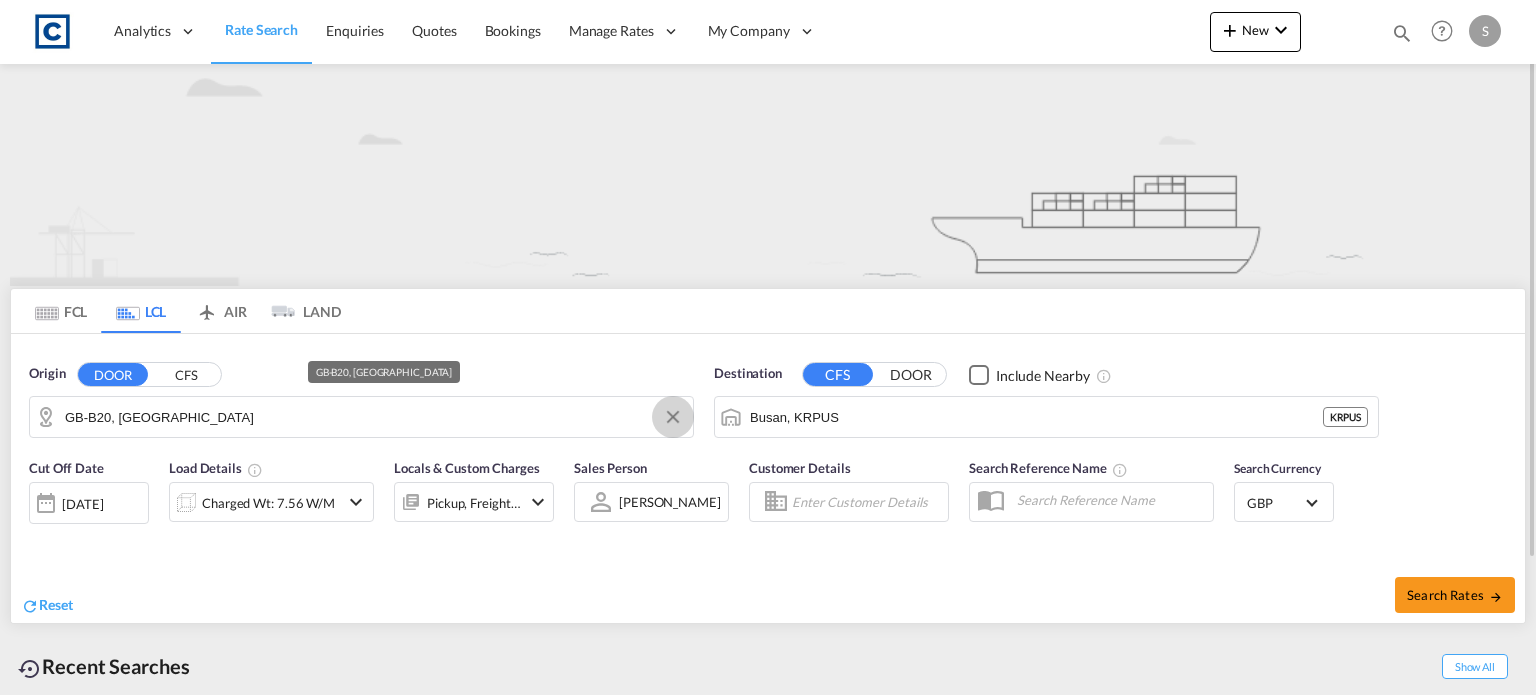 click at bounding box center (673, 417) 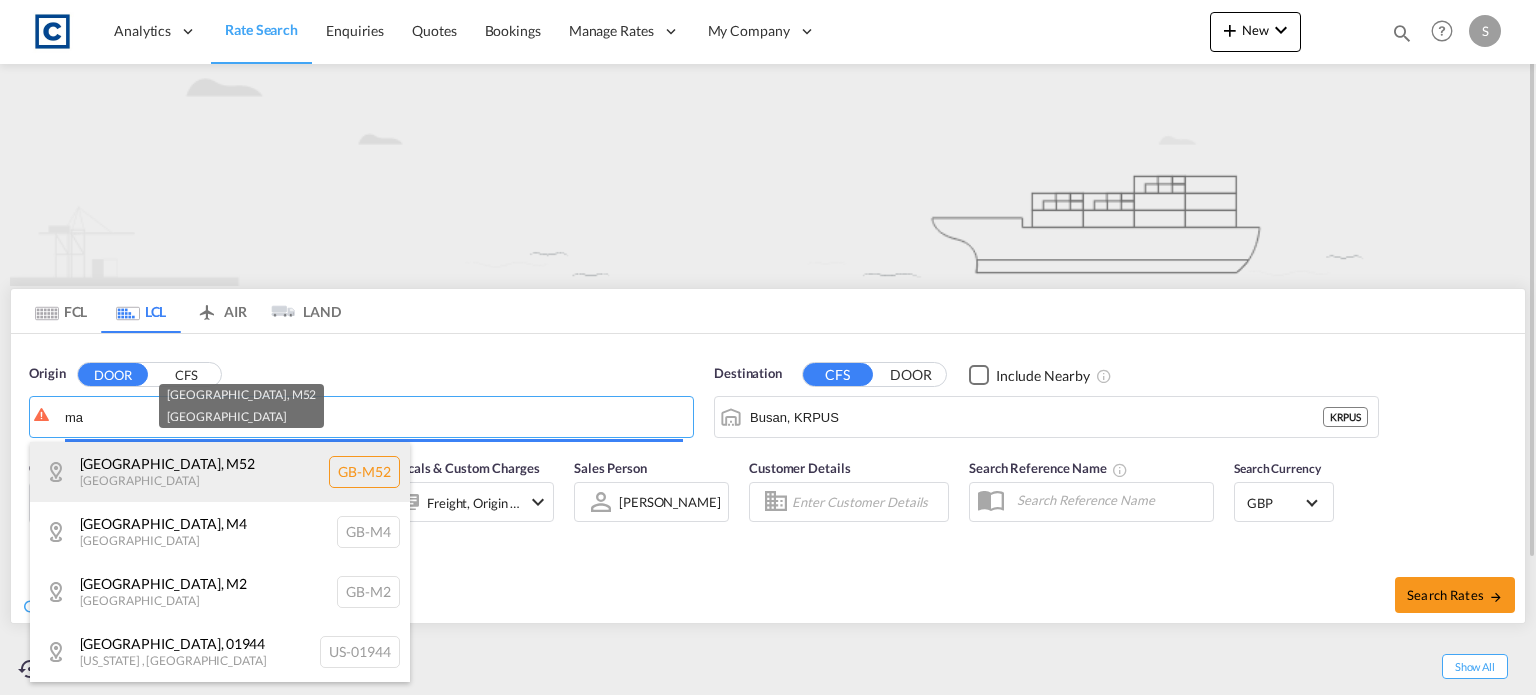type on "m" 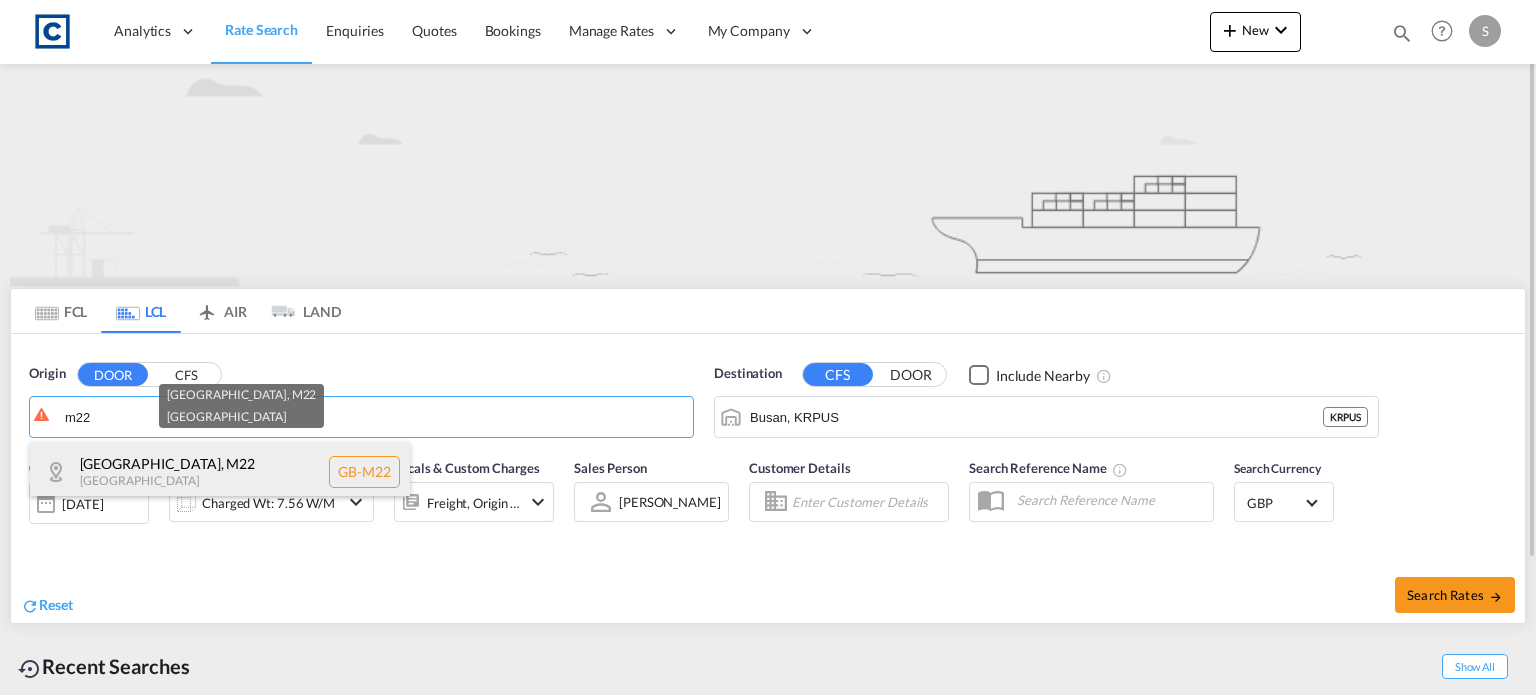 click on "[GEOGRAPHIC_DATA] ,
M22
[GEOGRAPHIC_DATA]
[GEOGRAPHIC_DATA]-M22" at bounding box center (220, 472) 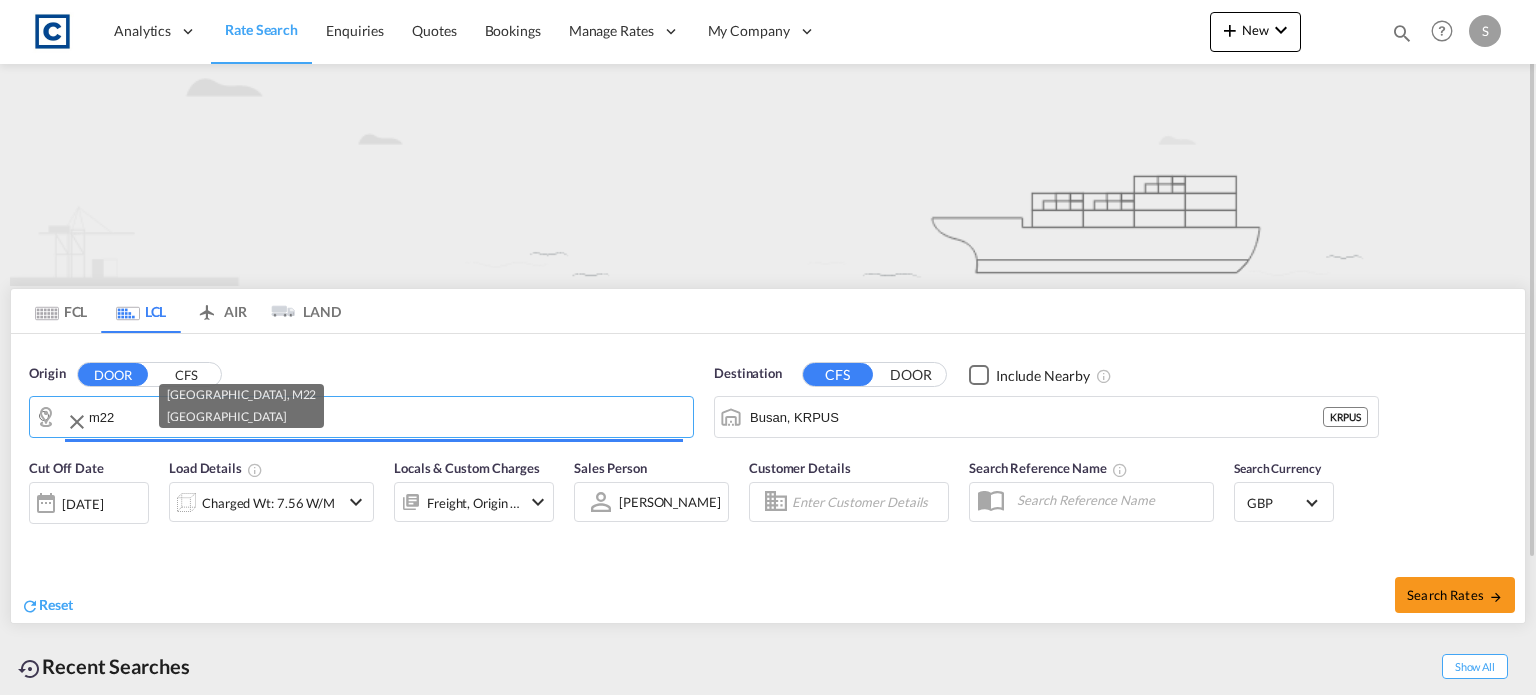 type on "GB-M22, [GEOGRAPHIC_DATA]" 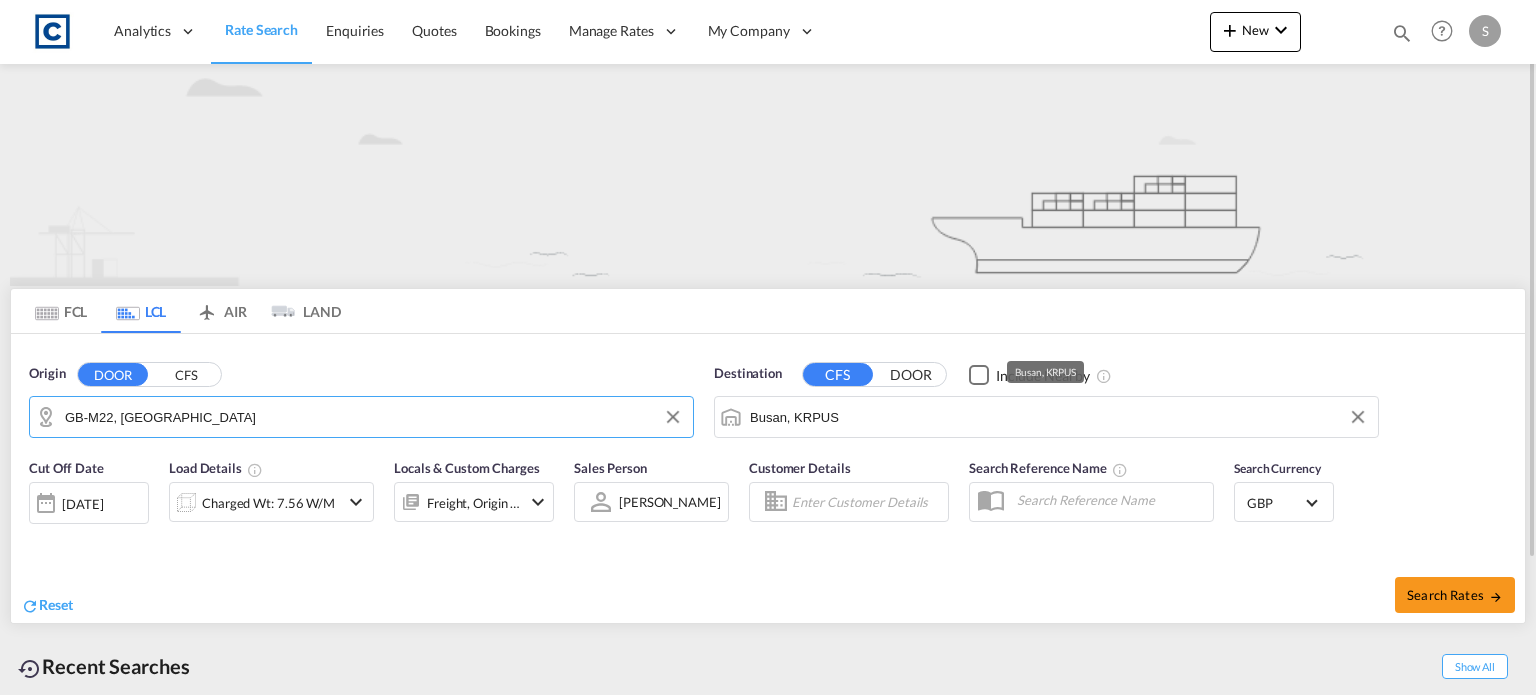click on "Busan, KRPUS" at bounding box center [1059, 417] 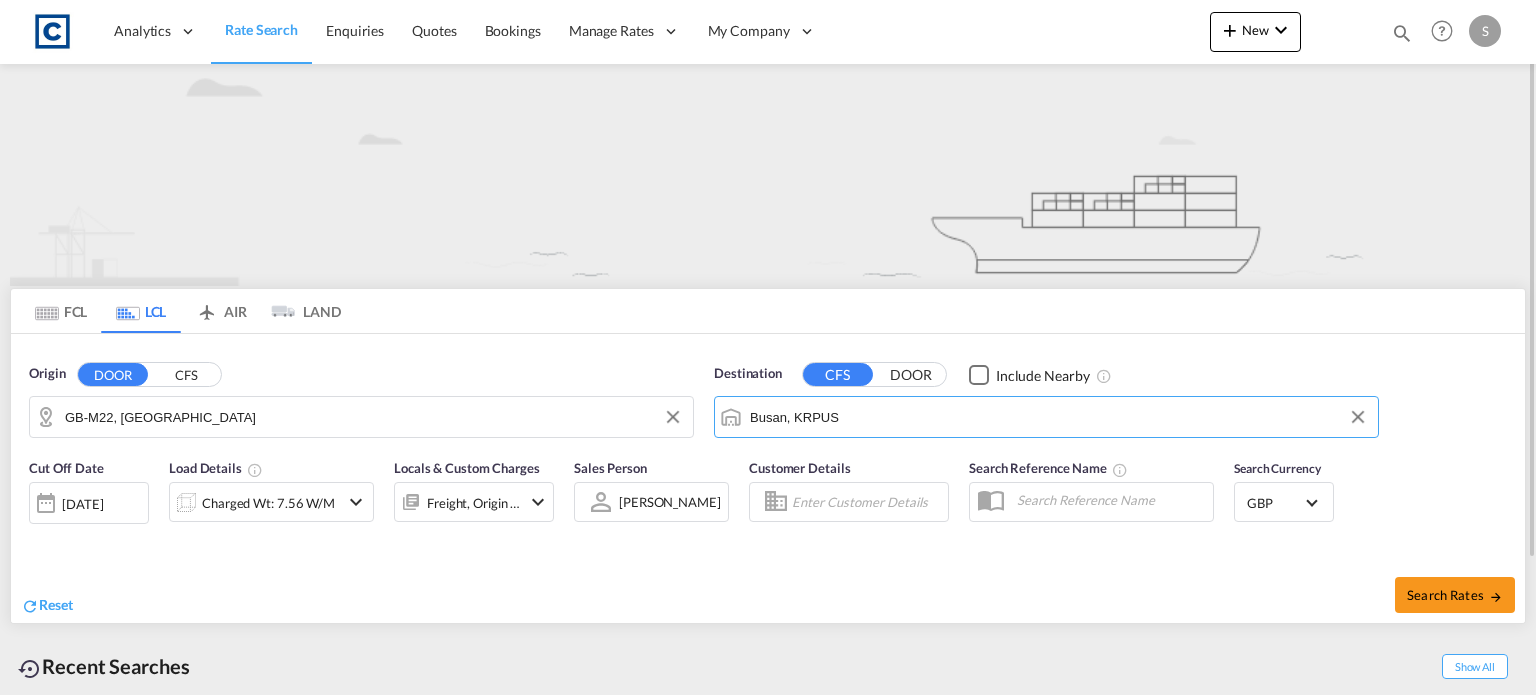 click on "Busan, KRPUS" at bounding box center [1059, 417] 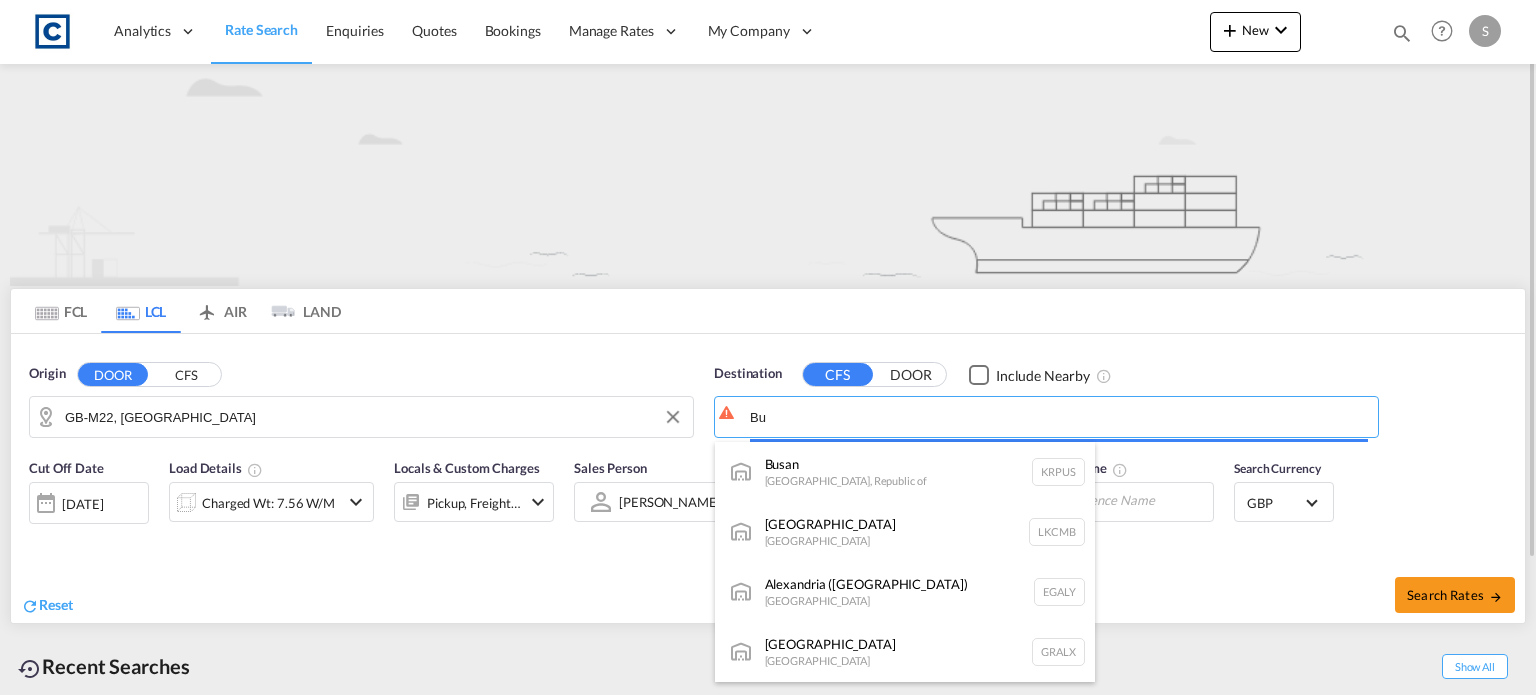type on "B" 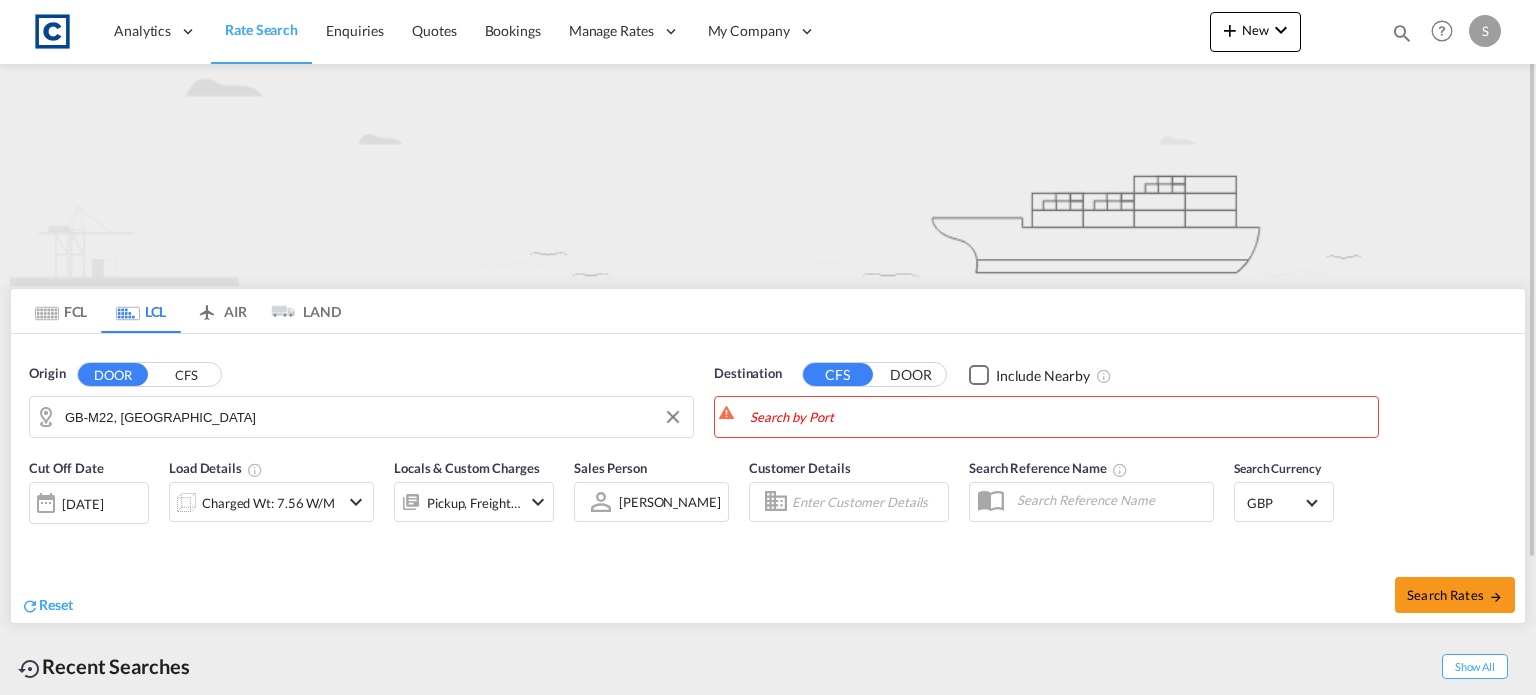 click on "DOOR" at bounding box center (911, 375) 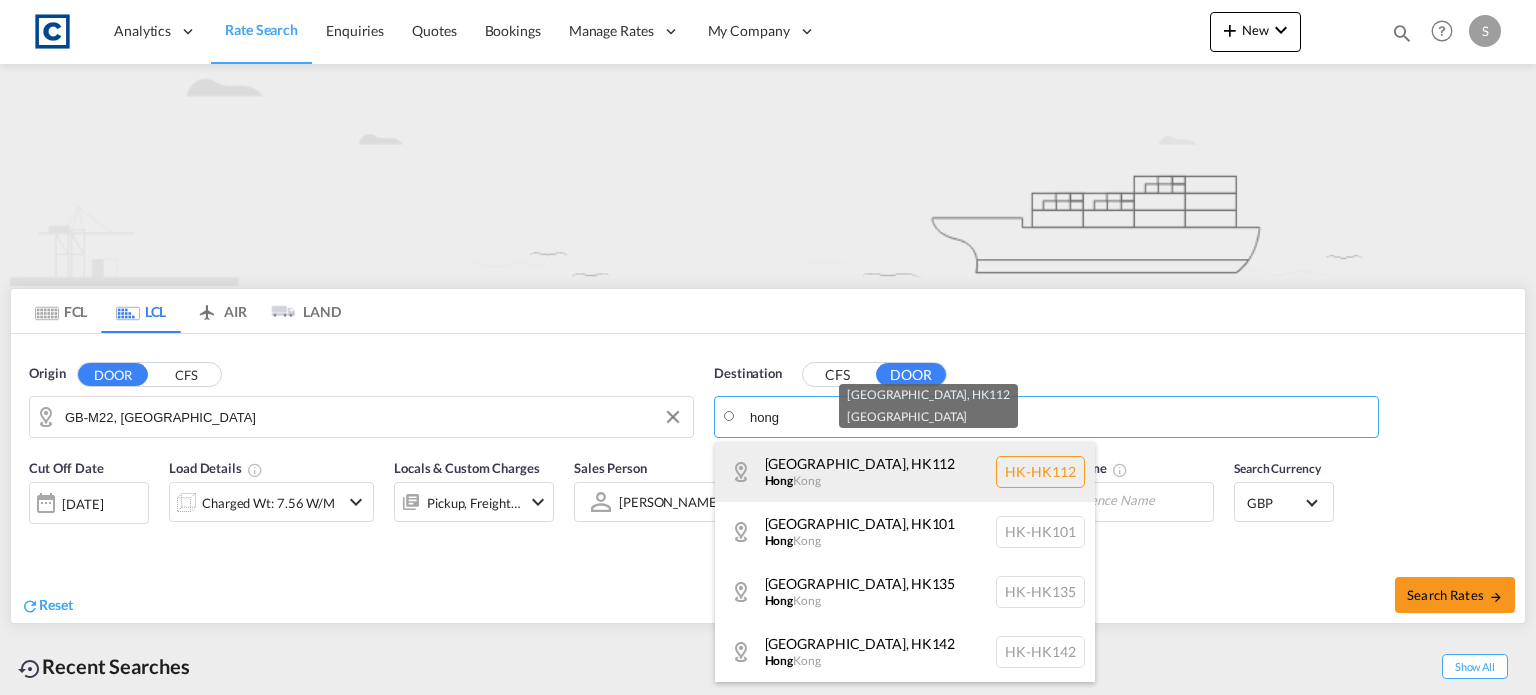 click on "[GEOGRAPHIC_DATA] ,
HK112
[GEOGRAPHIC_DATA] HK-HK112" at bounding box center (905, 472) 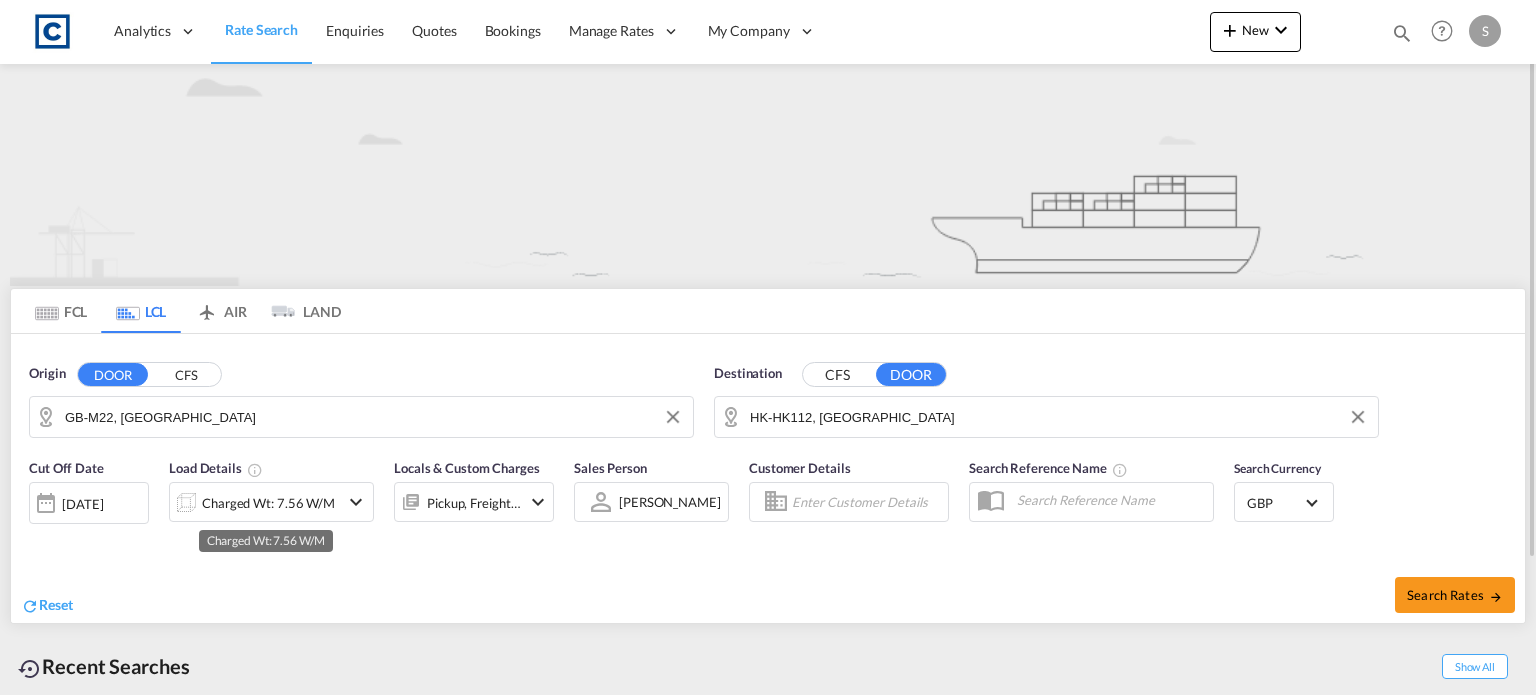 click on "Charged Wt: 7.56 W/M" at bounding box center (268, 503) 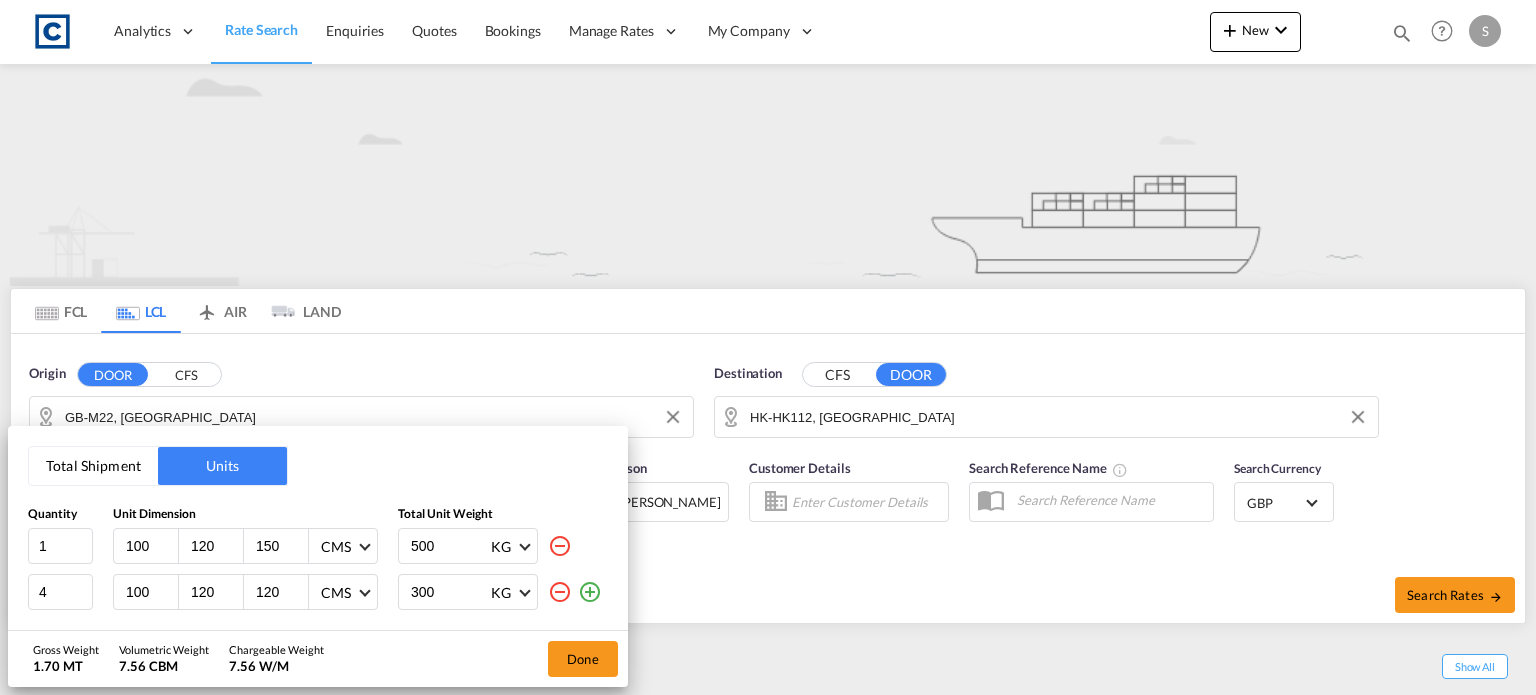 click at bounding box center (560, 592) 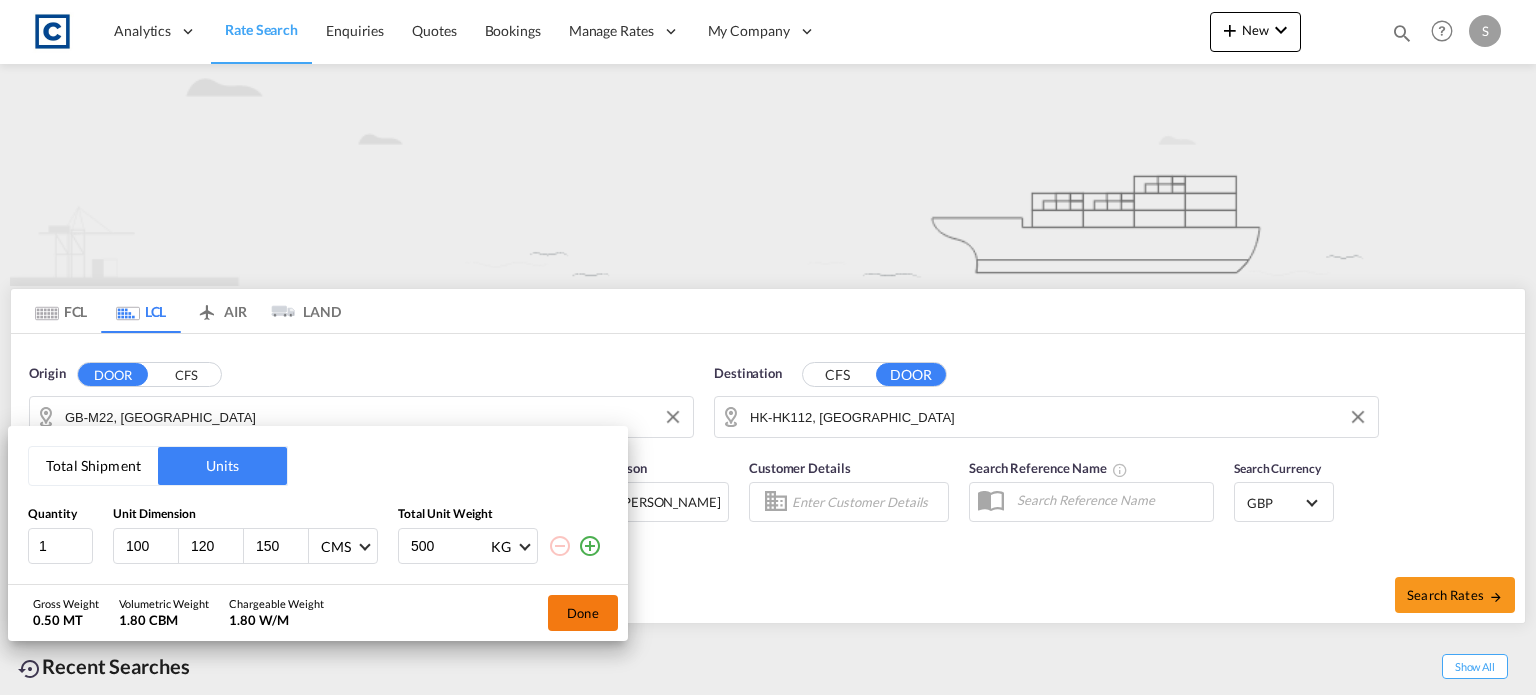click on "Done" at bounding box center [583, 613] 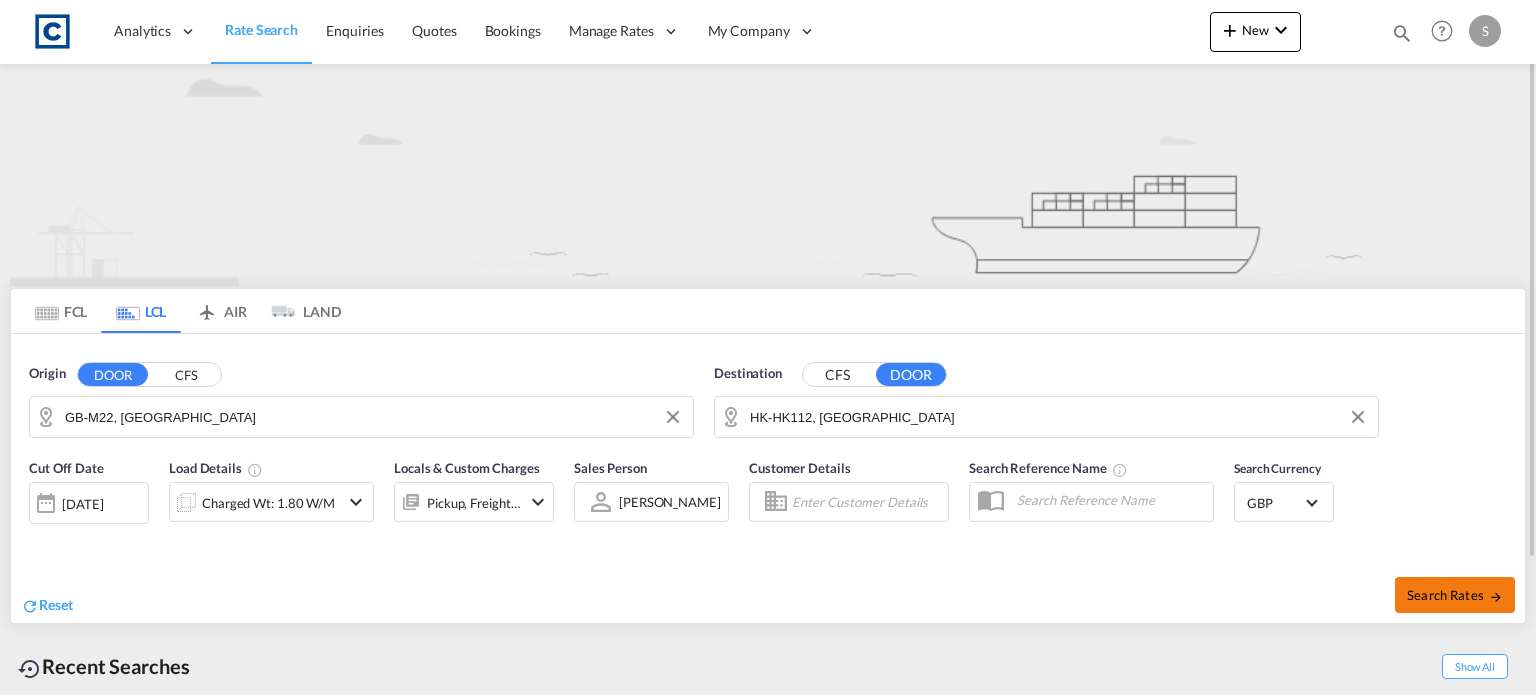 click on "Search Rates" at bounding box center (1455, 595) 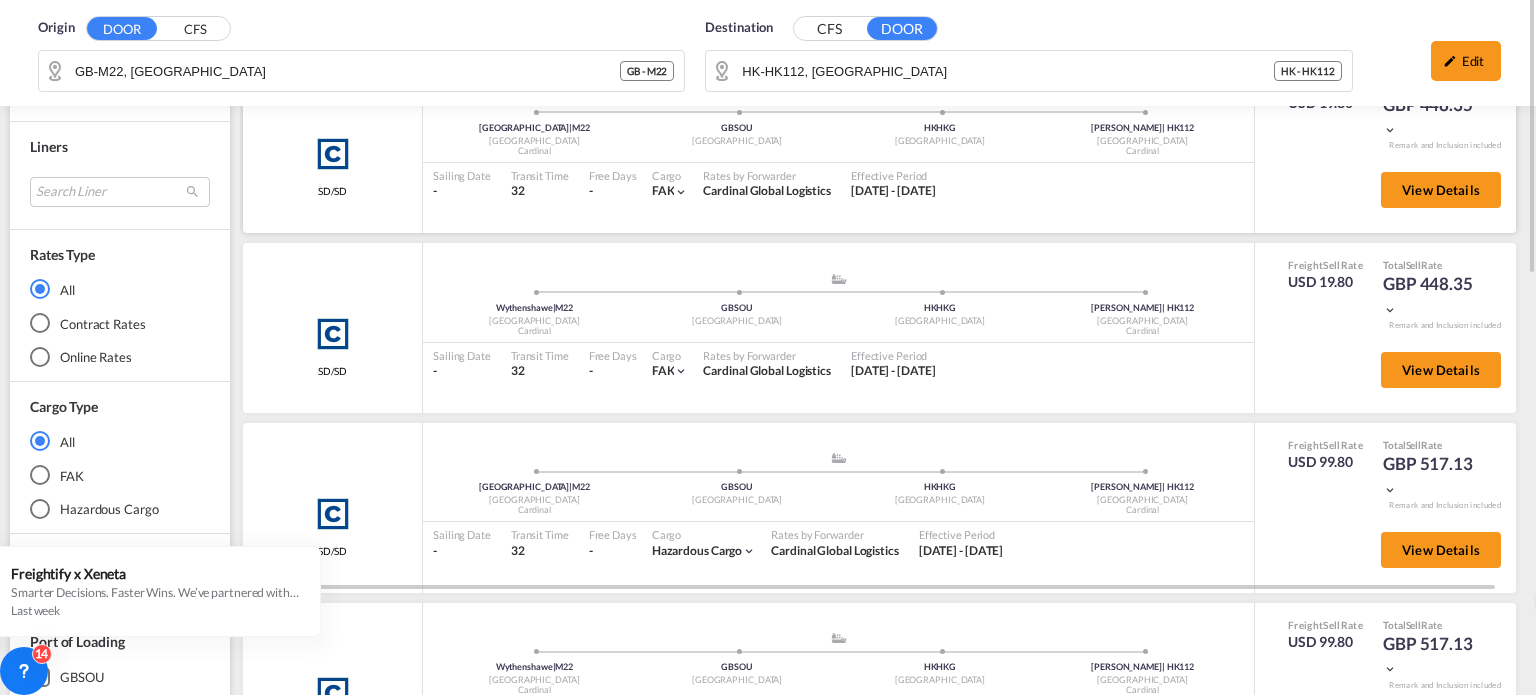 scroll, scrollTop: 100, scrollLeft: 0, axis: vertical 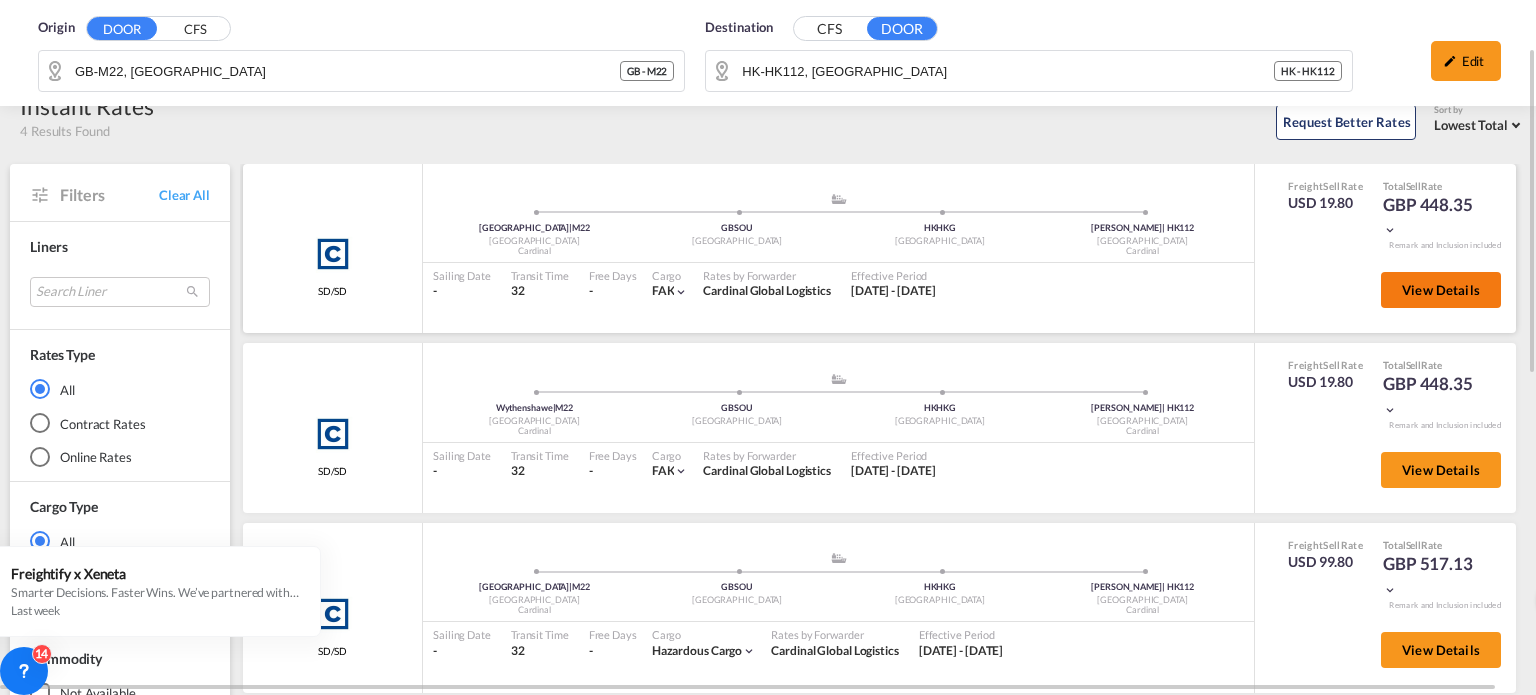 click on "View Details" at bounding box center [1441, 290] 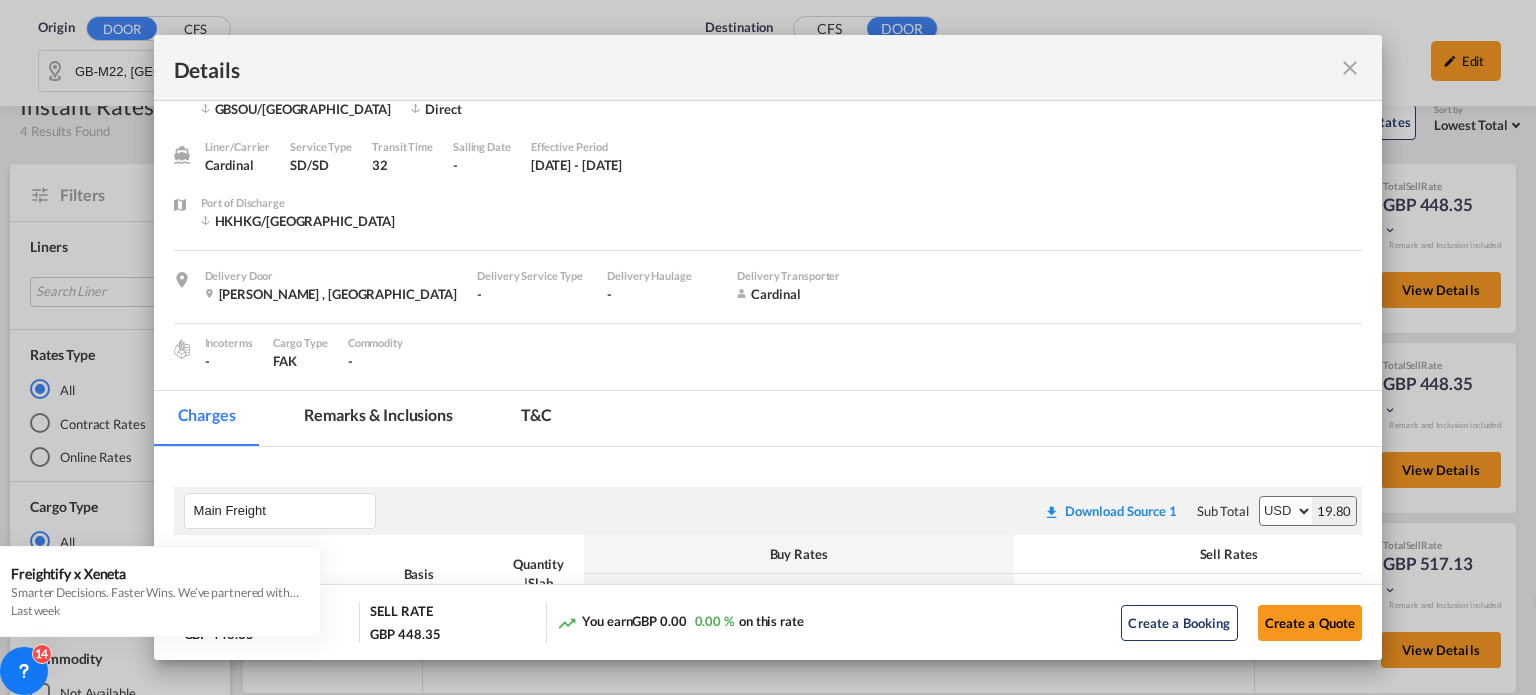 scroll, scrollTop: 0, scrollLeft: 0, axis: both 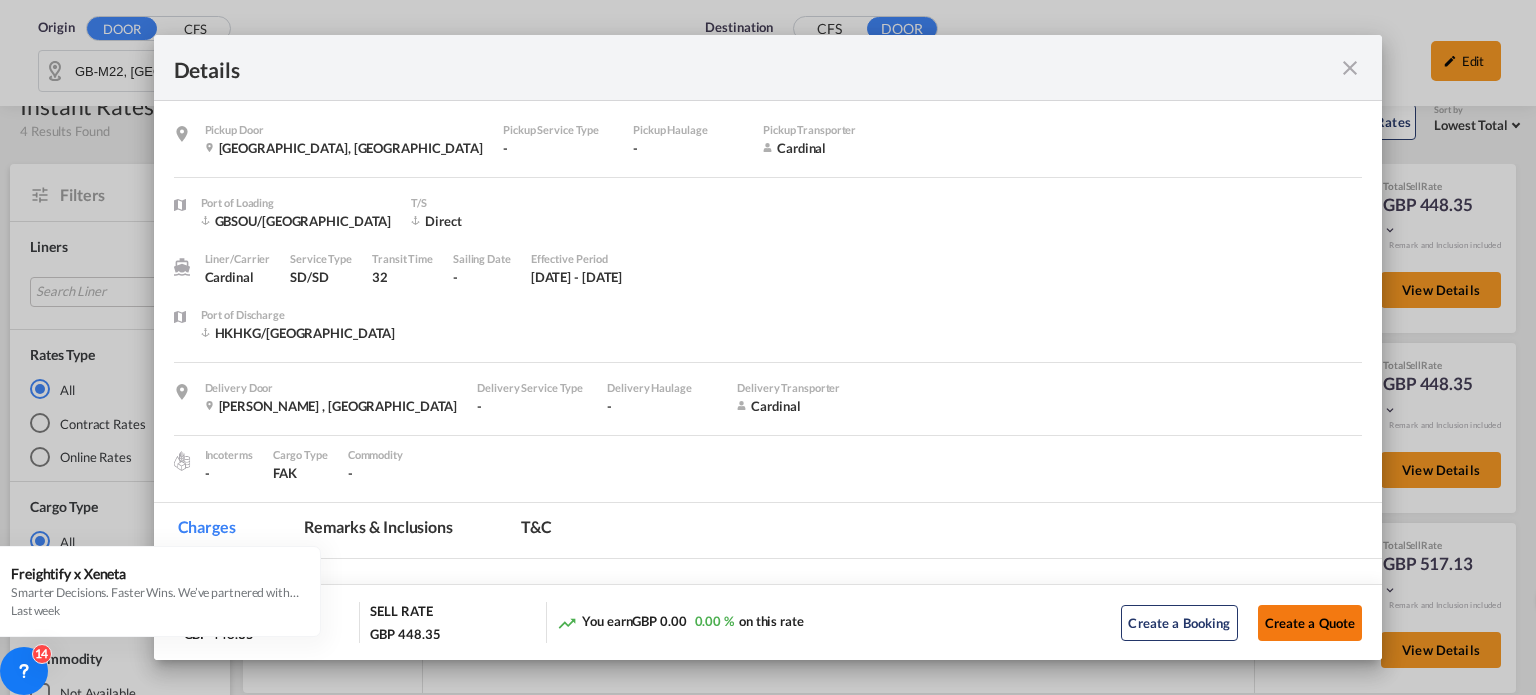 click on "Create a Quote" 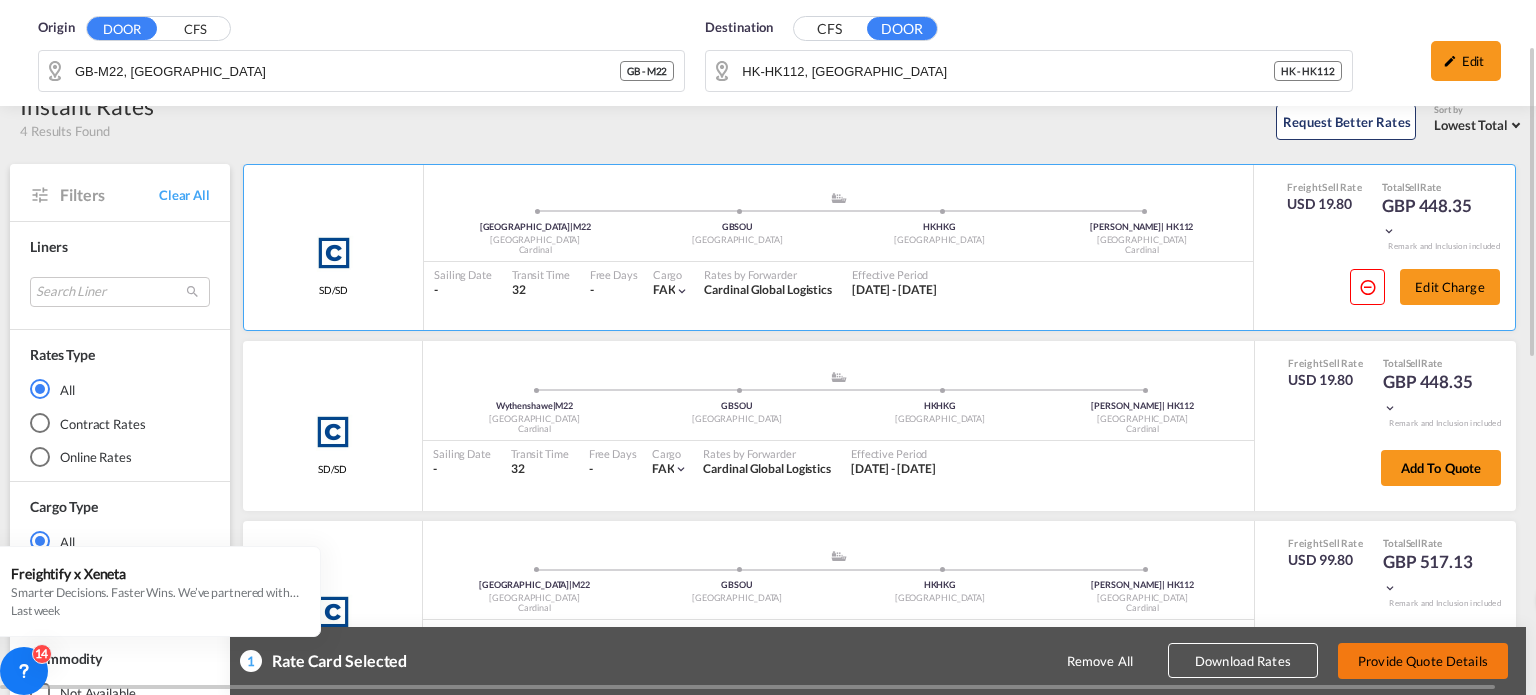 click on "Provide Quote Details" at bounding box center (1423, 661) 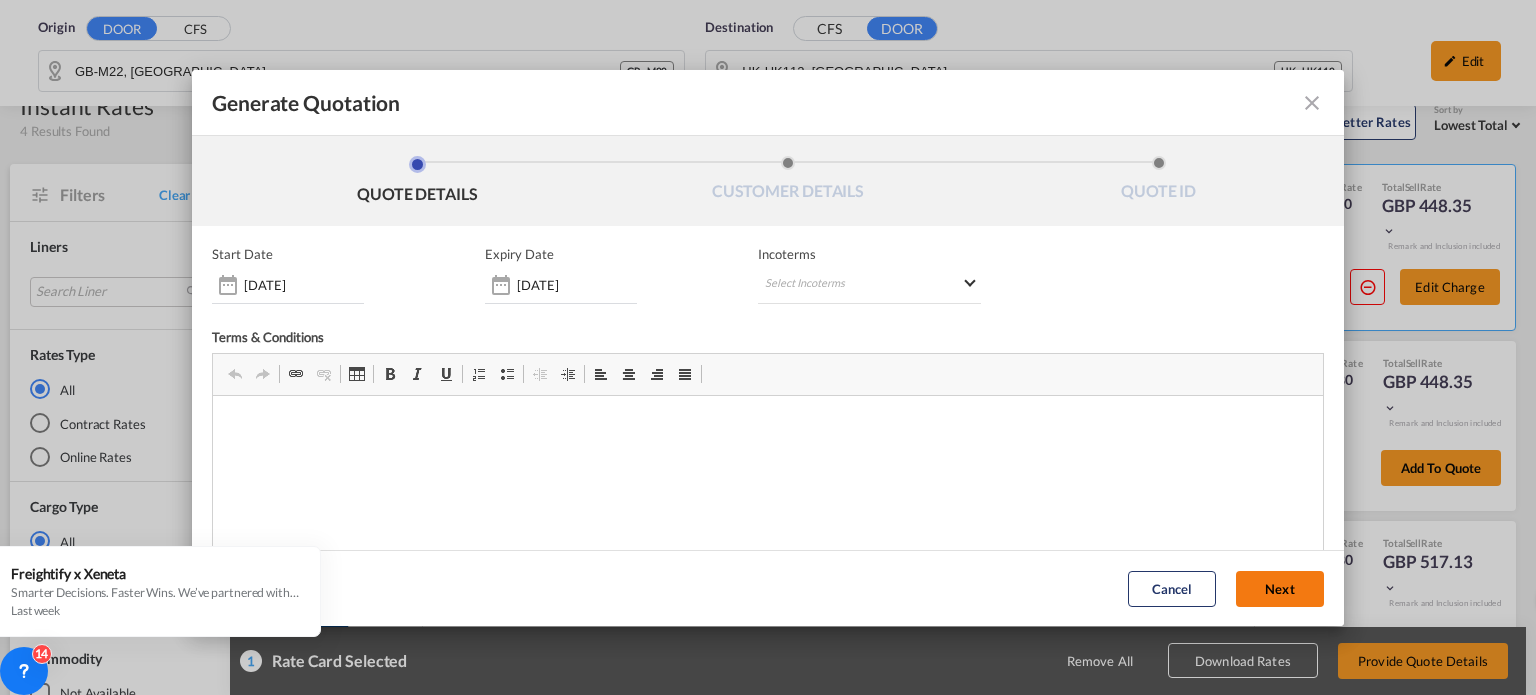 scroll, scrollTop: 0, scrollLeft: 0, axis: both 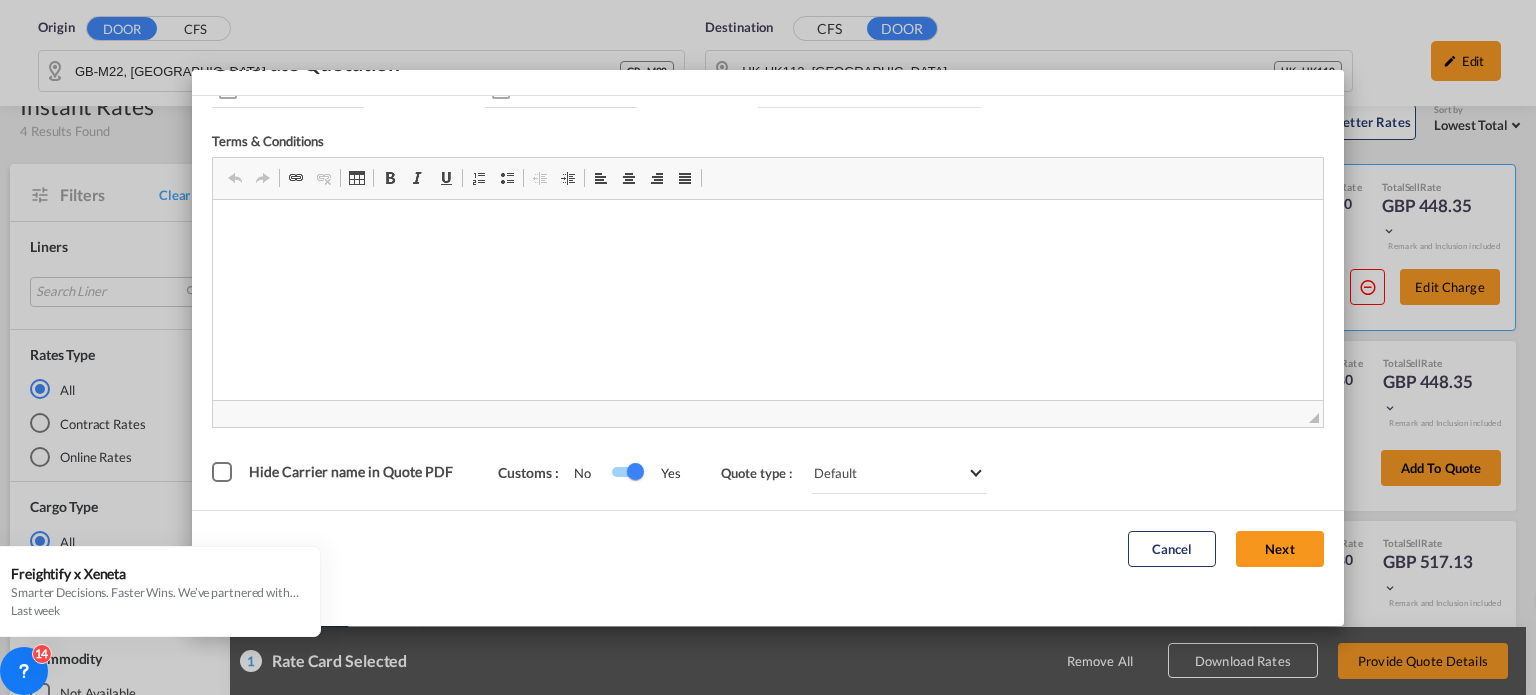 click on "Next" at bounding box center (1280, 549) 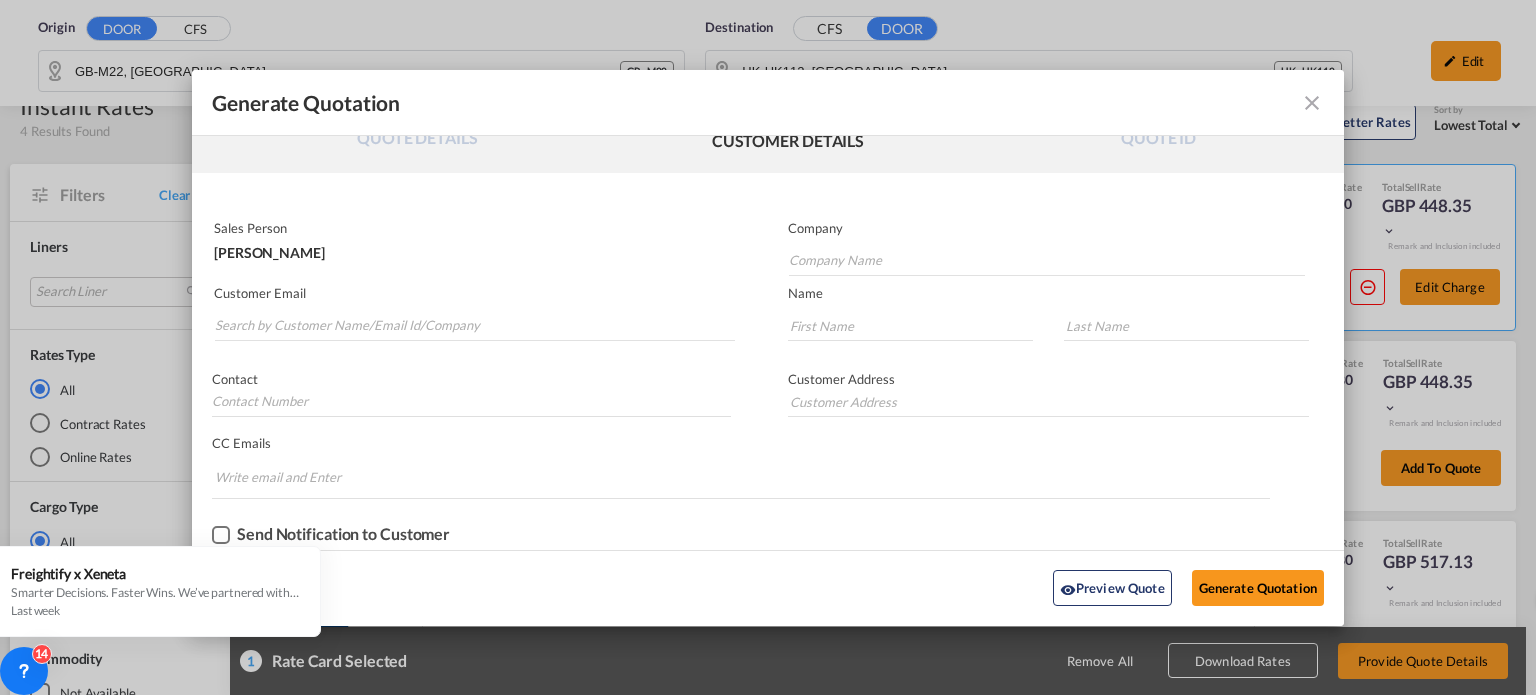 scroll, scrollTop: 49, scrollLeft: 0, axis: vertical 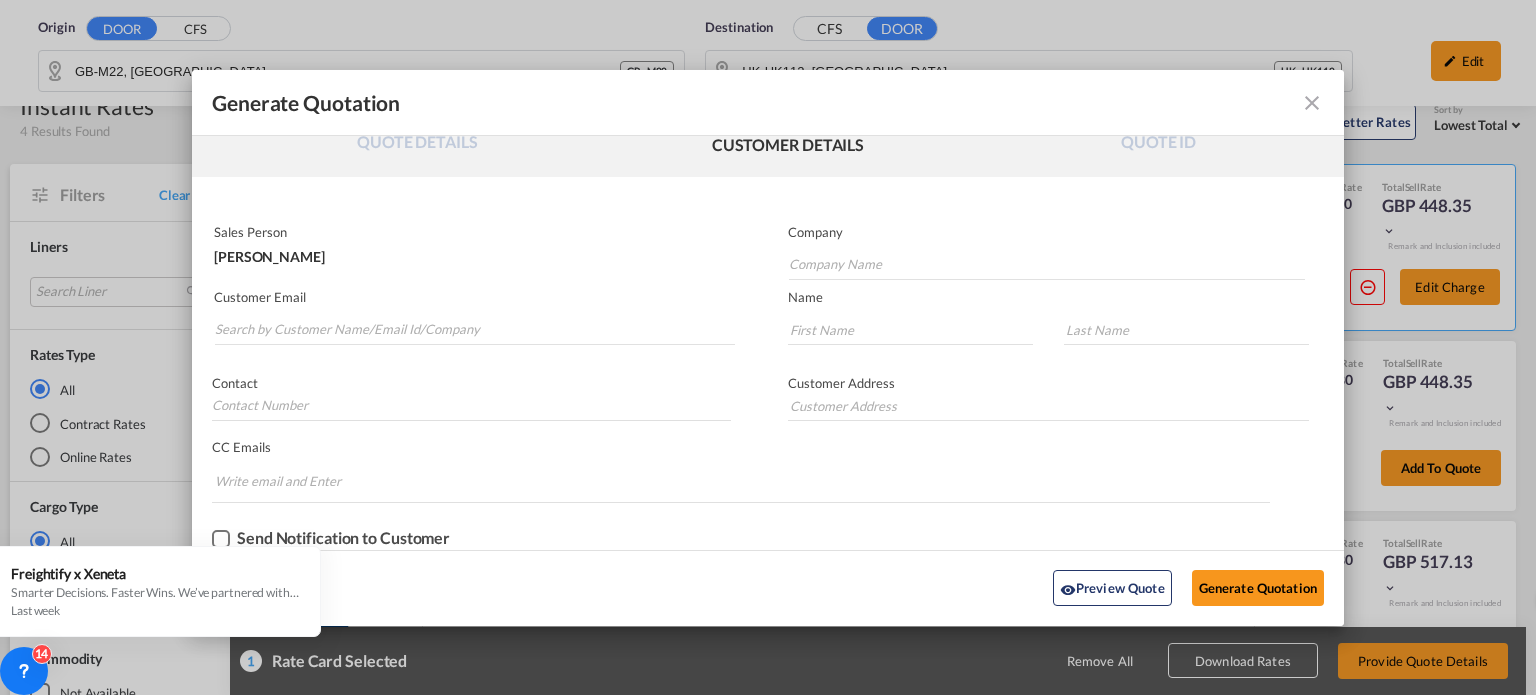 click at bounding box center (474, 325) 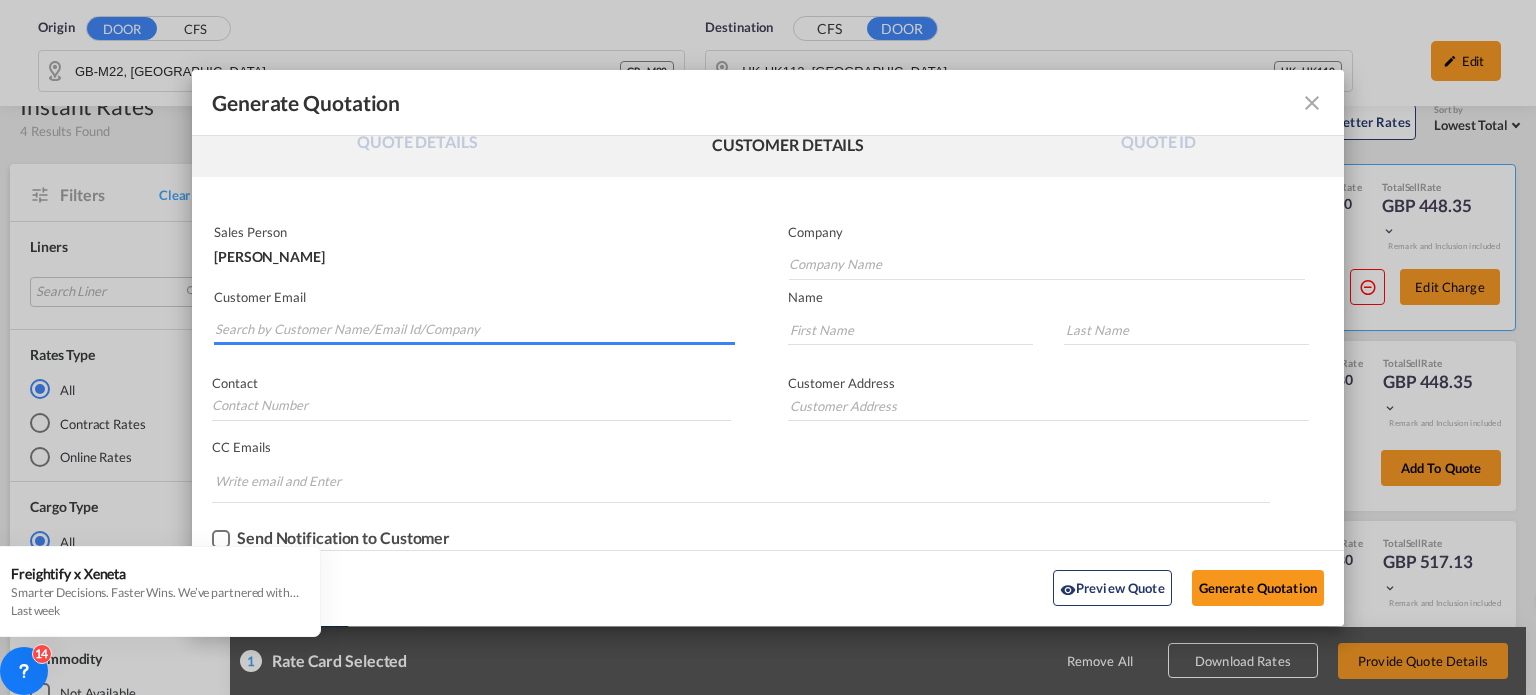 click at bounding box center [475, 330] 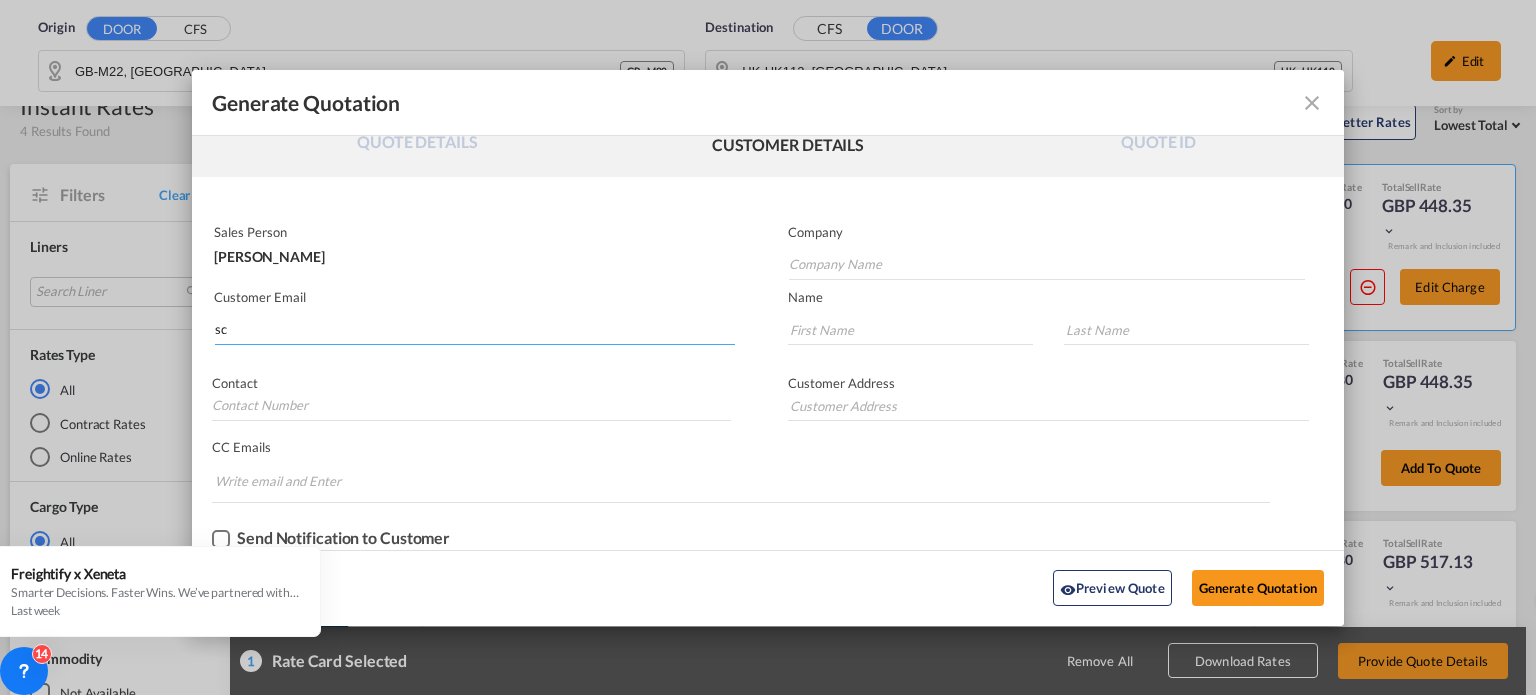 type on "s" 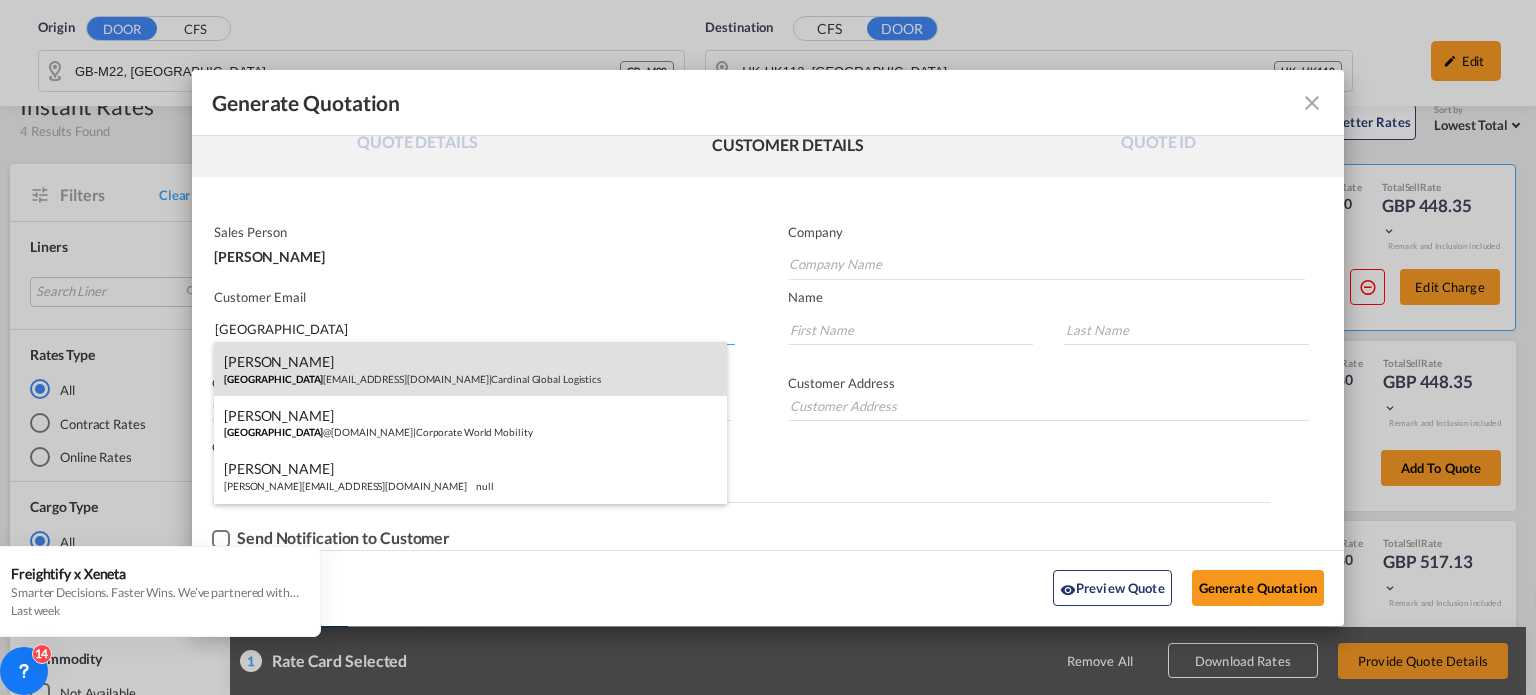 type on "[GEOGRAPHIC_DATA]" 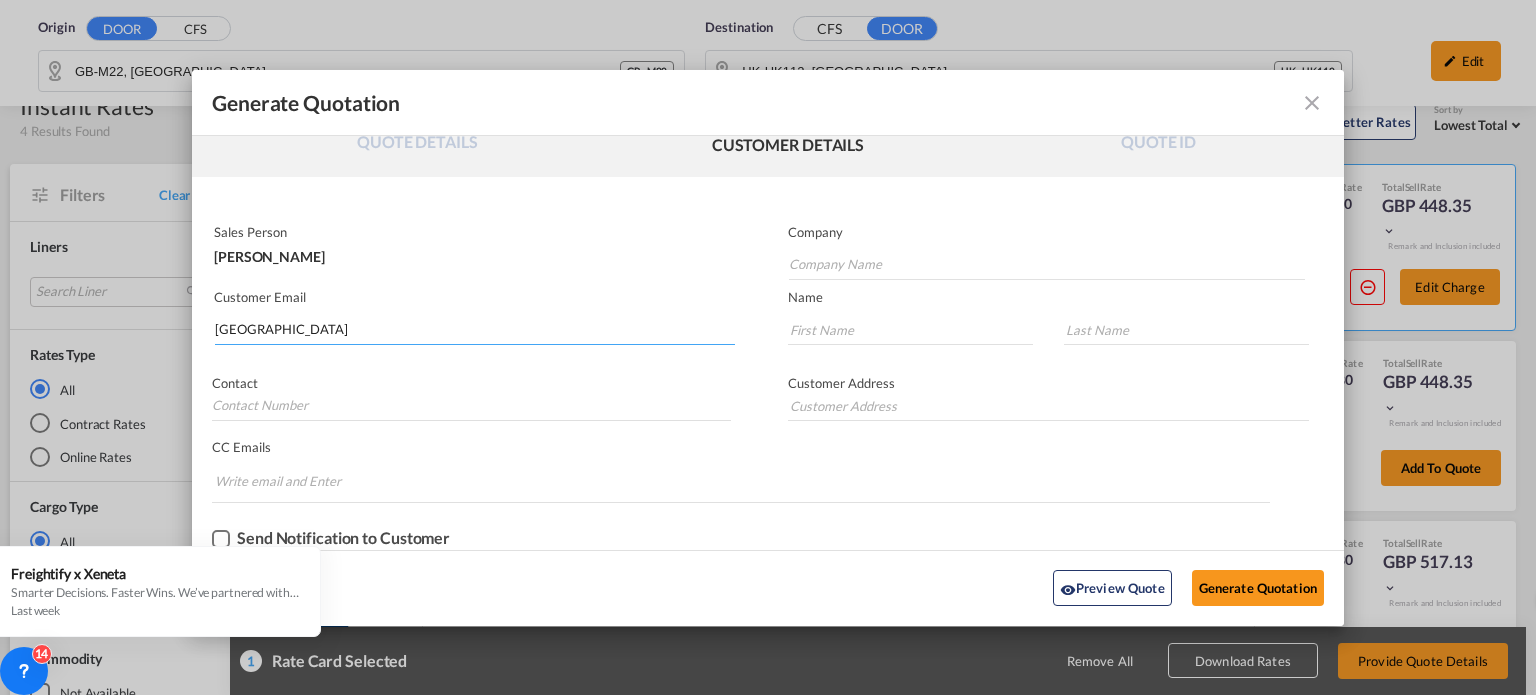 type on "Cardinal Global Logistics" 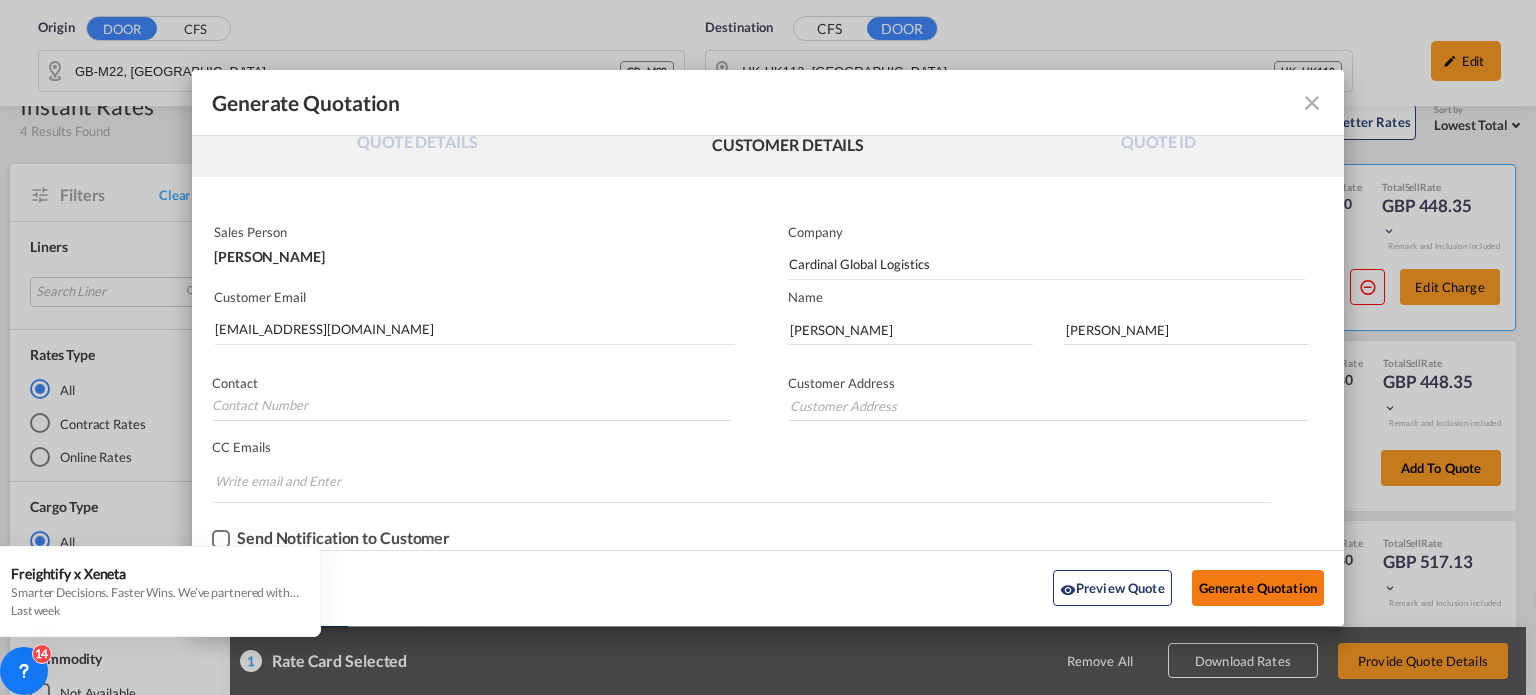 click on "Generate Quotation" at bounding box center (1258, 588) 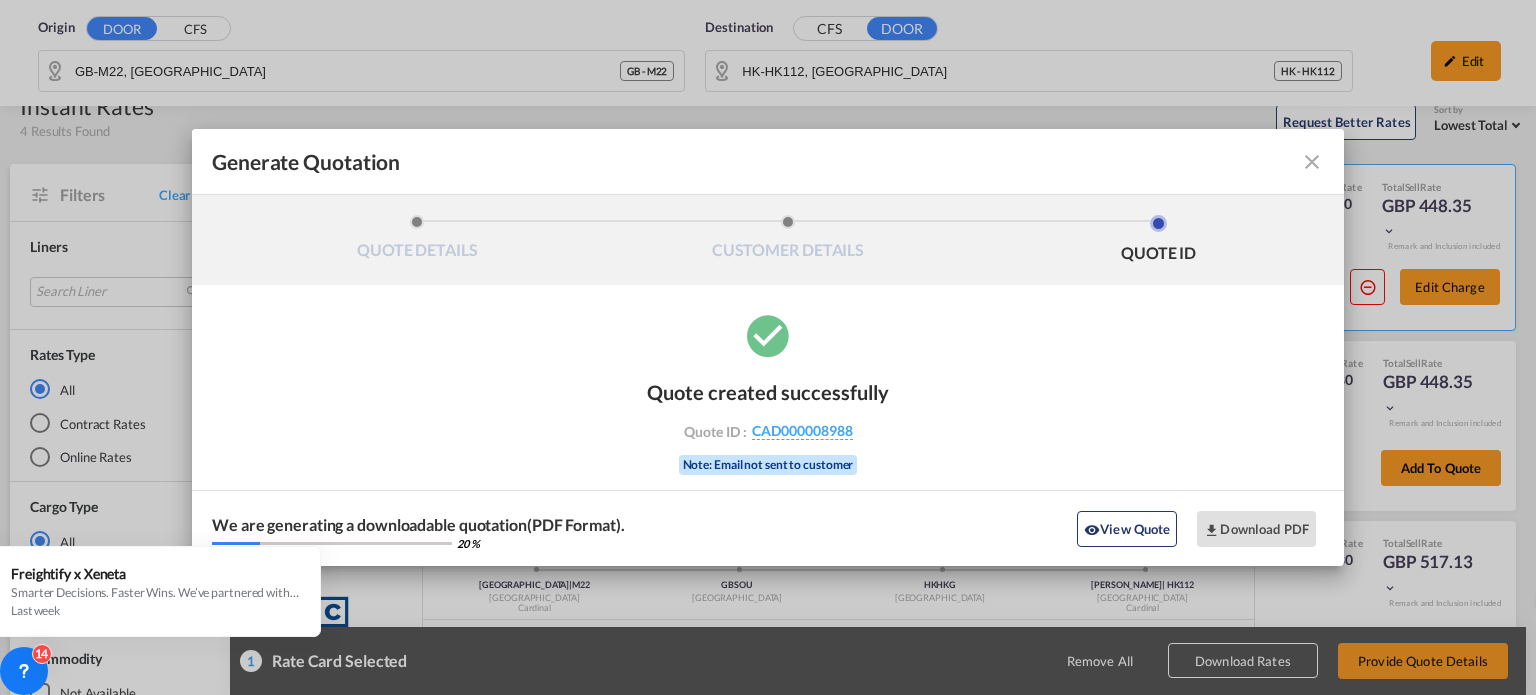 scroll, scrollTop: 0, scrollLeft: 0, axis: both 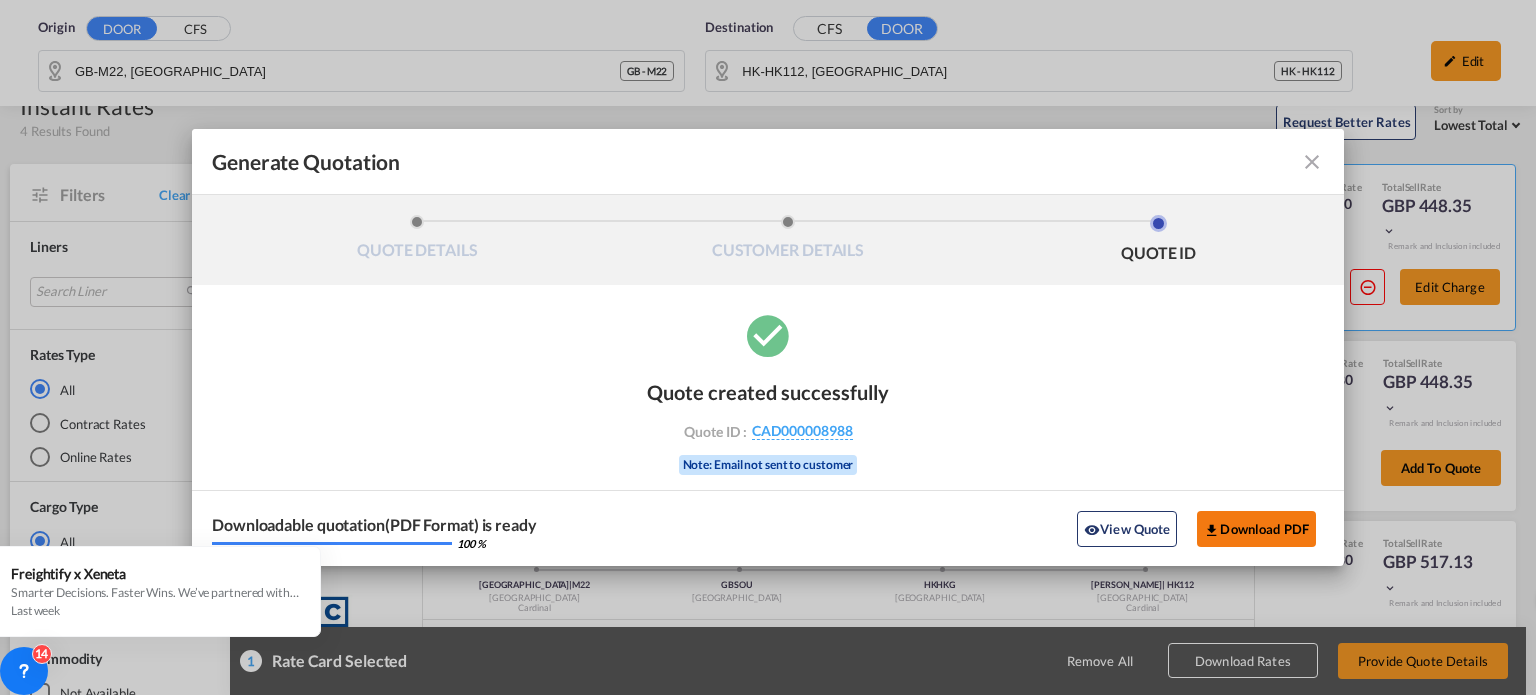 click on "Download PDF" at bounding box center [1256, 529] 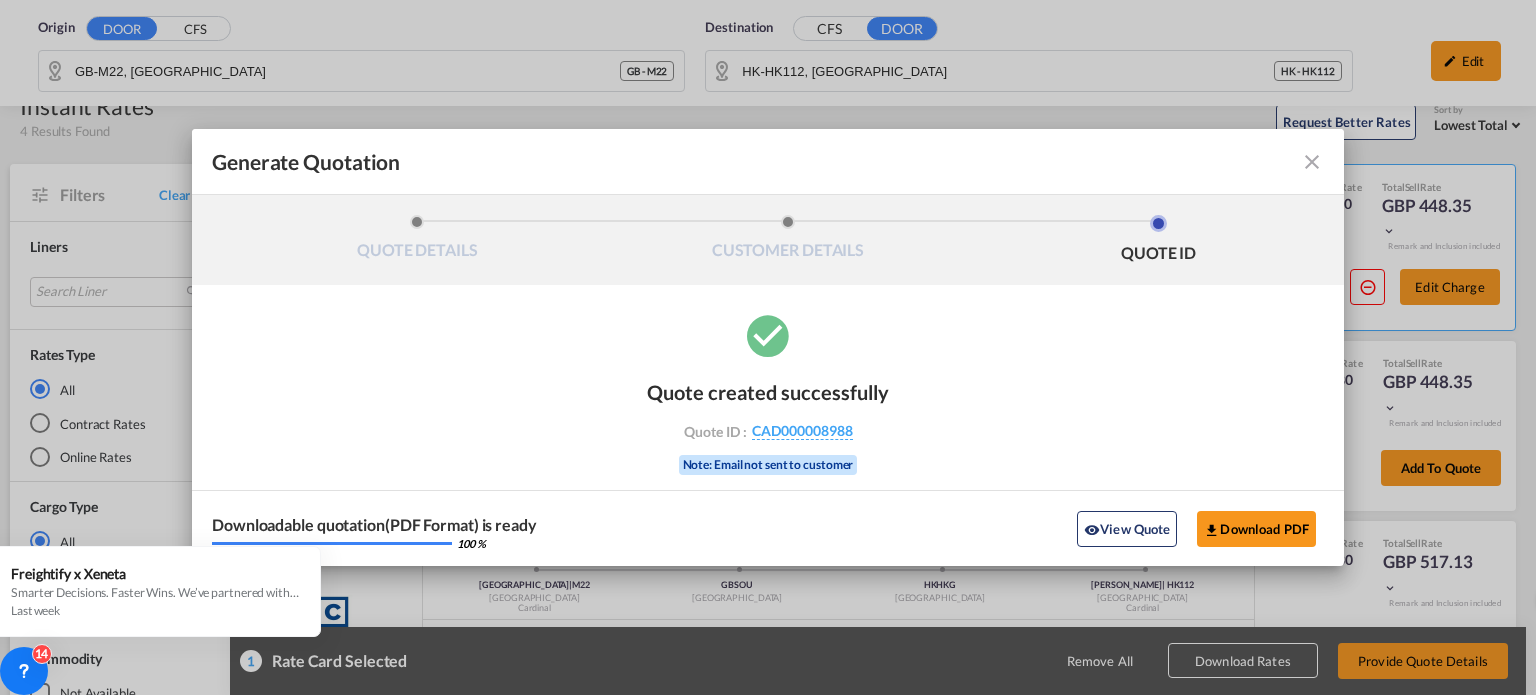 click at bounding box center [1312, 162] 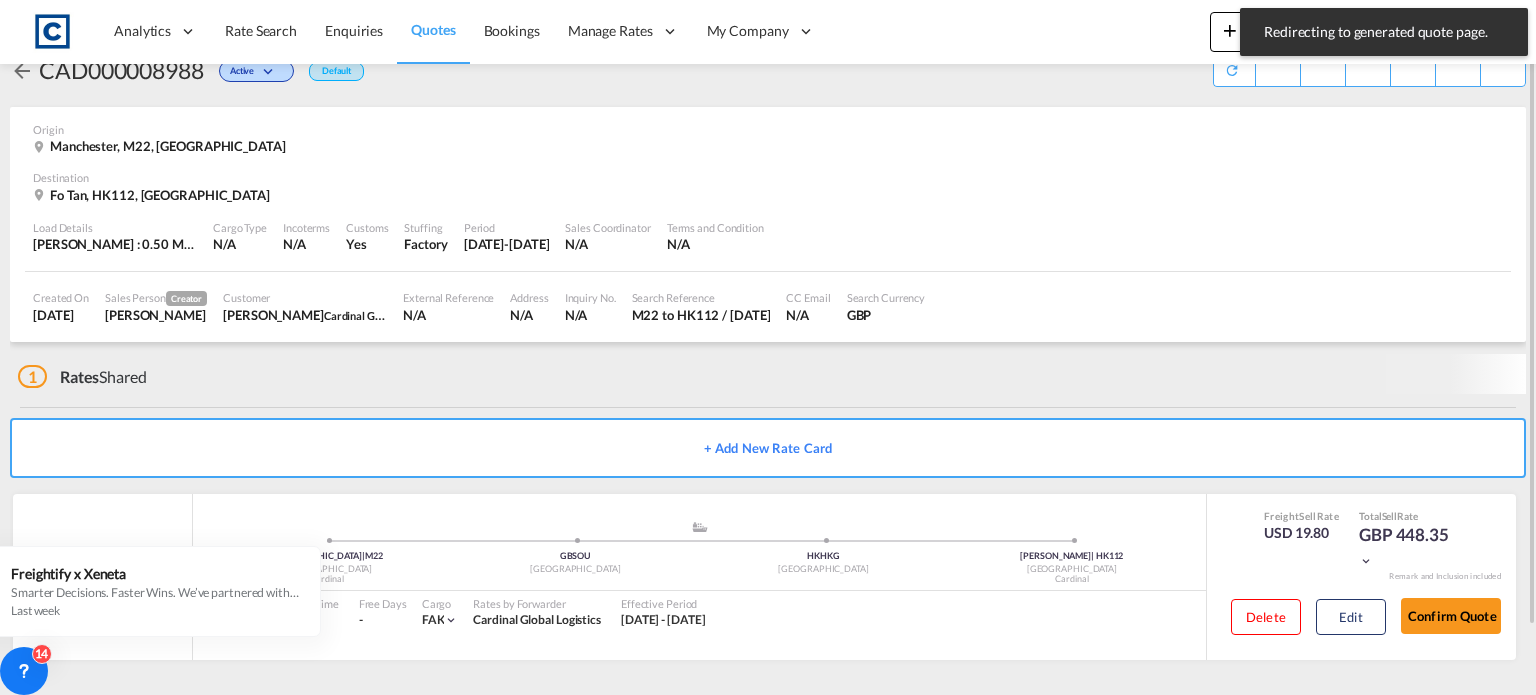 scroll, scrollTop: 0, scrollLeft: 0, axis: both 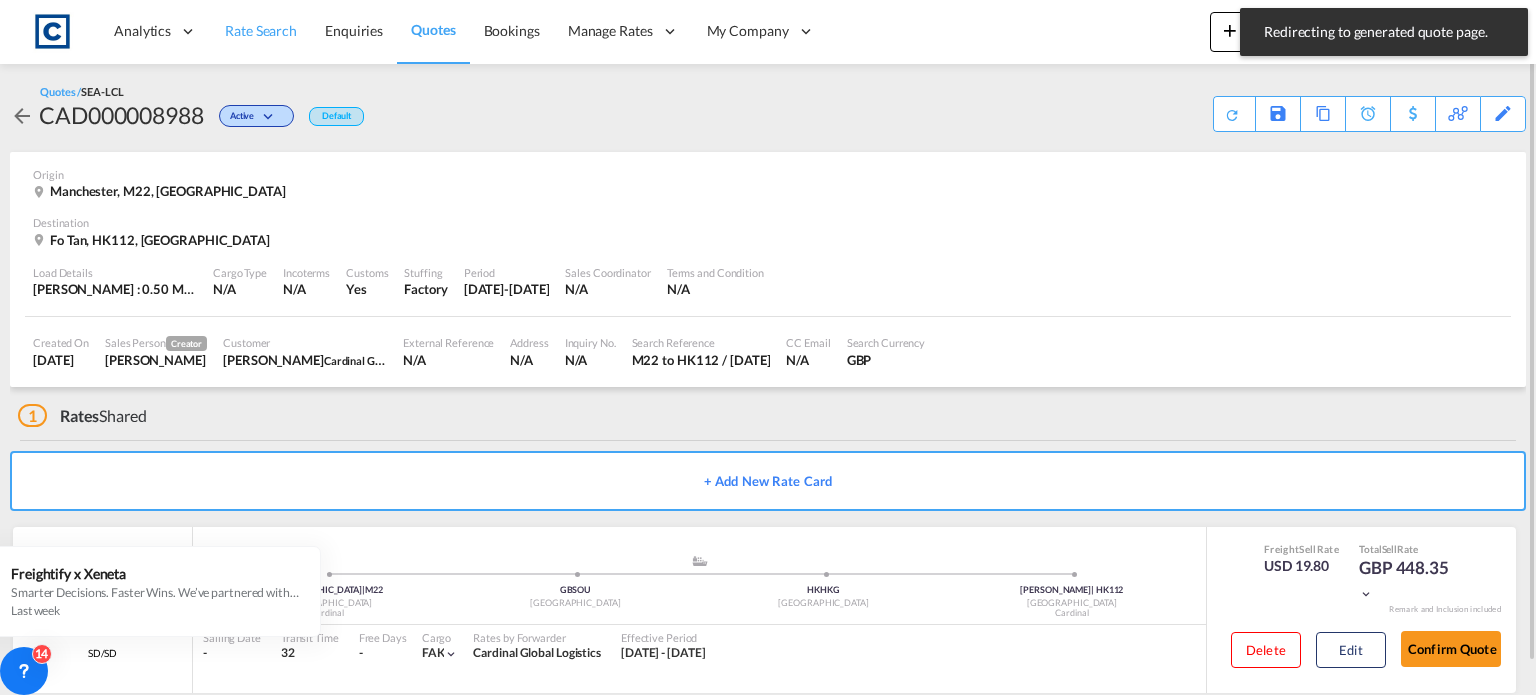 click on "Rate Search" at bounding box center (261, 30) 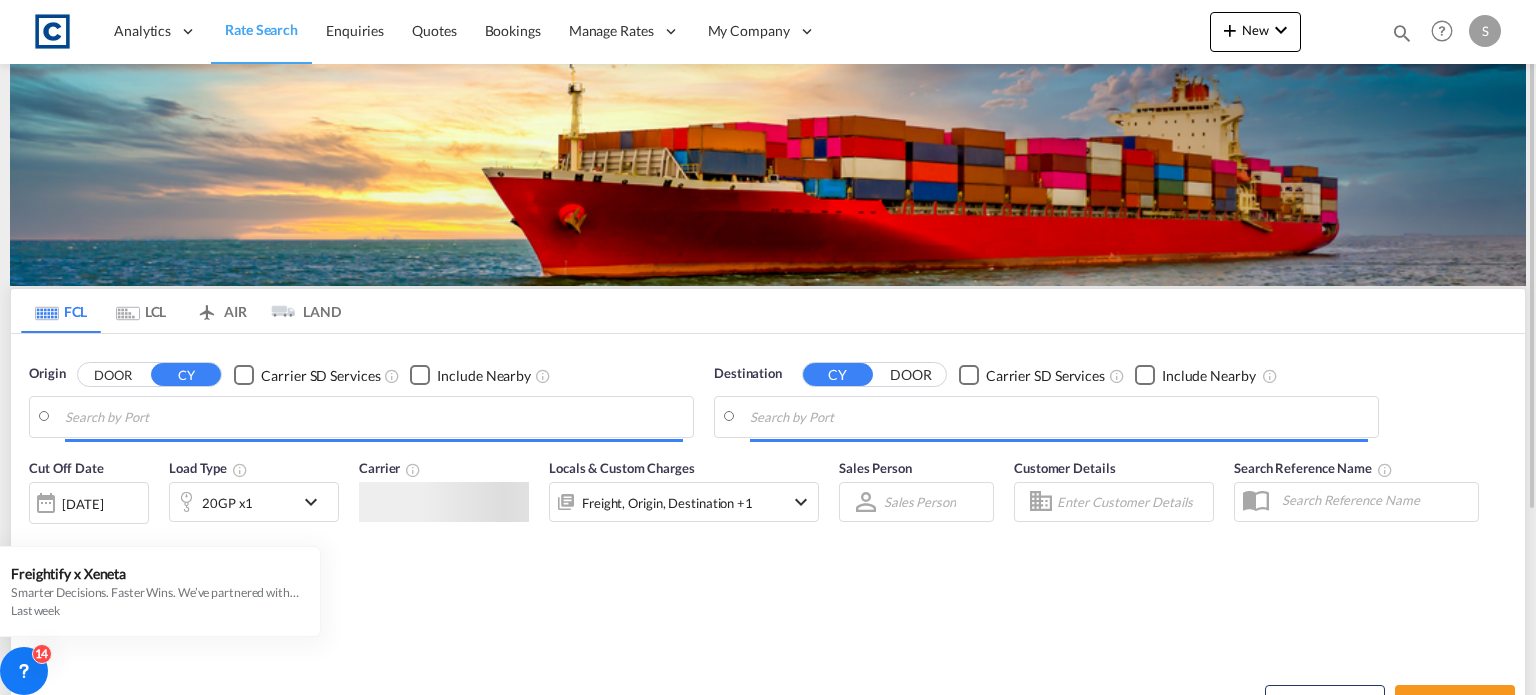 type on "Hythe, [PERSON_NAME], GBHTH" 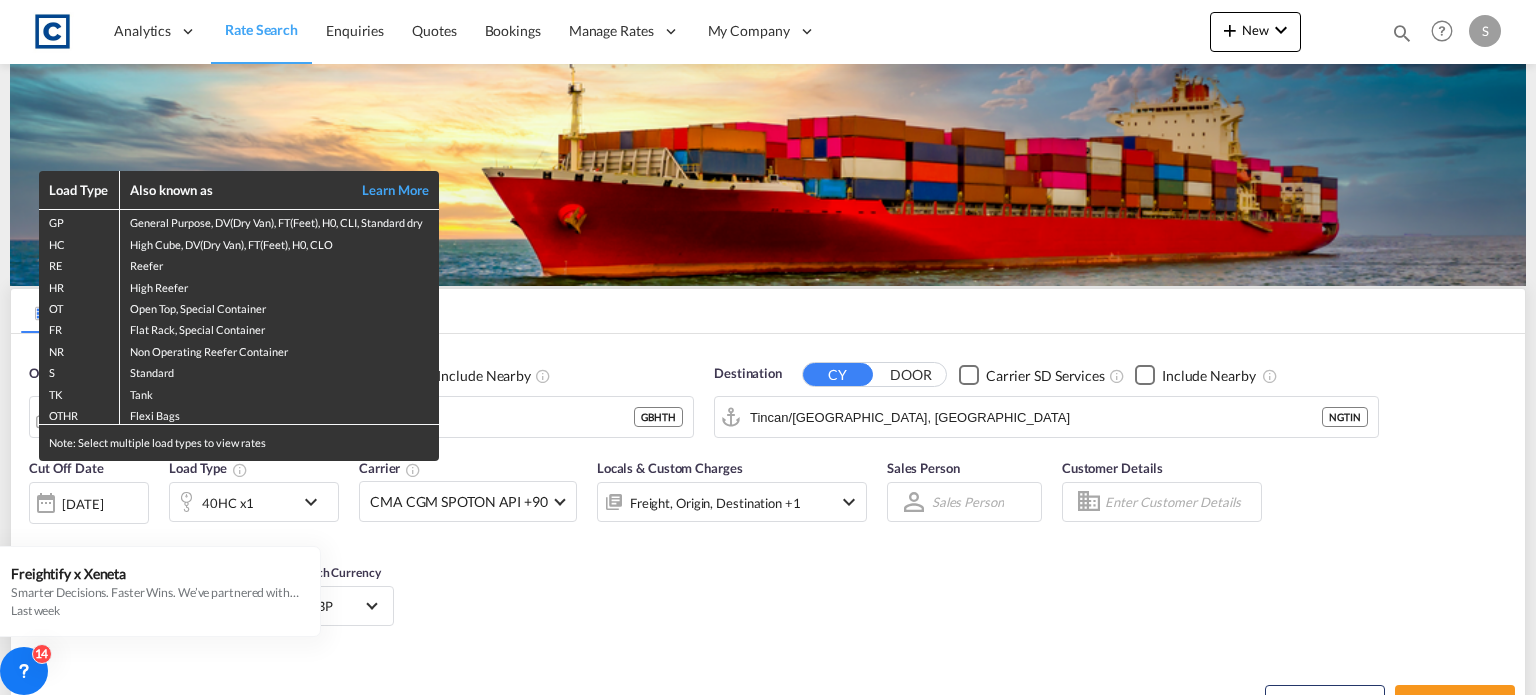 click on "Load Type Also known as Learn More GP
General Purpose, DV(Dry Van), FT(Feet), H0, CLI, Standard dry HC
High Cube, DV(Dry Van), FT(Feet), H0, CLO RE
Reefer HR
High Reefer OT
Open Top, Special Container FR
Flat Rack, Special Container NR
Non Operating Reefer Container S
Standard TK
Tank OTHR
Flexi Bags Note: Select multiple load types to view rates" at bounding box center (768, 347) 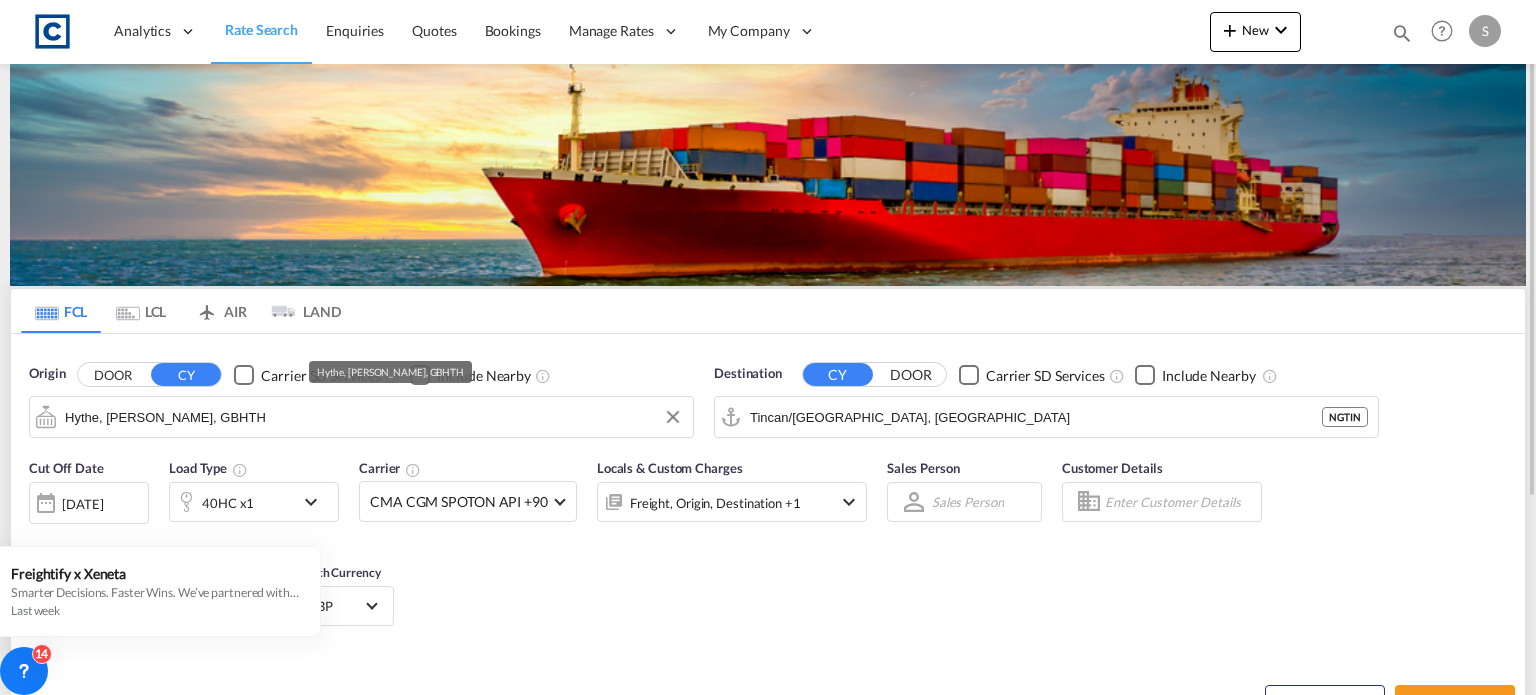 click on "Hythe, [PERSON_NAME], GBHTH" at bounding box center (374, 417) 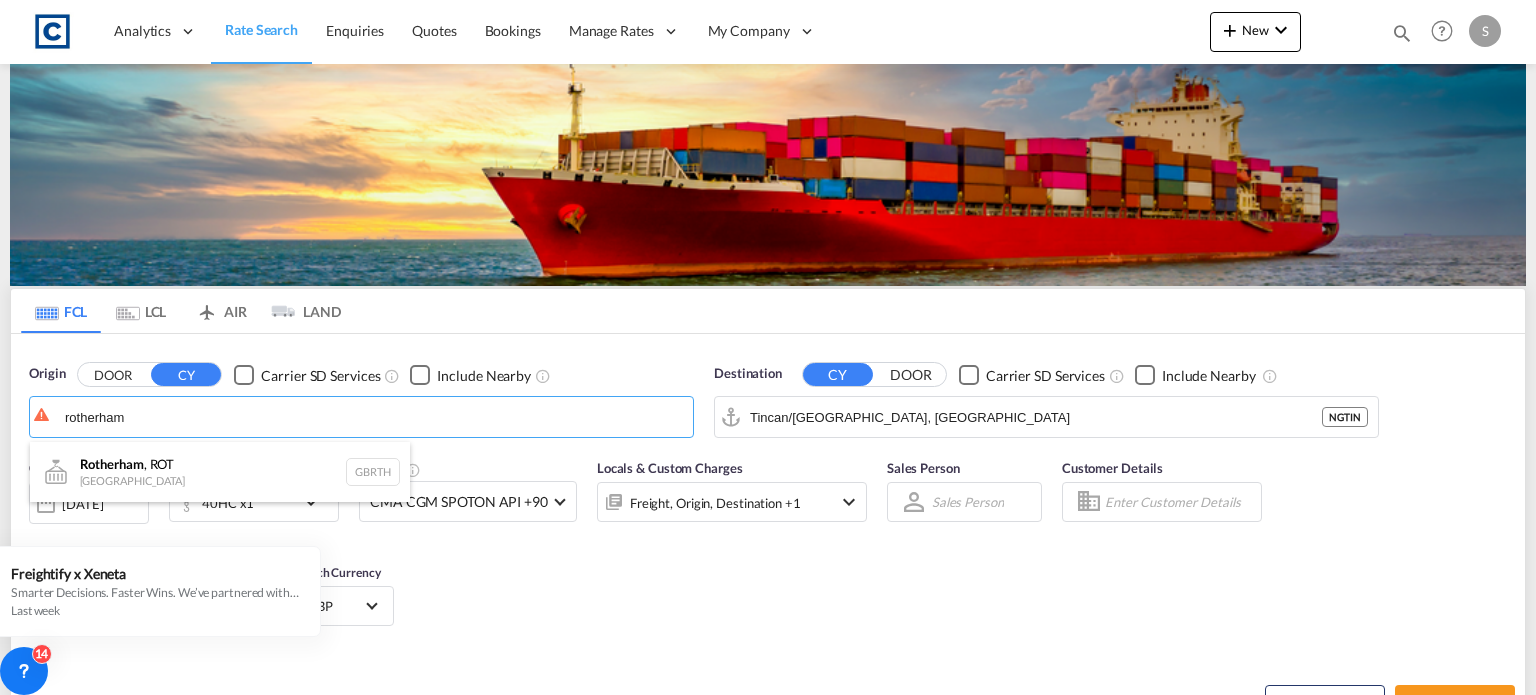 type on "rotherham" 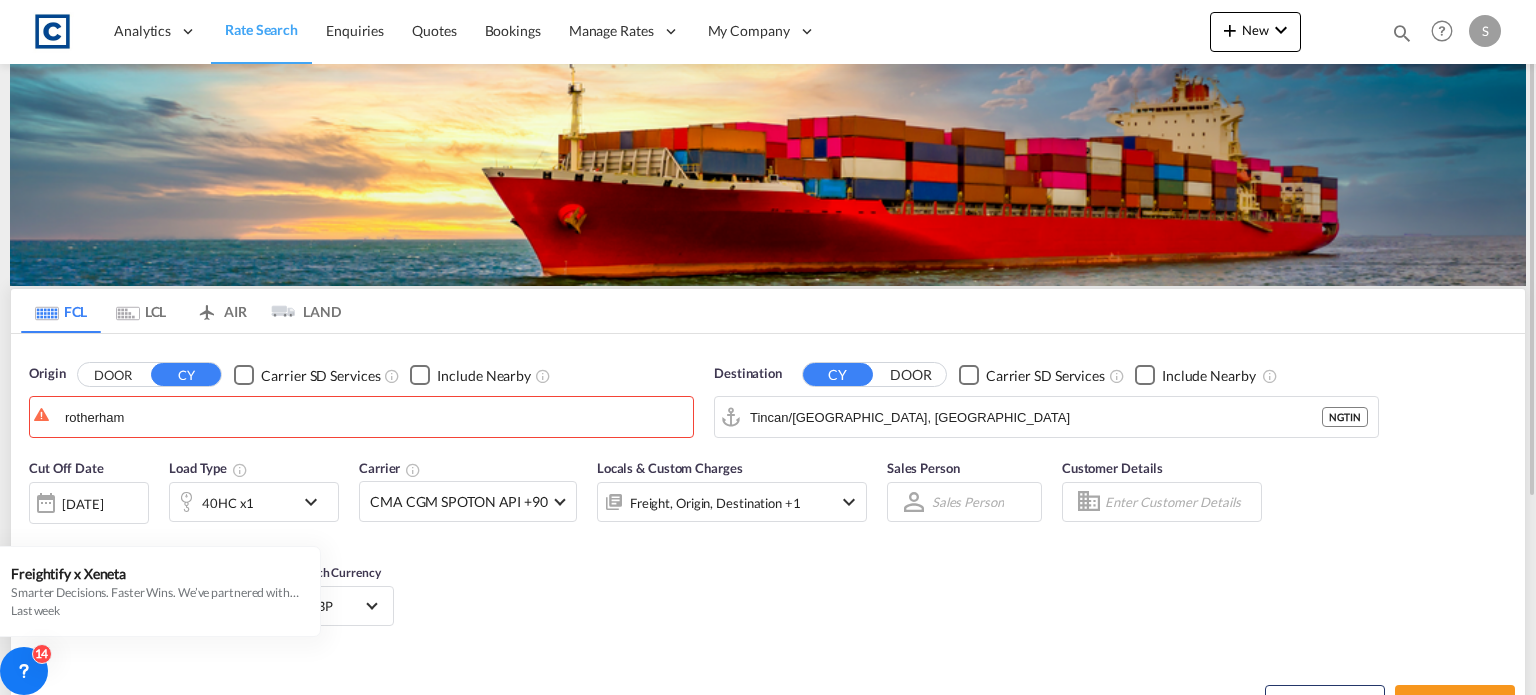 click on "LCL" at bounding box center [141, 311] 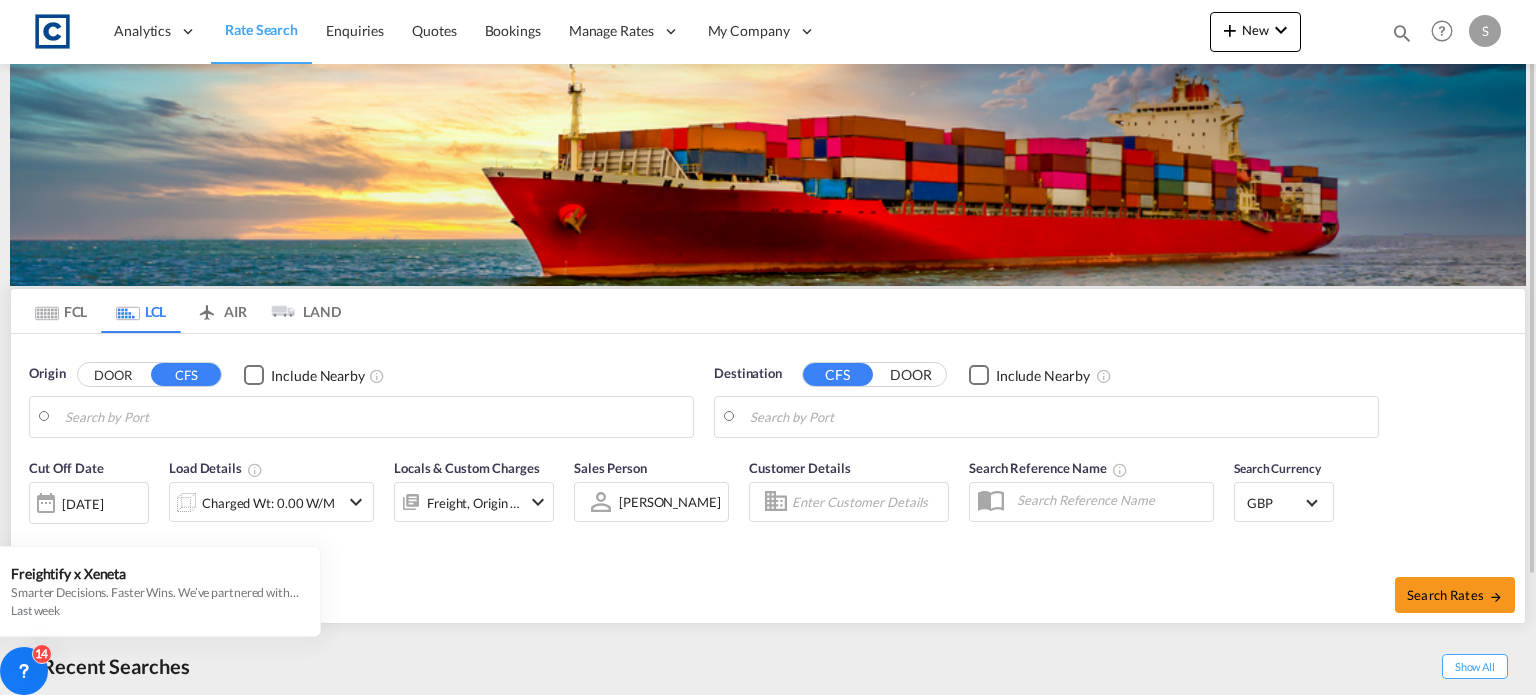 type on "GB-M22, [GEOGRAPHIC_DATA]" 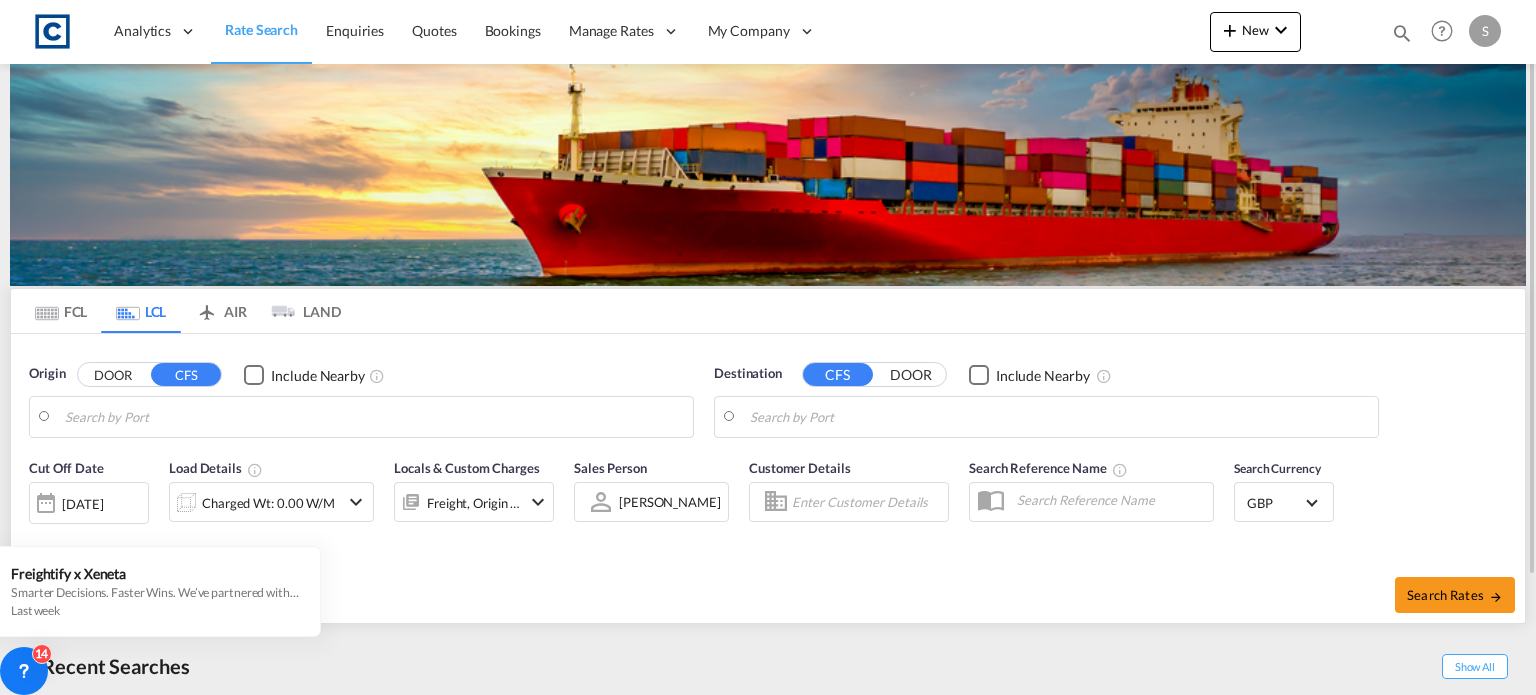 type on "HK-HK112, [GEOGRAPHIC_DATA]" 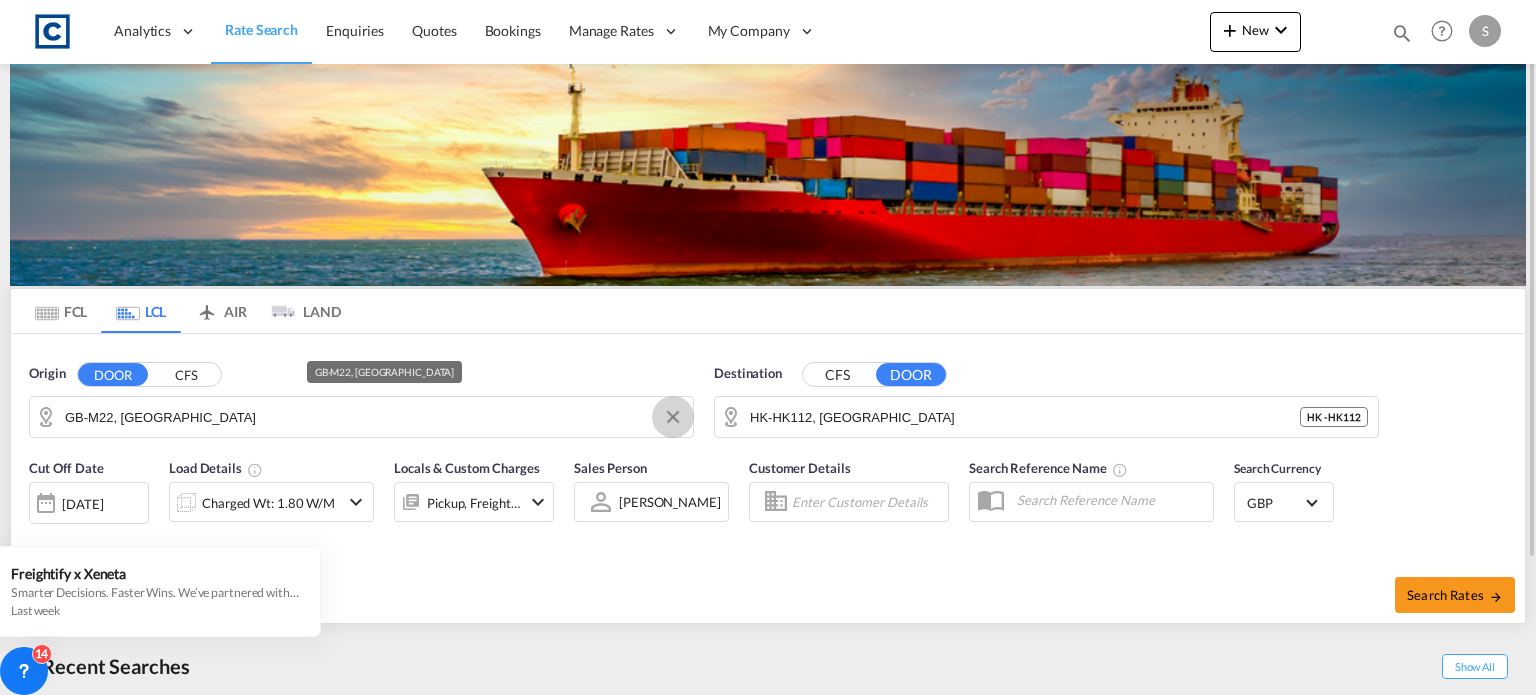 click at bounding box center (673, 417) 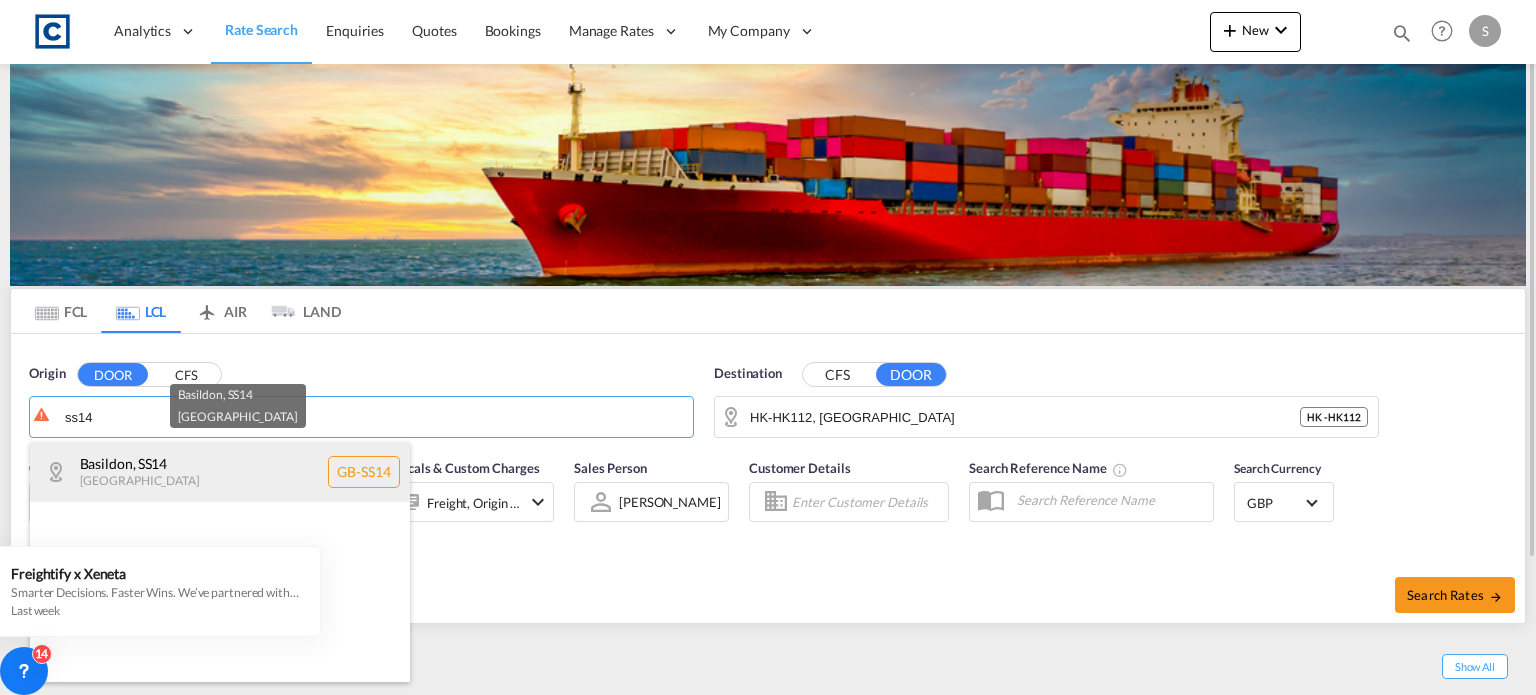 click on "Basildon ,
SS14
[GEOGRAPHIC_DATA]
[GEOGRAPHIC_DATA]-SS14" at bounding box center [220, 472] 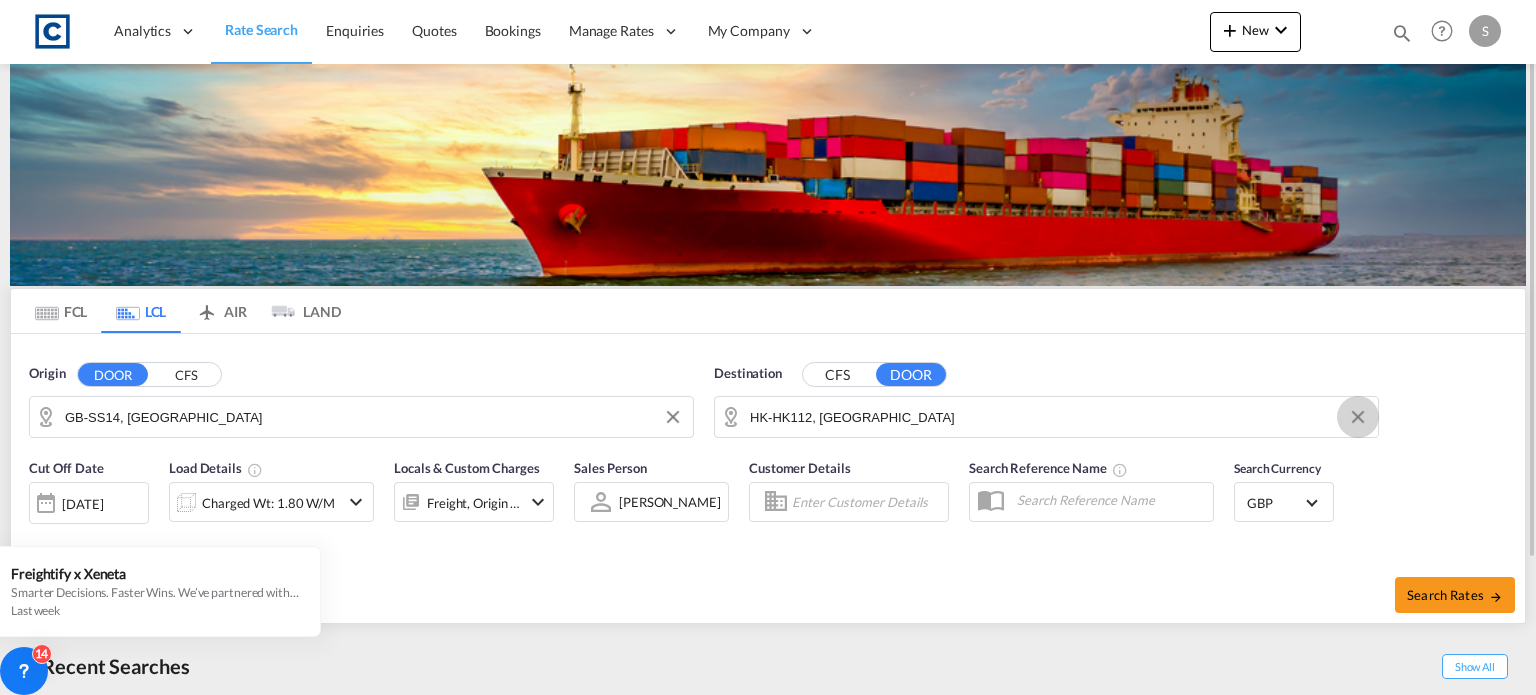 click at bounding box center (1358, 417) 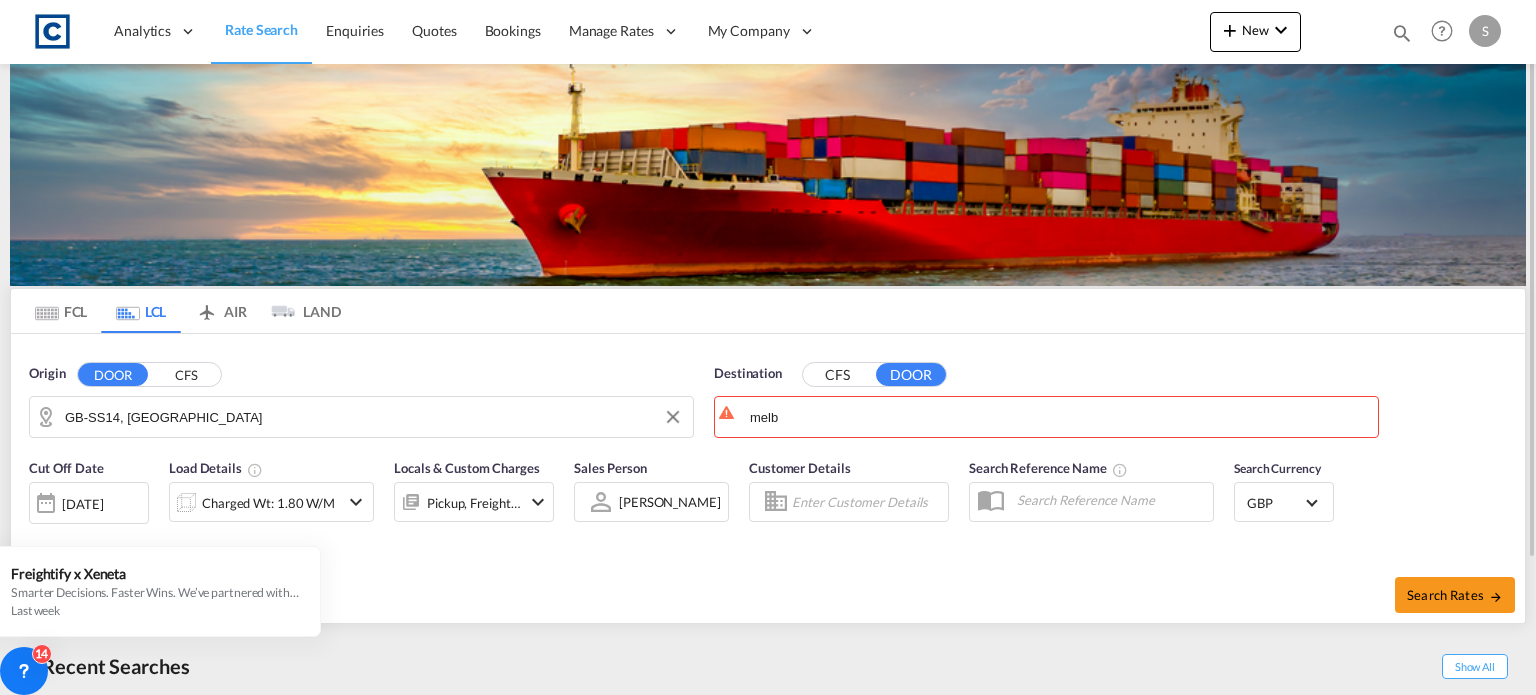 click on "CFS" at bounding box center (838, 375) 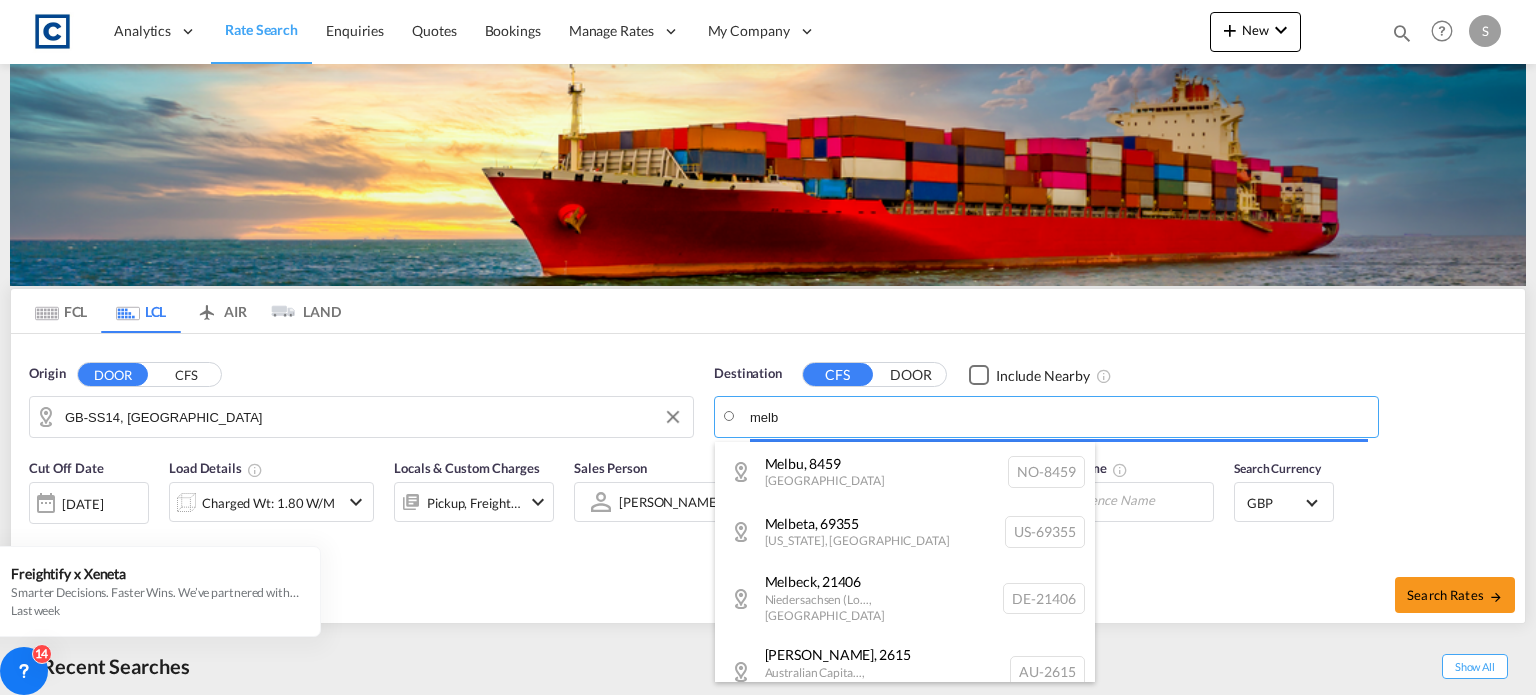 click on "Analytics
Reports
Dashboard
Rate Search
Enquiries
Quotes
Bookings" at bounding box center [768, 347] 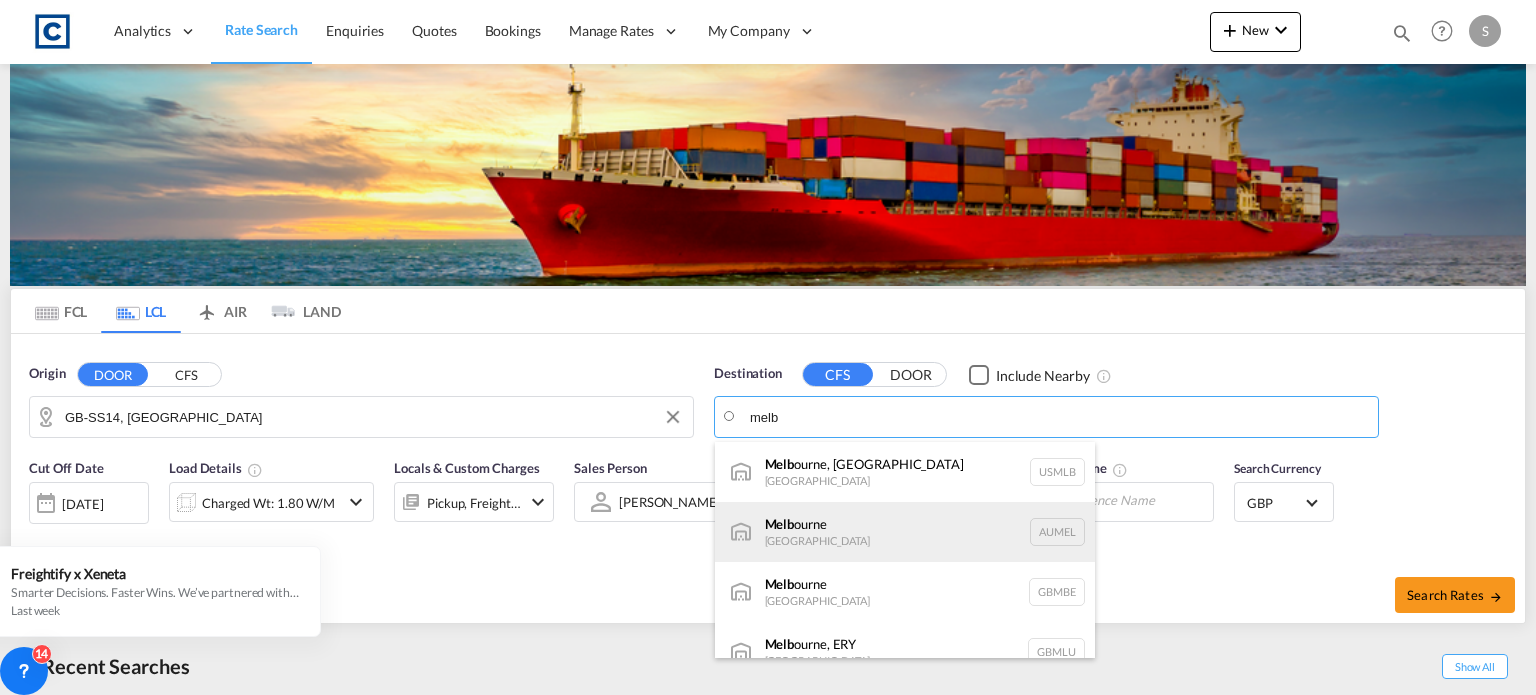 click on "Melb ourne
[GEOGRAPHIC_DATA]
AUMEL" at bounding box center (905, 532) 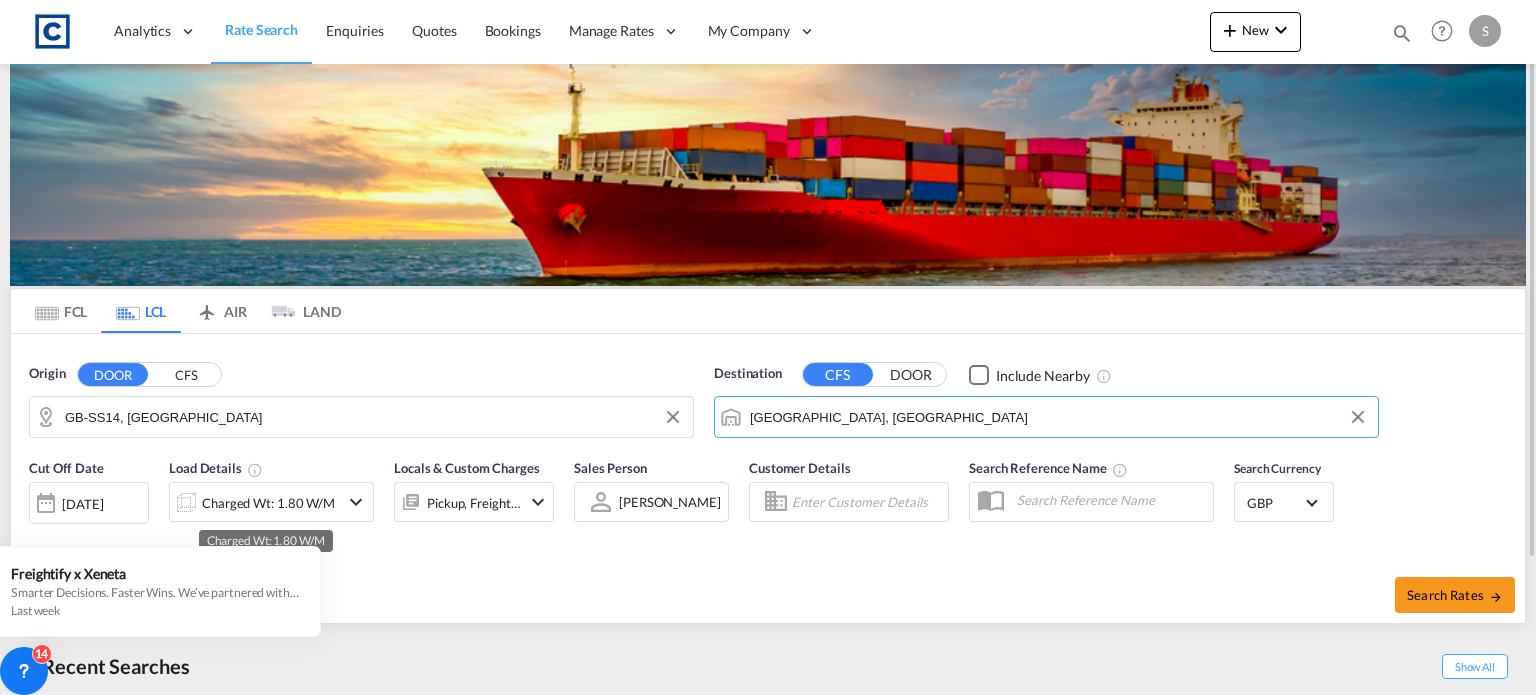 click on "Charged Wt: 1.80 W/M" at bounding box center (268, 503) 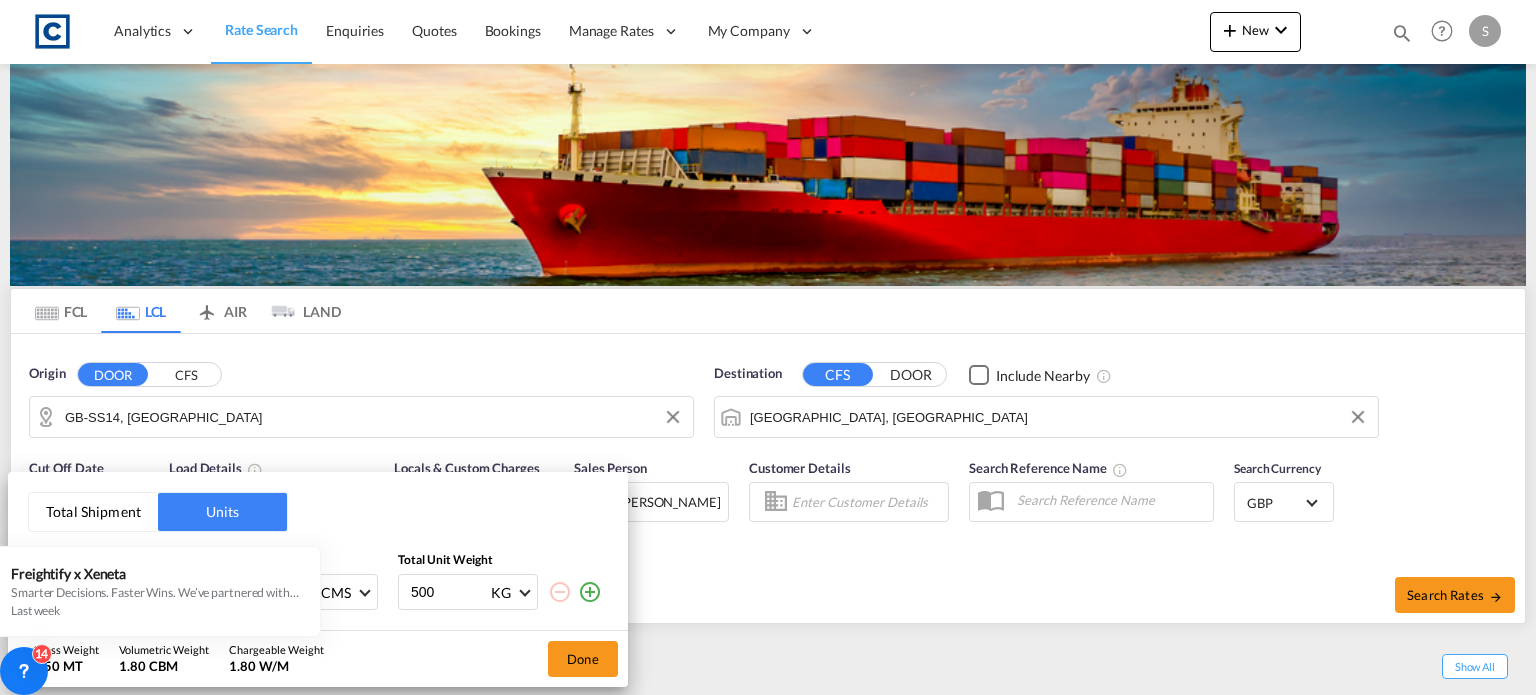 click on "Total Shipment" at bounding box center (93, 512) 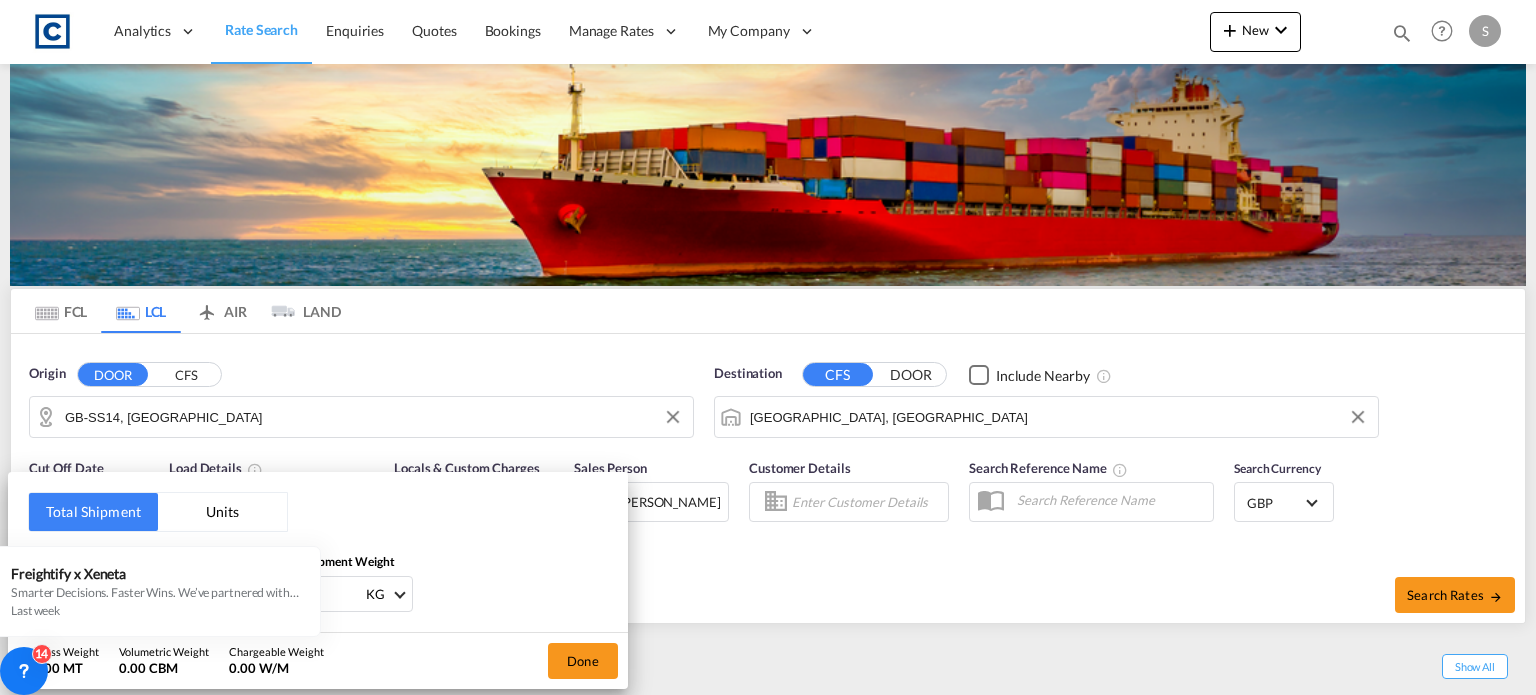 drag, startPoint x: 533, startPoint y: 525, endPoint x: 612, endPoint y: 432, distance: 122.02459 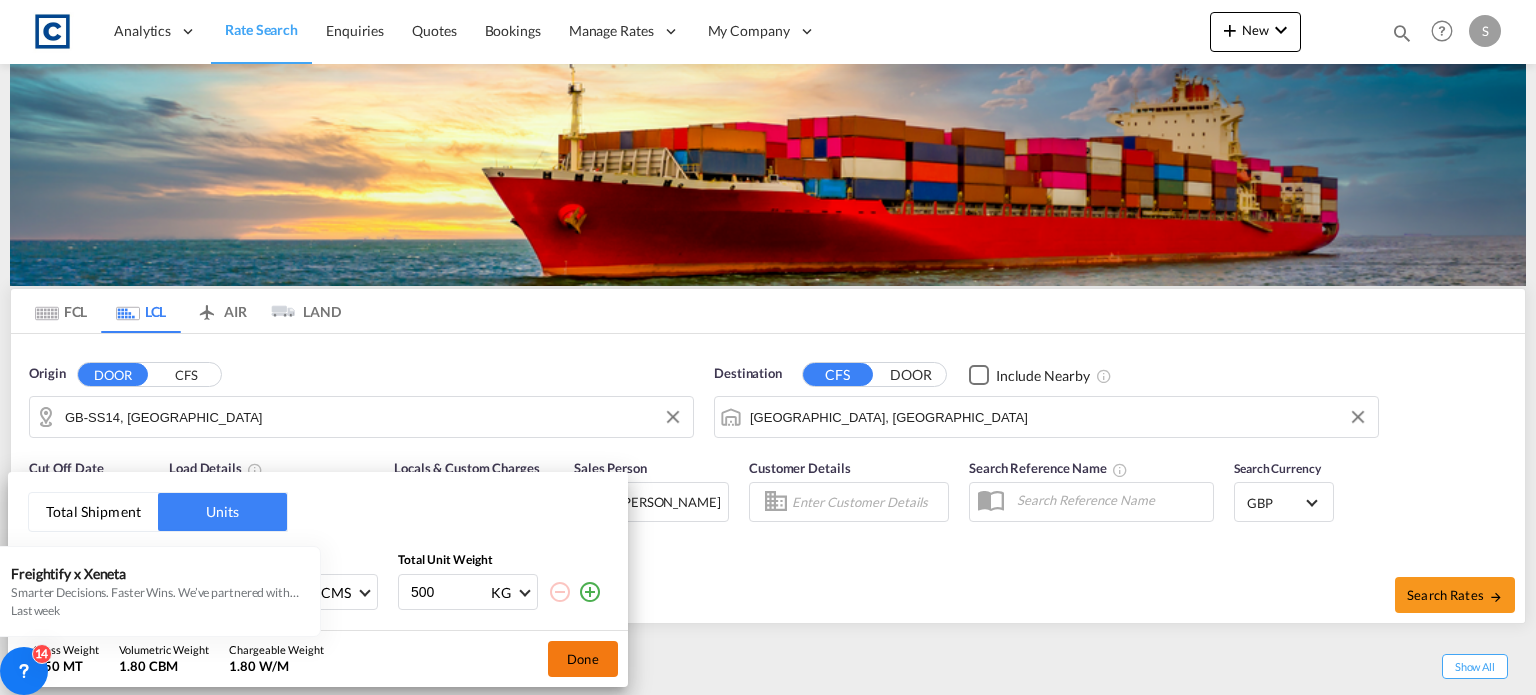 click on "Done" at bounding box center [583, 659] 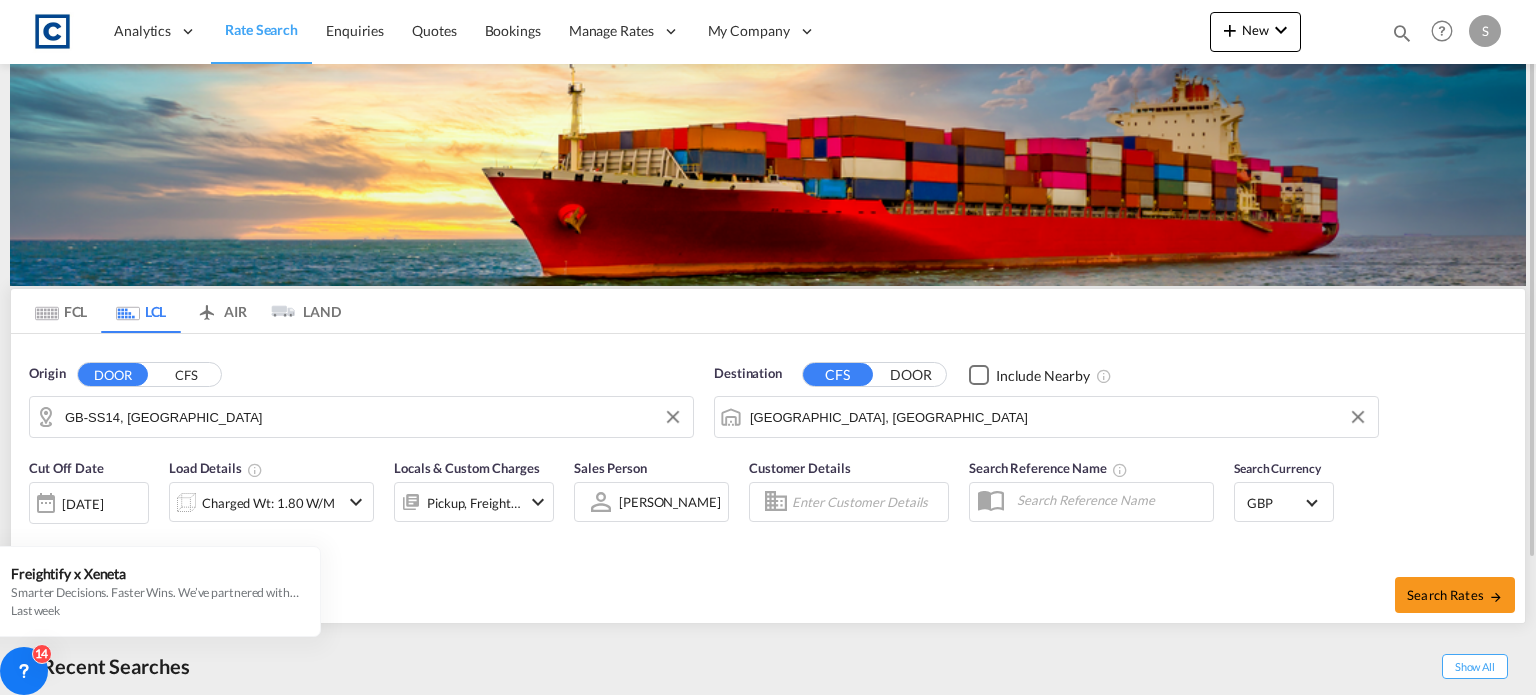 scroll, scrollTop: 168, scrollLeft: 0, axis: vertical 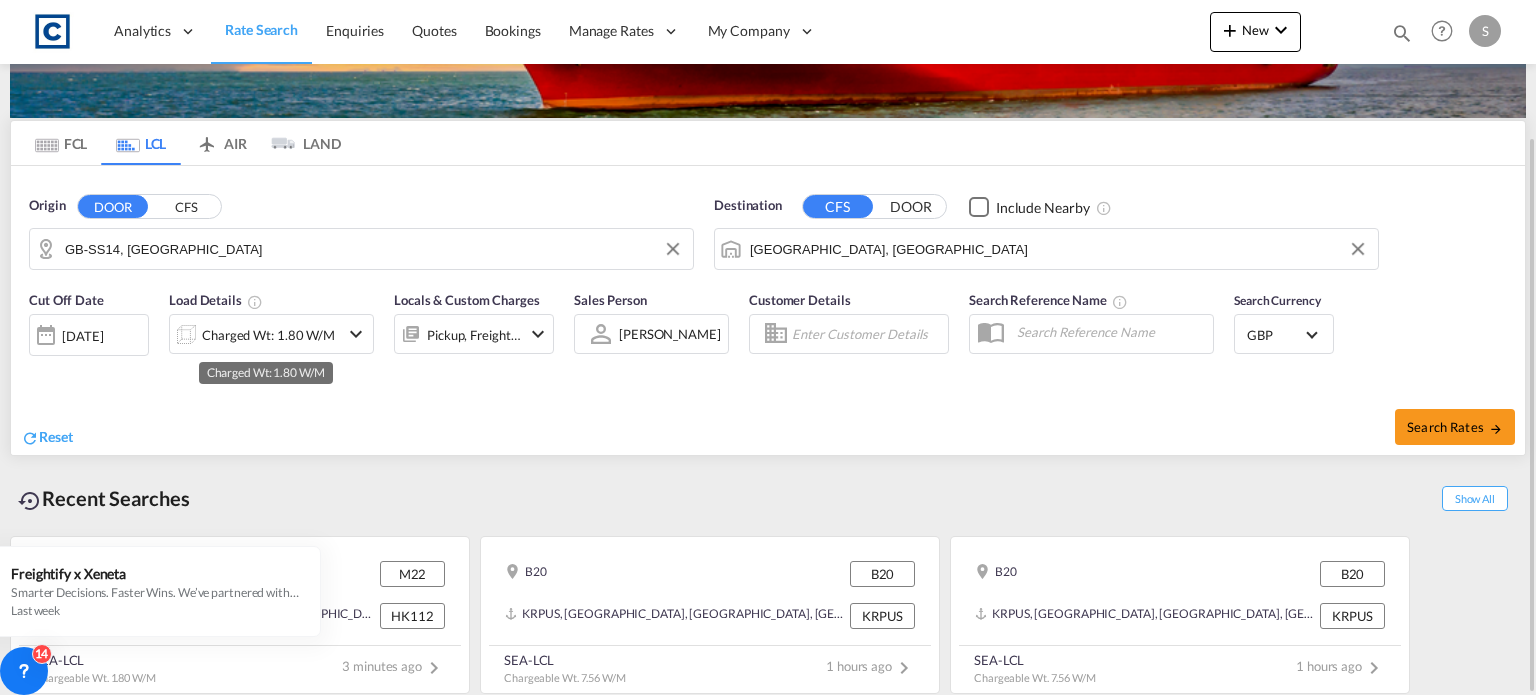 click on "Charged Wt: 1.80 W/M" at bounding box center [268, 335] 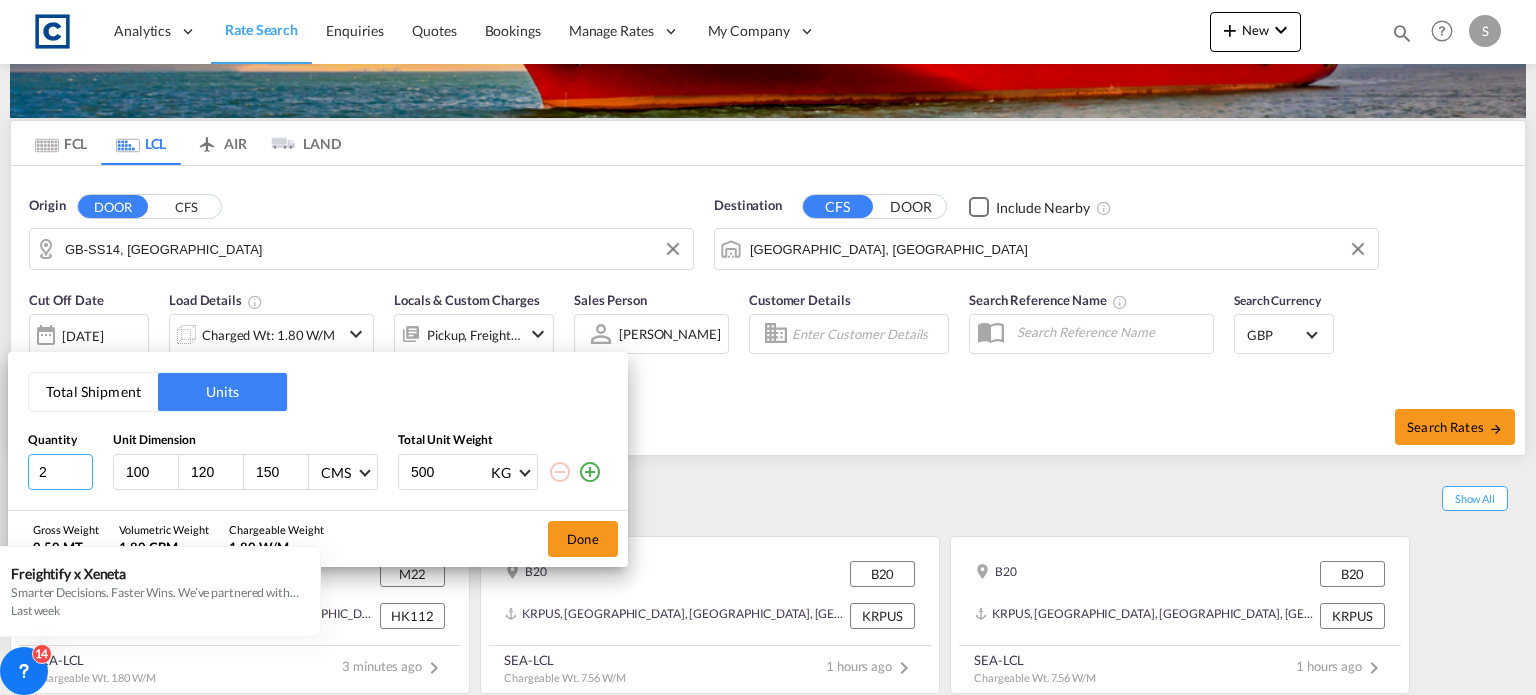 click on "2" at bounding box center (60, 472) 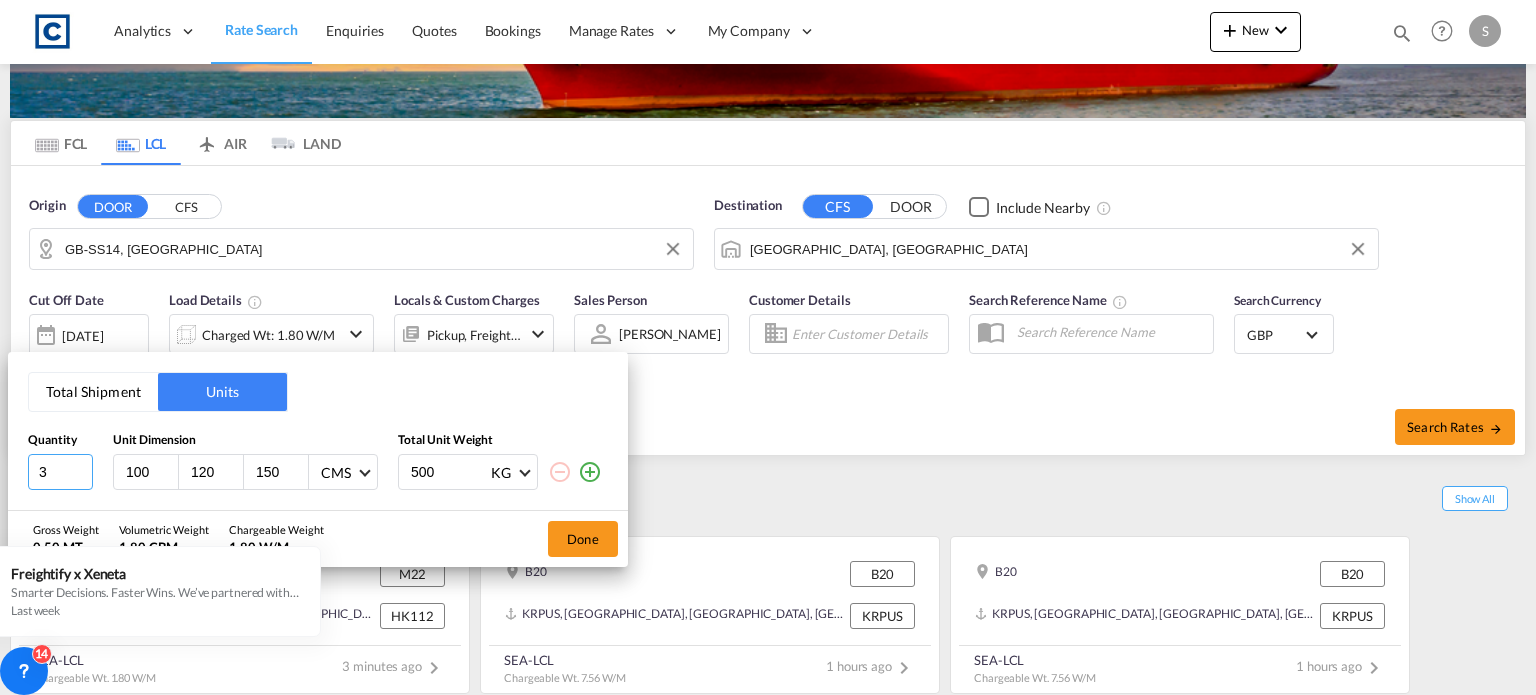click on "3" at bounding box center [60, 472] 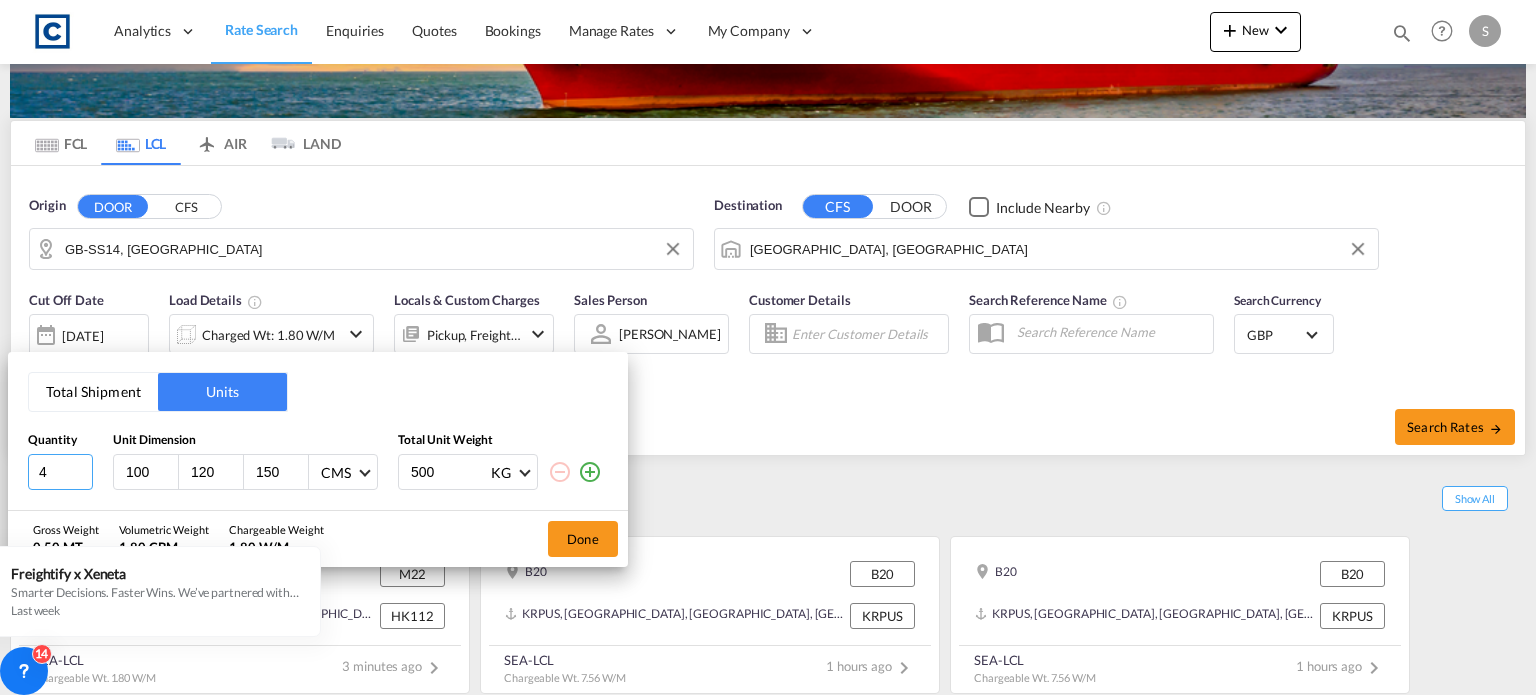 type on "4" 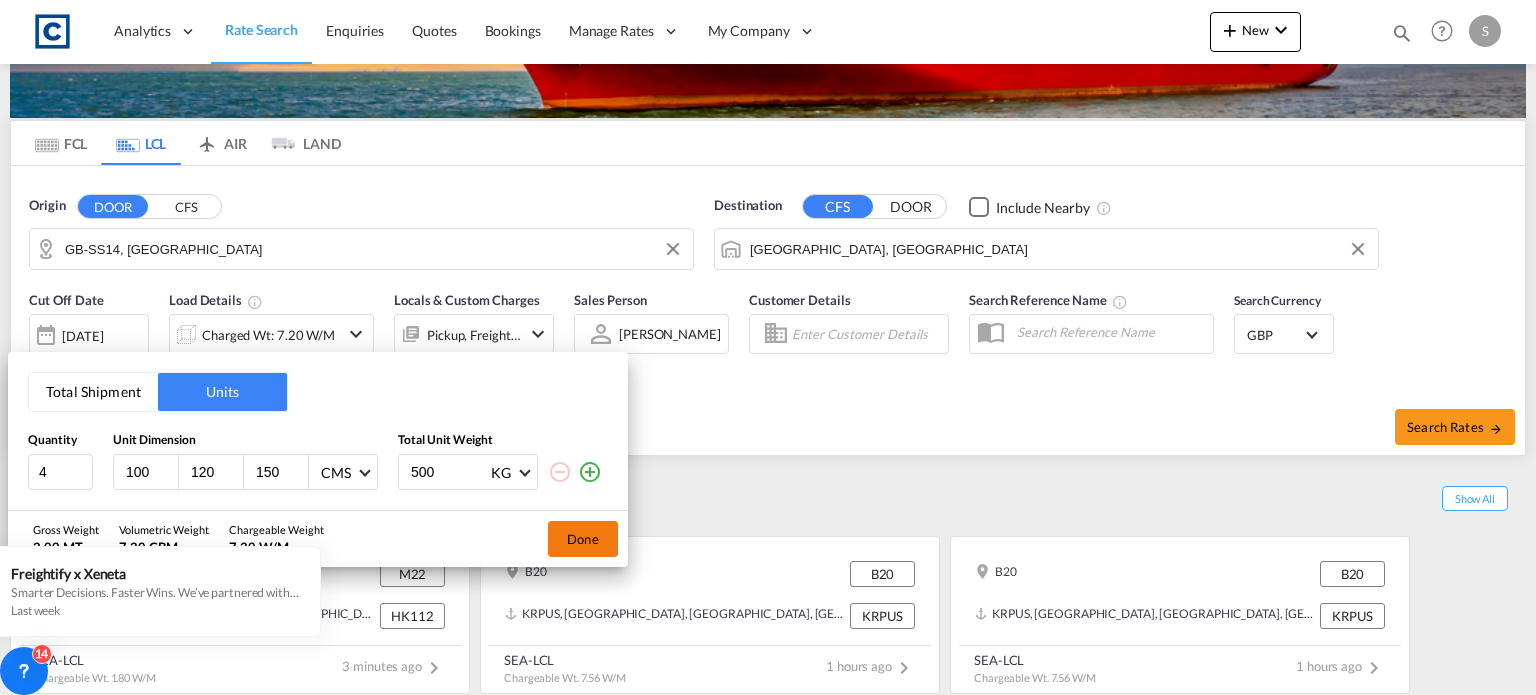 click on "Done" at bounding box center (583, 539) 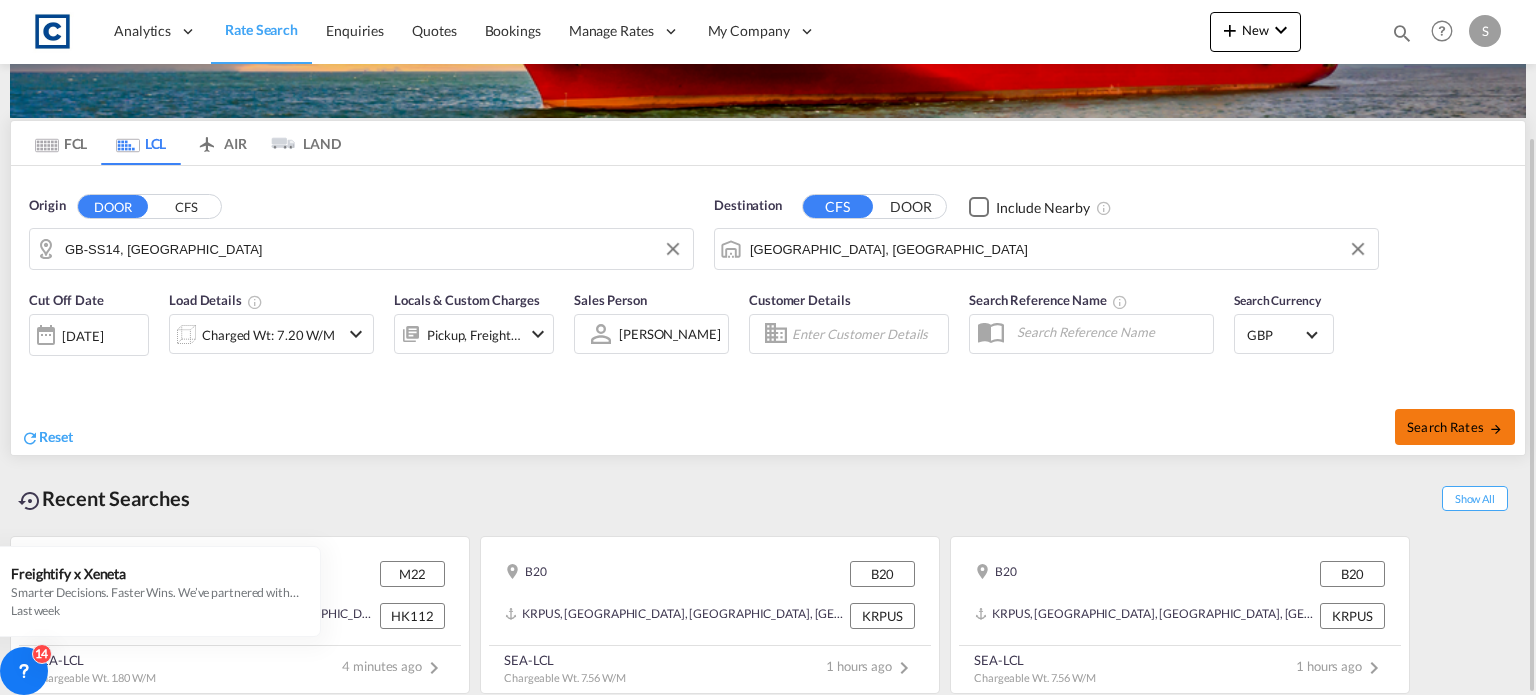 click on "Search Rates" at bounding box center [1455, 427] 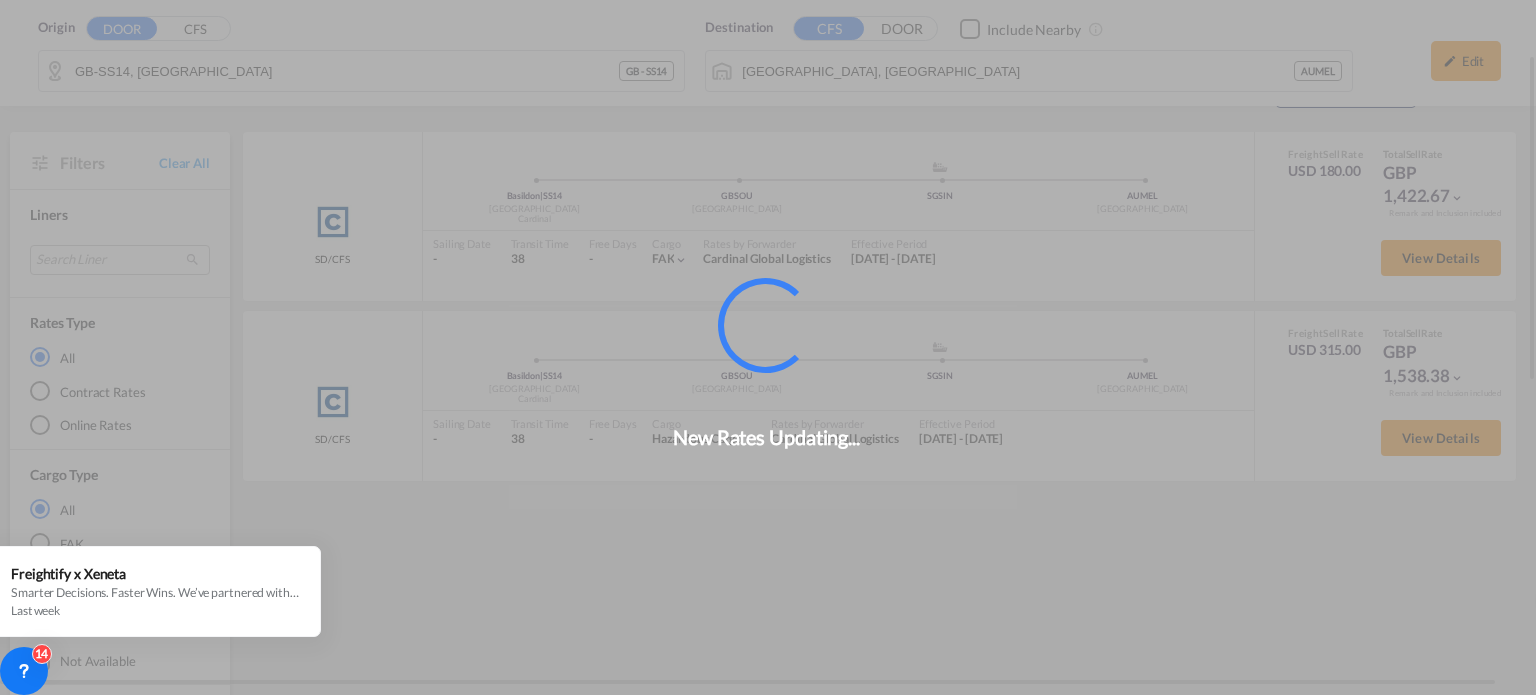 scroll, scrollTop: 127, scrollLeft: 0, axis: vertical 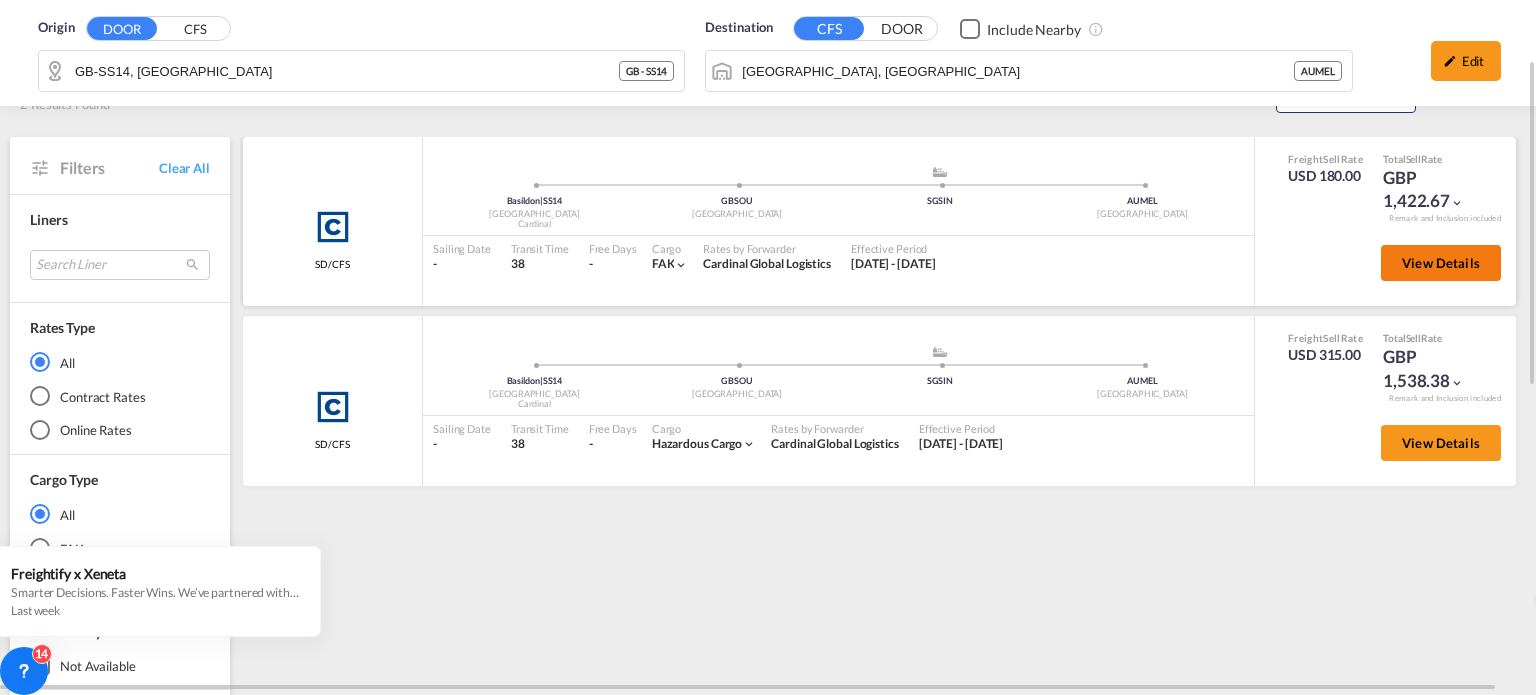 click on "View Details" at bounding box center (1441, 263) 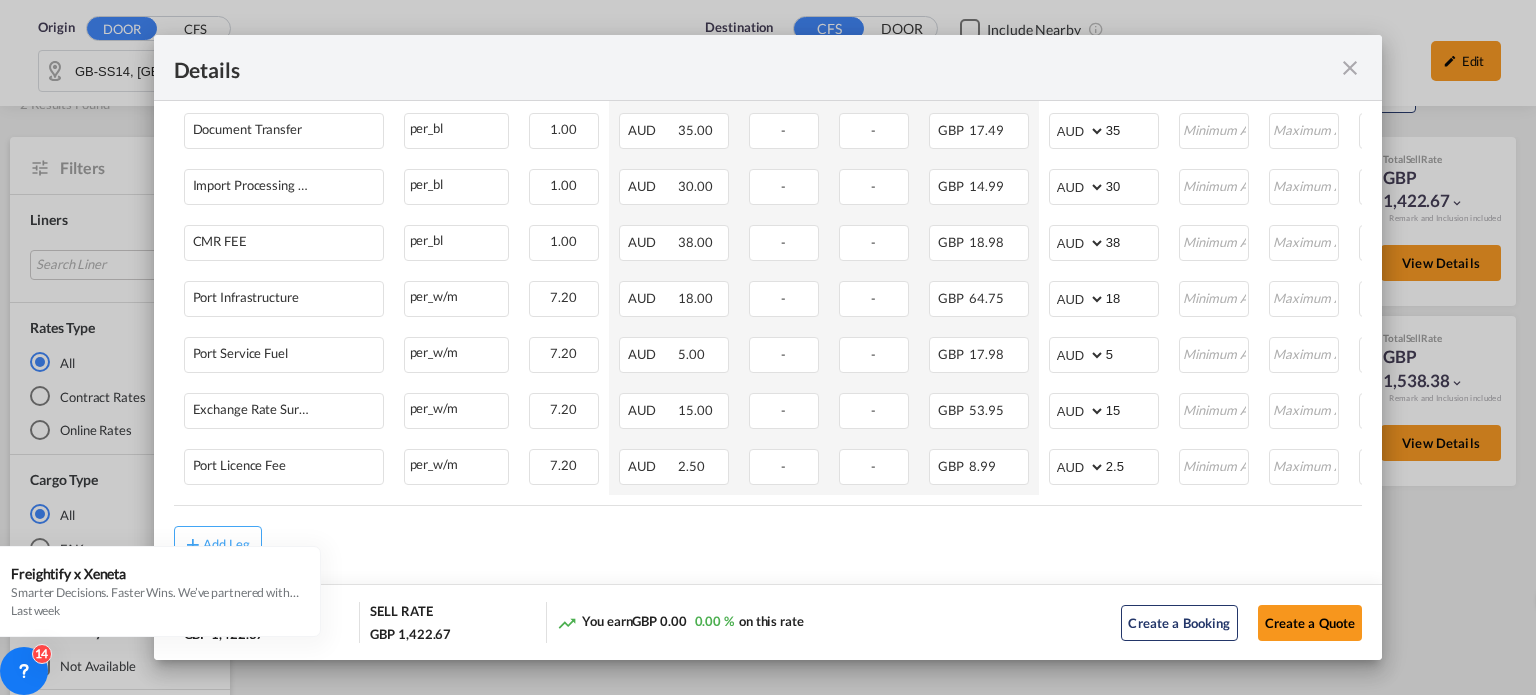 scroll, scrollTop: 1954, scrollLeft: 0, axis: vertical 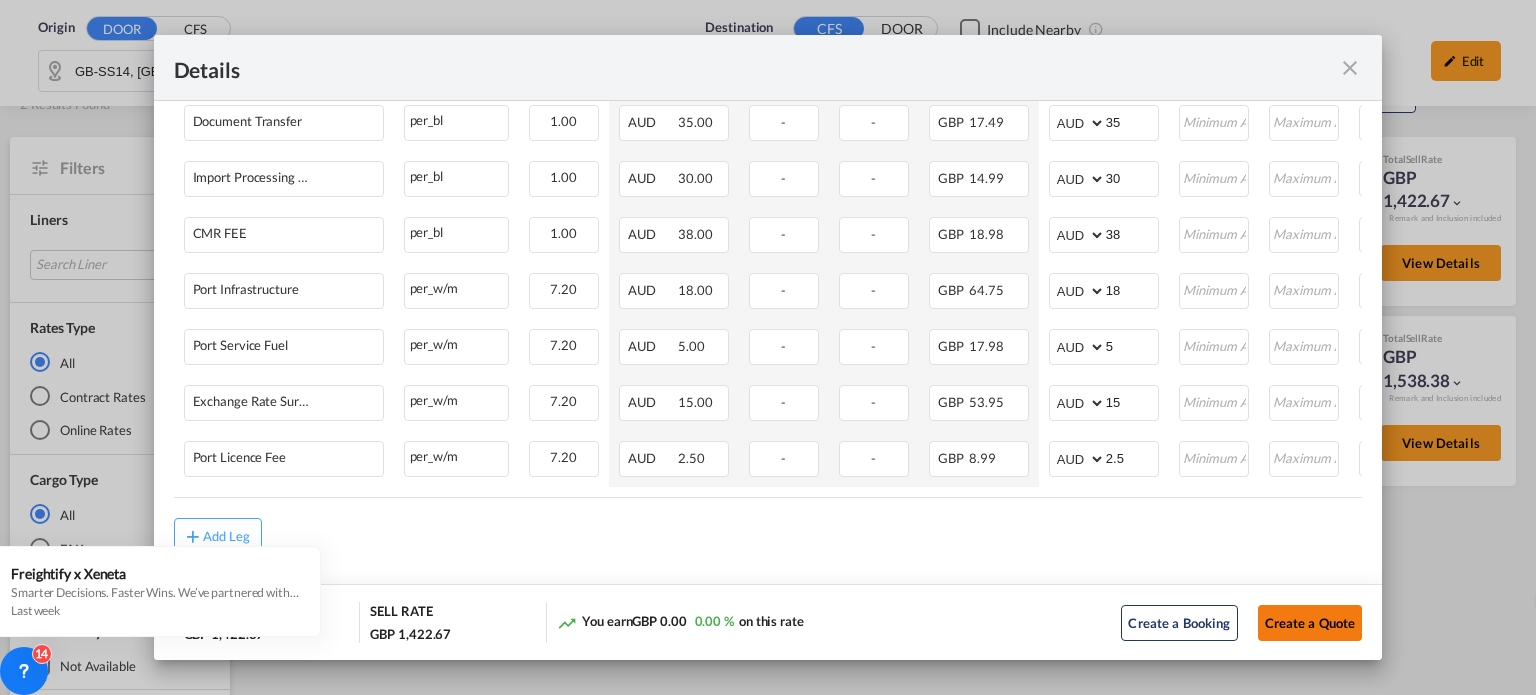 click on "Create a Quote" 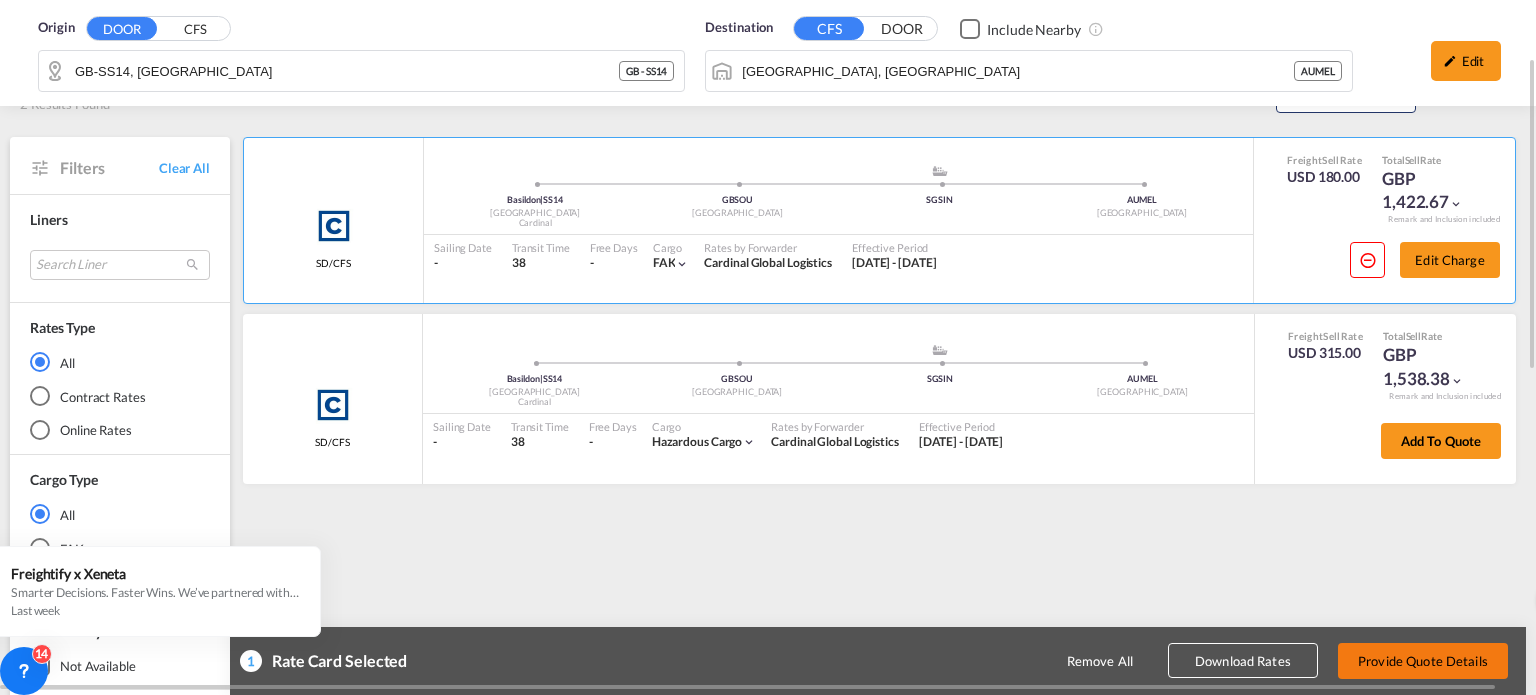 click on "Provide Quote Details" at bounding box center (1423, 661) 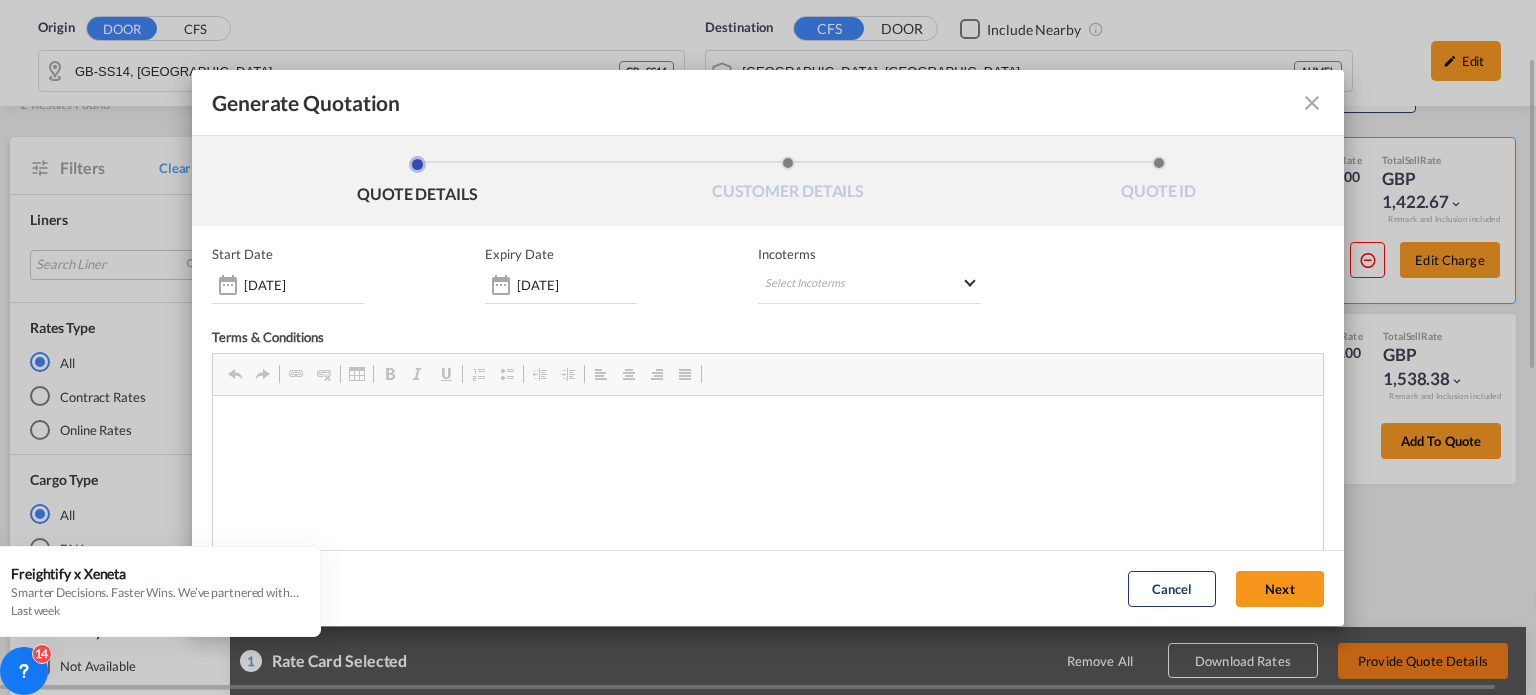 scroll, scrollTop: 0, scrollLeft: 0, axis: both 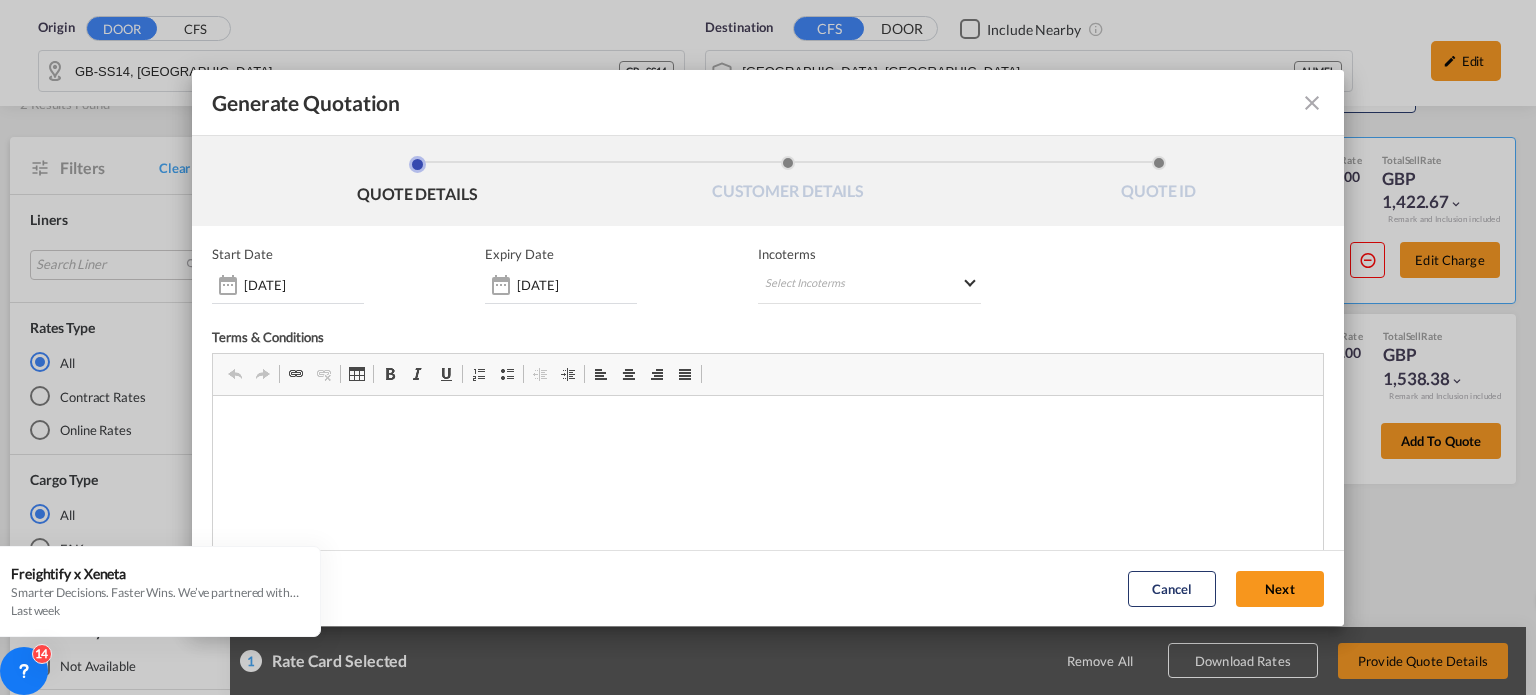 click on "Cancel Next" at bounding box center (1226, 588) 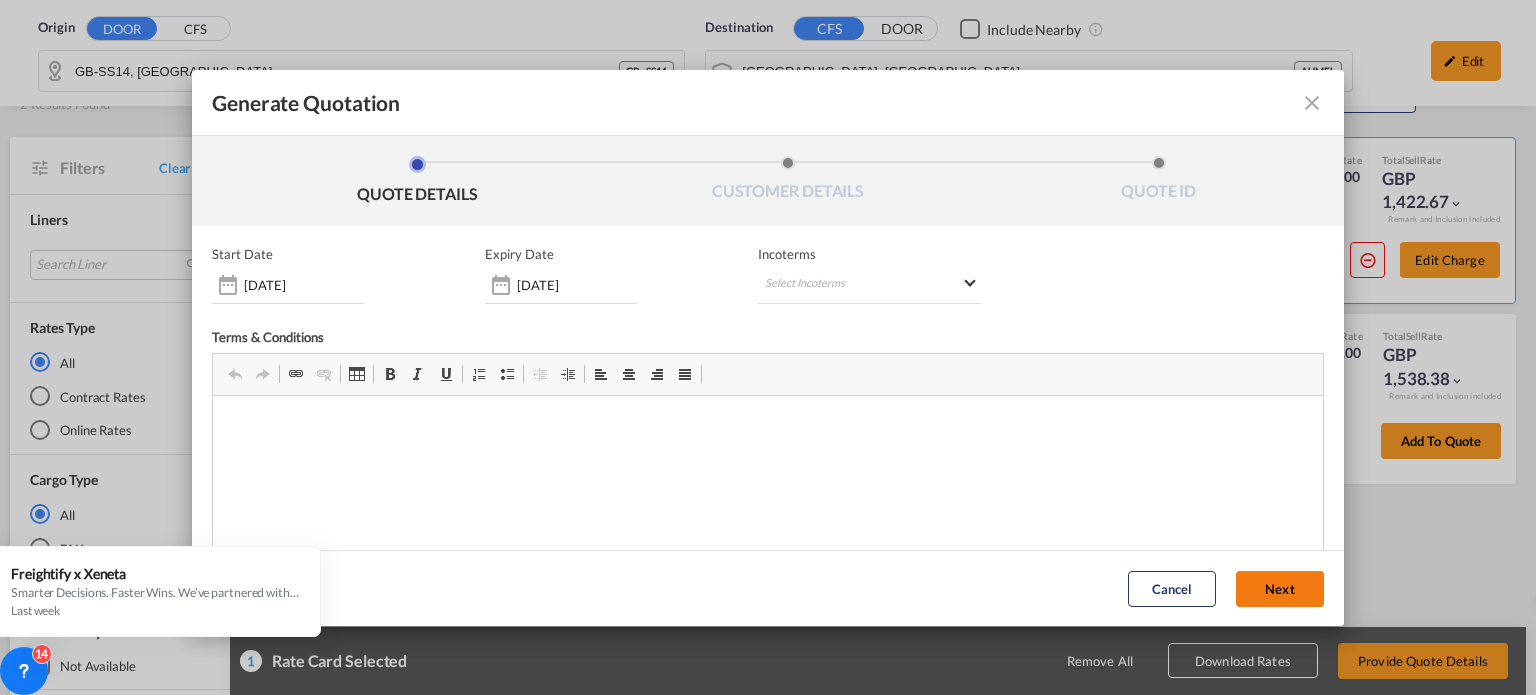 click on "Next" at bounding box center [1280, 589] 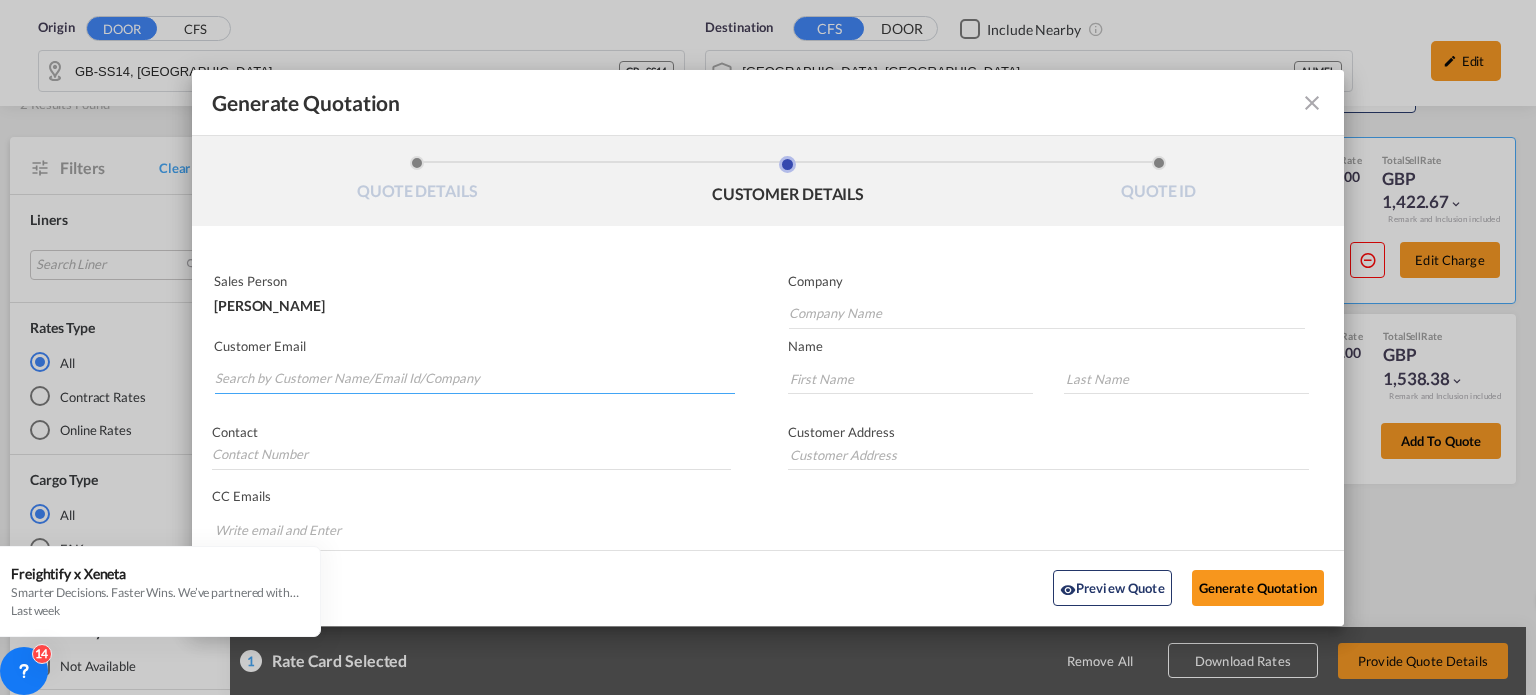 click at bounding box center [475, 379] 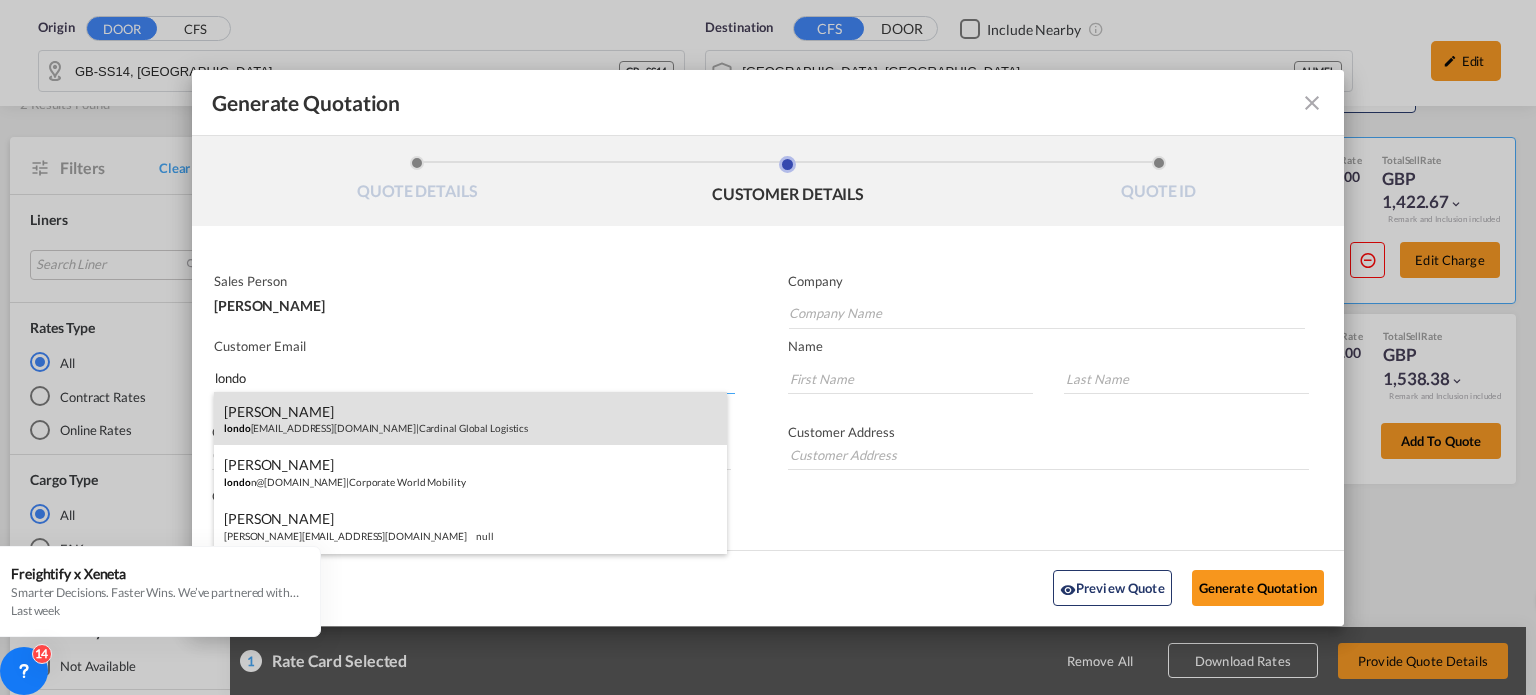 type on "londo" 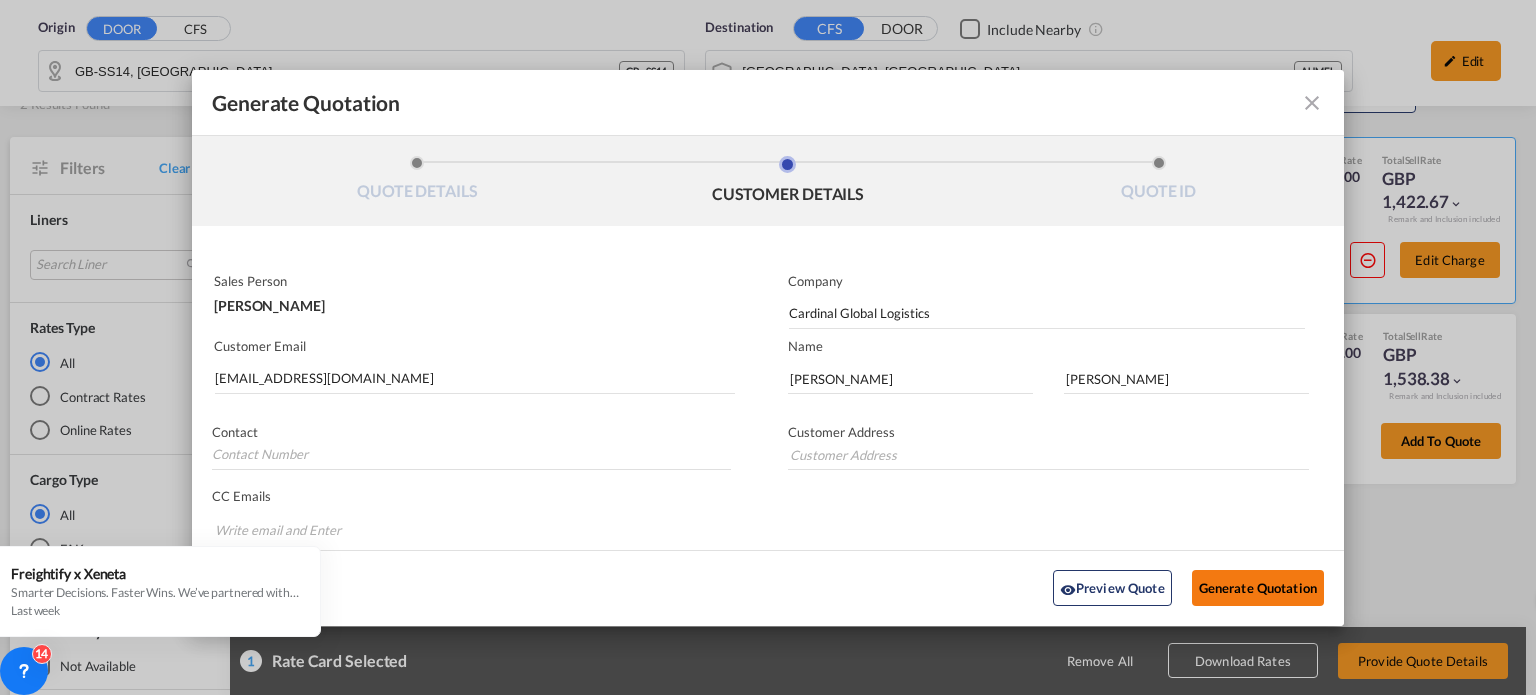 click on "Generate Quotation" at bounding box center (1258, 588) 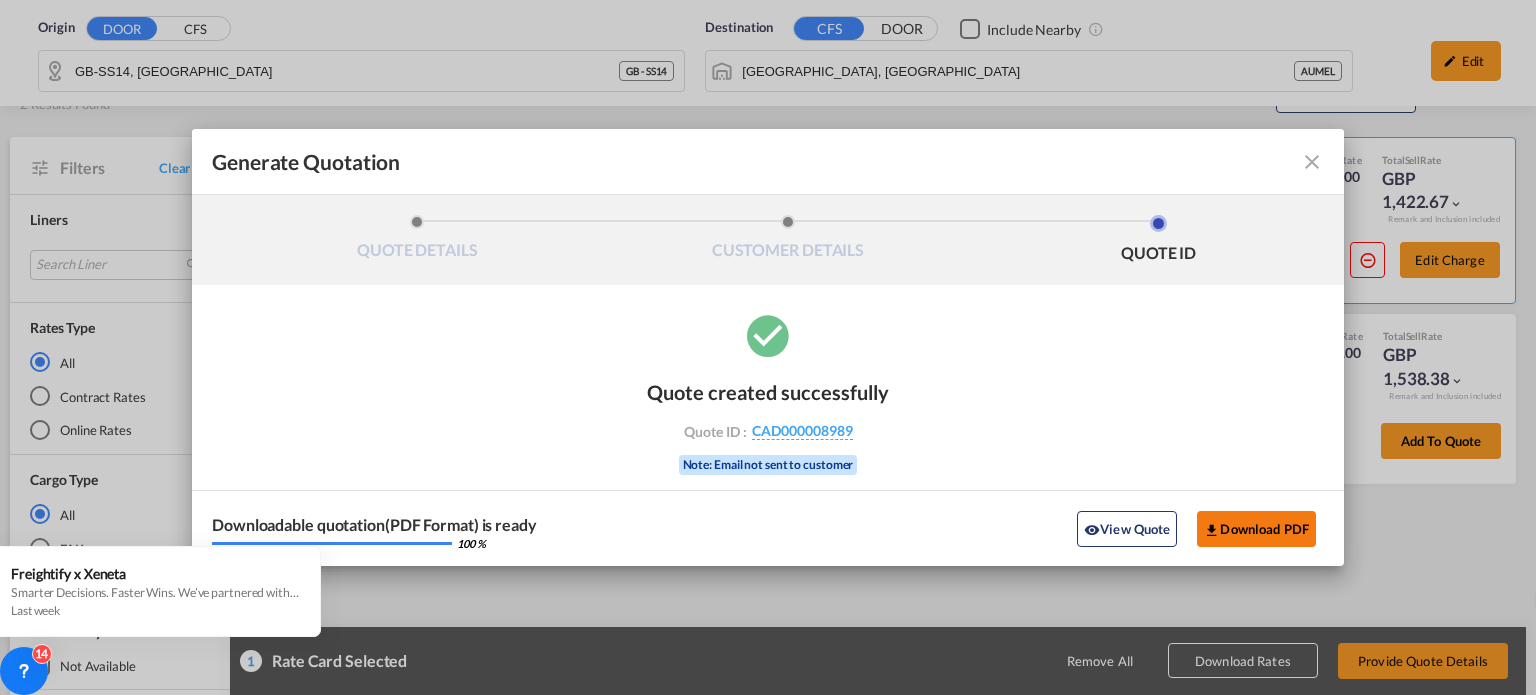 click on "Download PDF" at bounding box center [1256, 529] 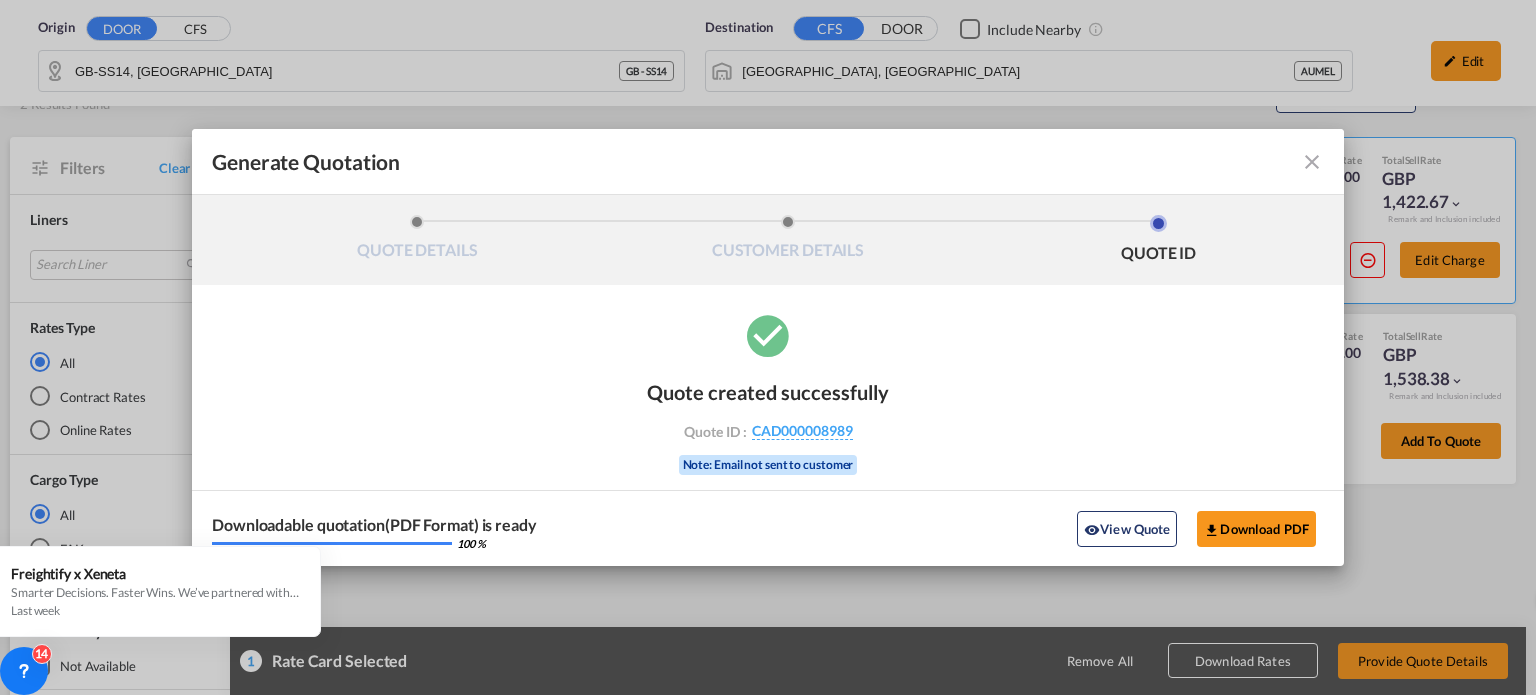 click at bounding box center [1312, 162] 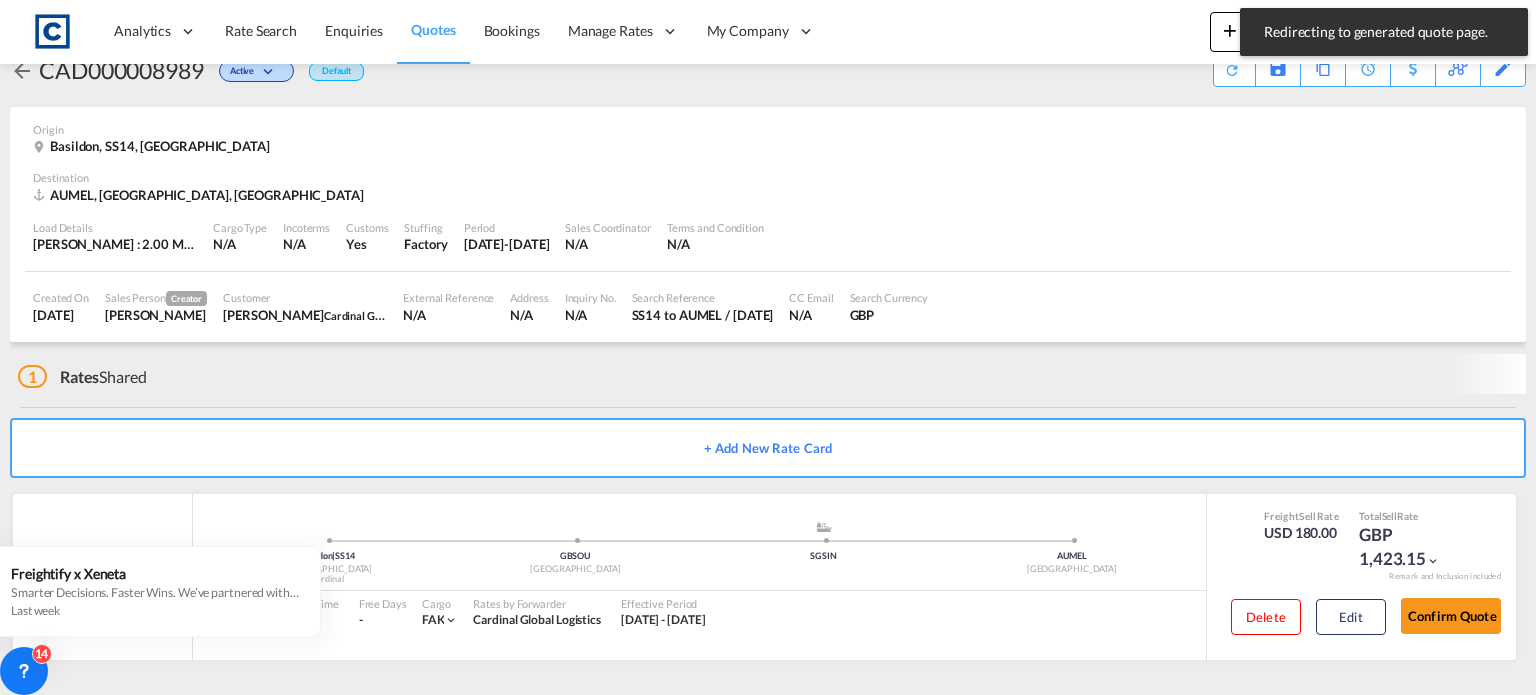 scroll, scrollTop: 0, scrollLeft: 0, axis: both 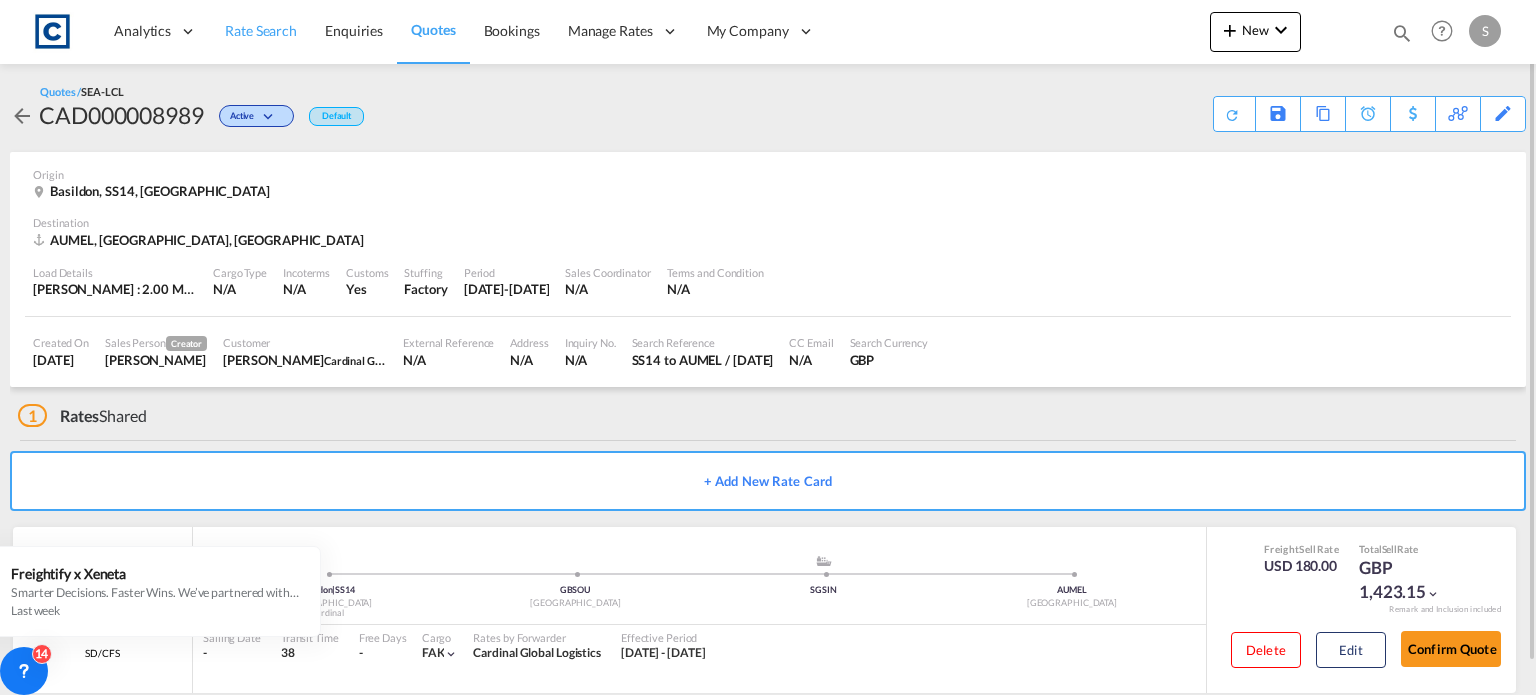 click on "Rate Search" at bounding box center [261, 30] 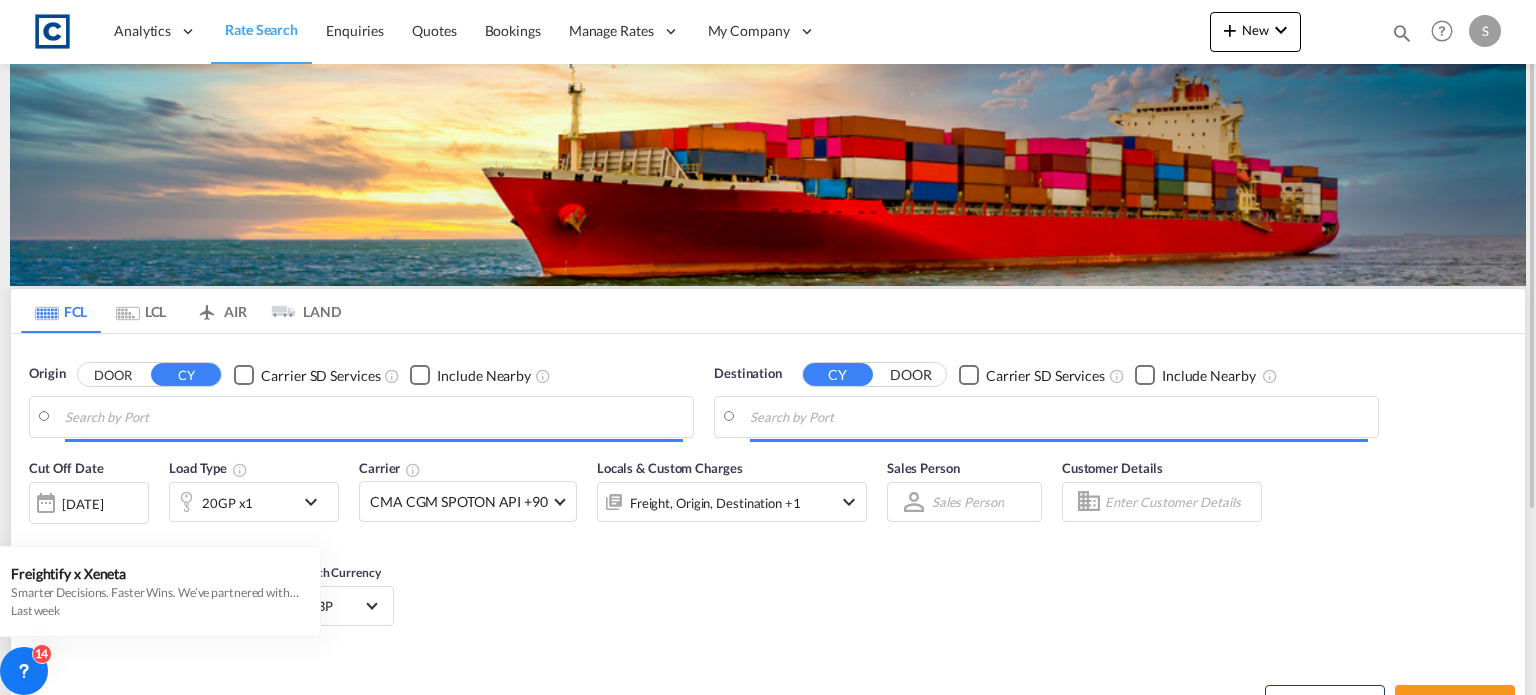 type on "Hythe, [PERSON_NAME], GBHTH" 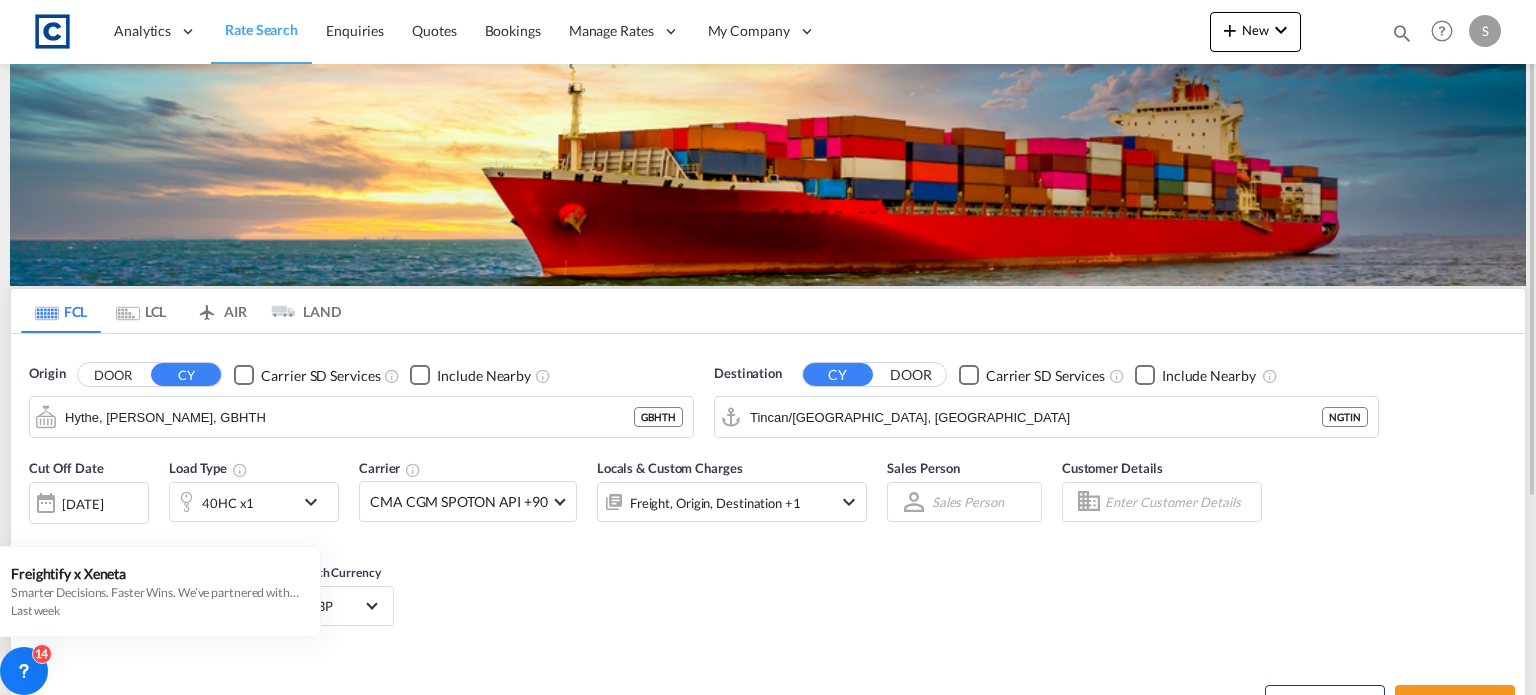 click on "LCL" at bounding box center [141, 311] 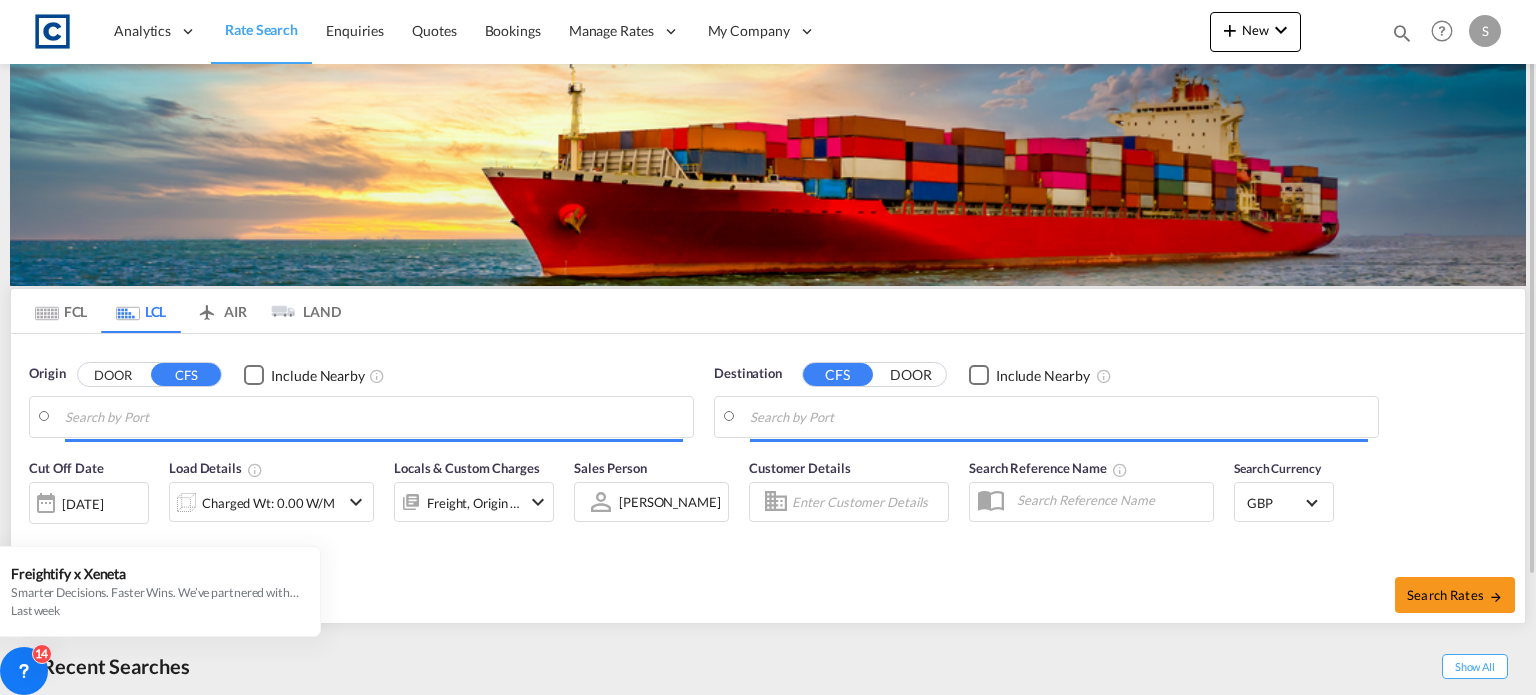 type on "GB-SS14, [GEOGRAPHIC_DATA]" 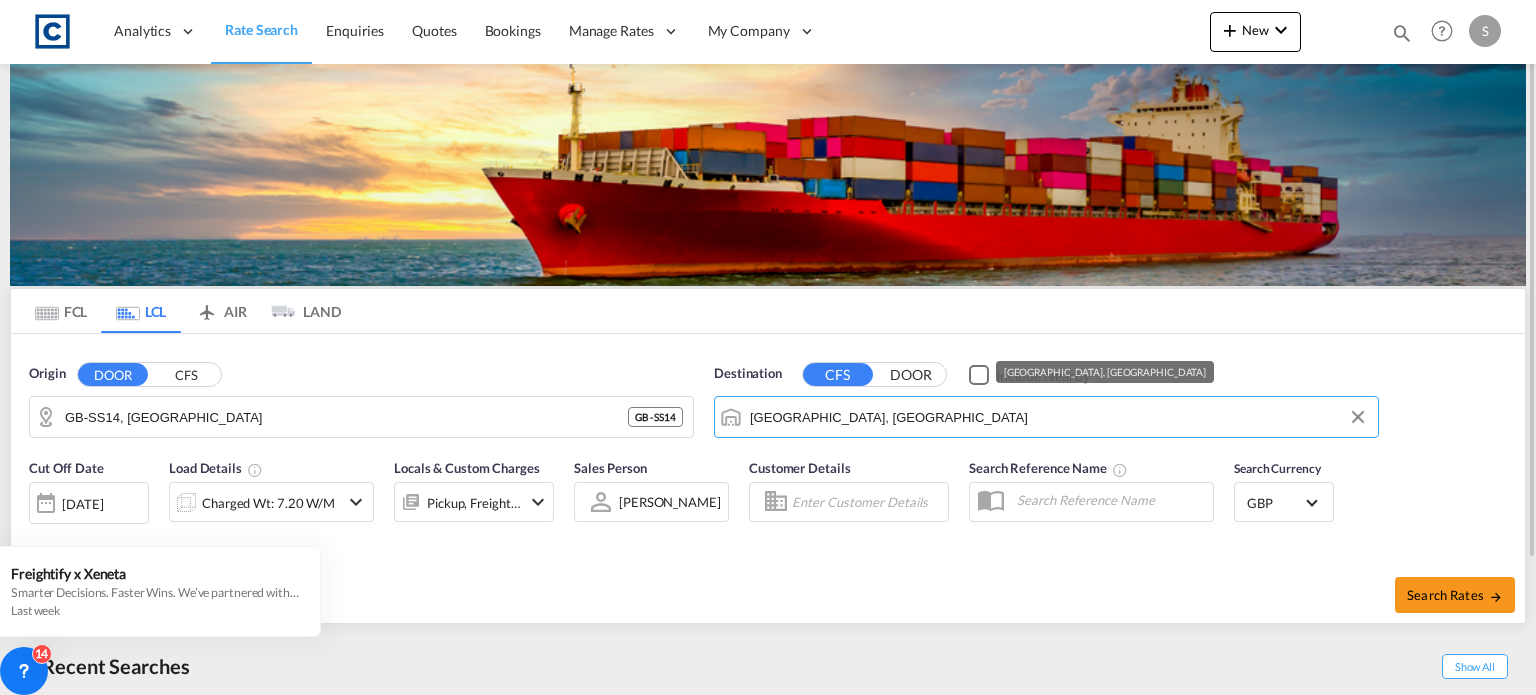 click on "[GEOGRAPHIC_DATA], [GEOGRAPHIC_DATA]" at bounding box center [1059, 417] 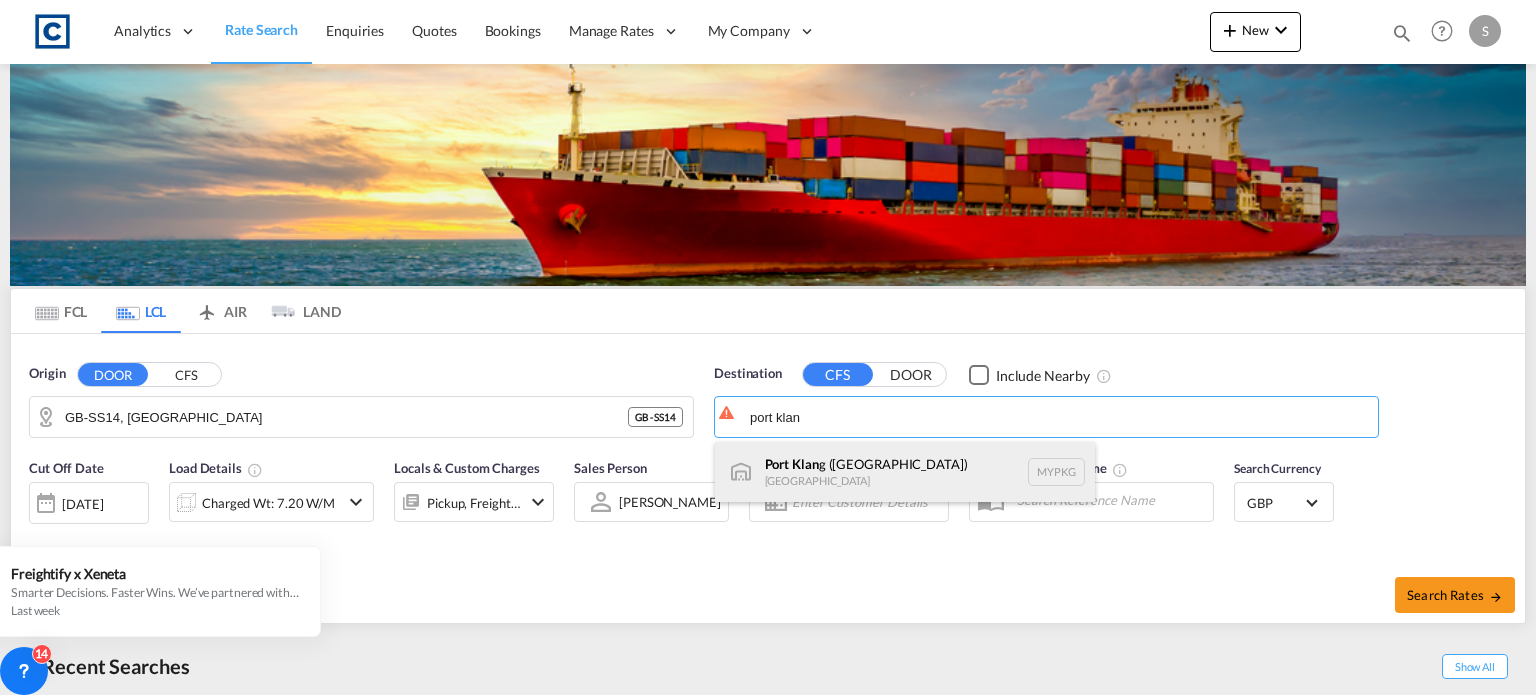 click on "Port Klan g ([GEOGRAPHIC_DATA])
[GEOGRAPHIC_DATA]
MYPKG" at bounding box center [905, 472] 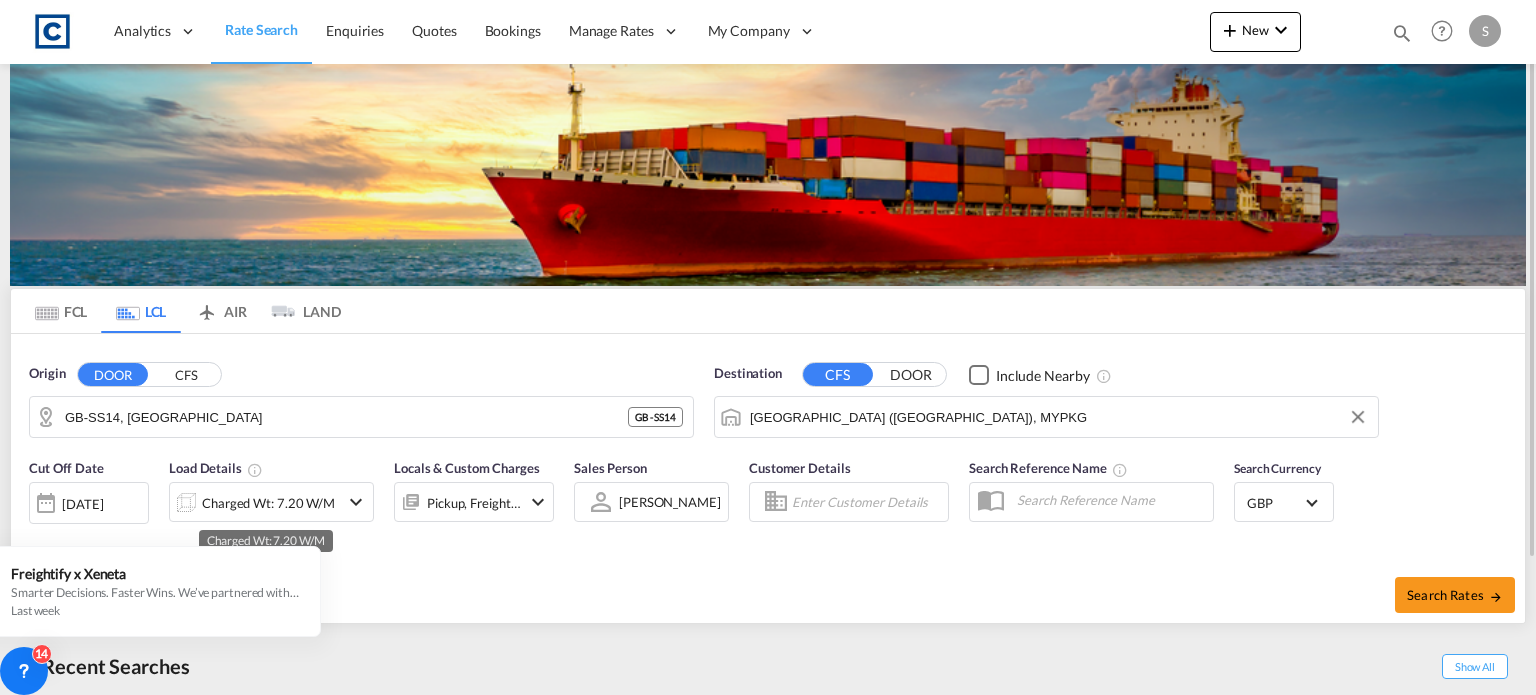 click on "Charged Wt: 7.20 W/M" at bounding box center (268, 503) 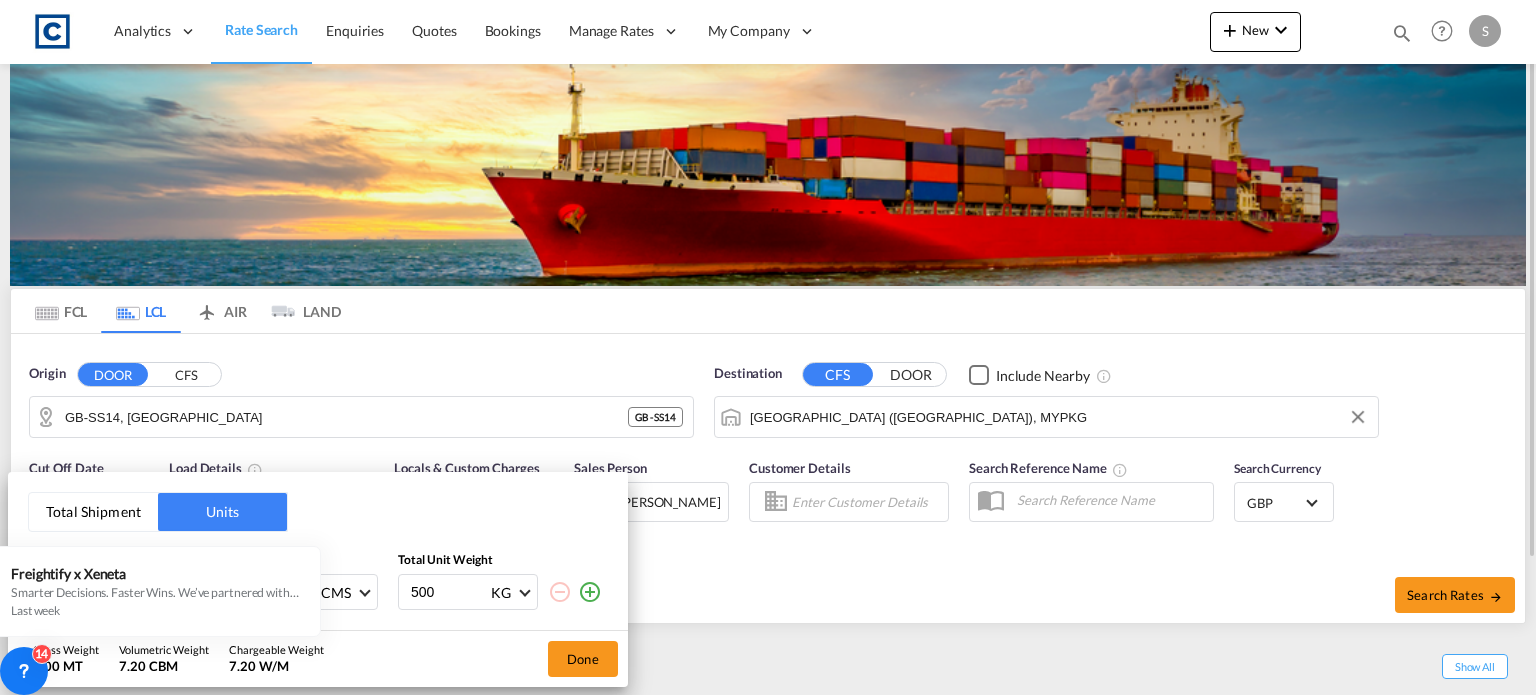 drag, startPoint x: 567, startPoint y: 664, endPoint x: 581, endPoint y: 651, distance: 19.104973 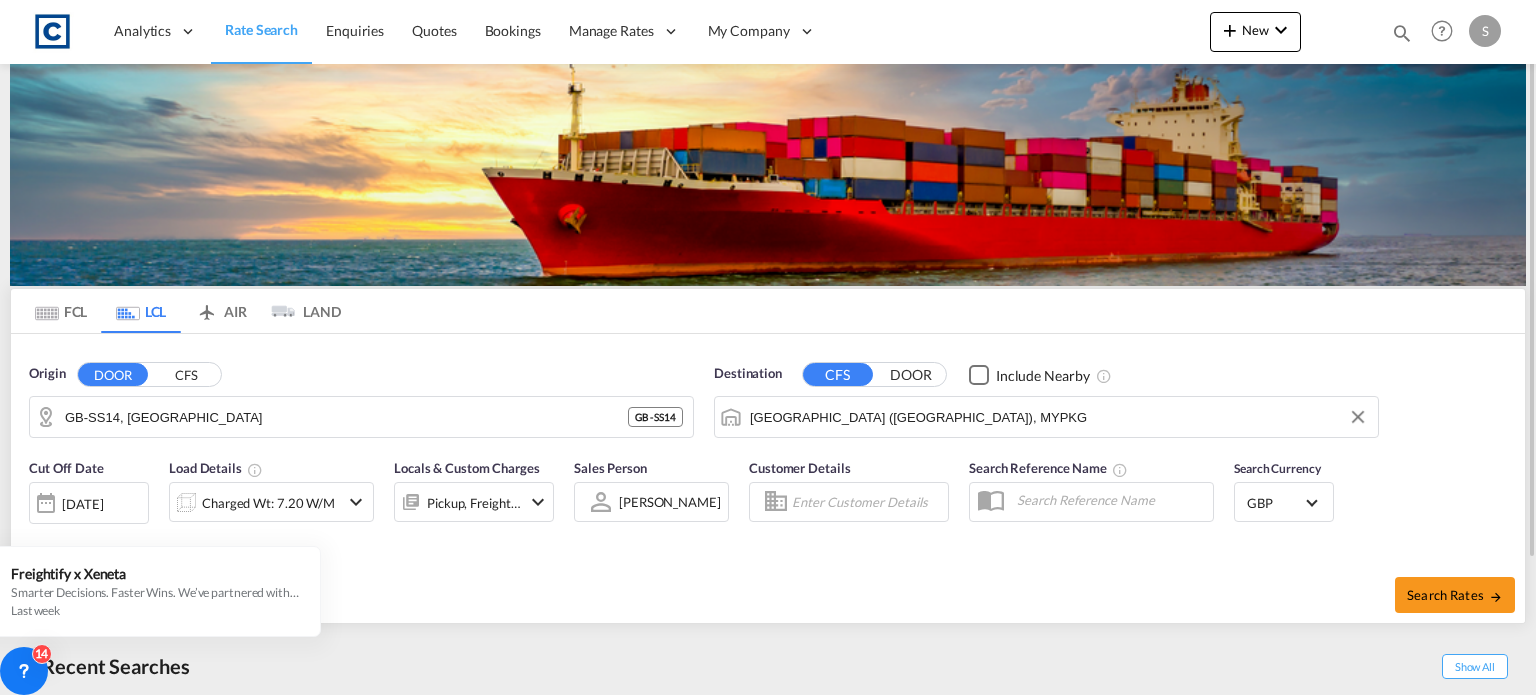 scroll, scrollTop: 168, scrollLeft: 0, axis: vertical 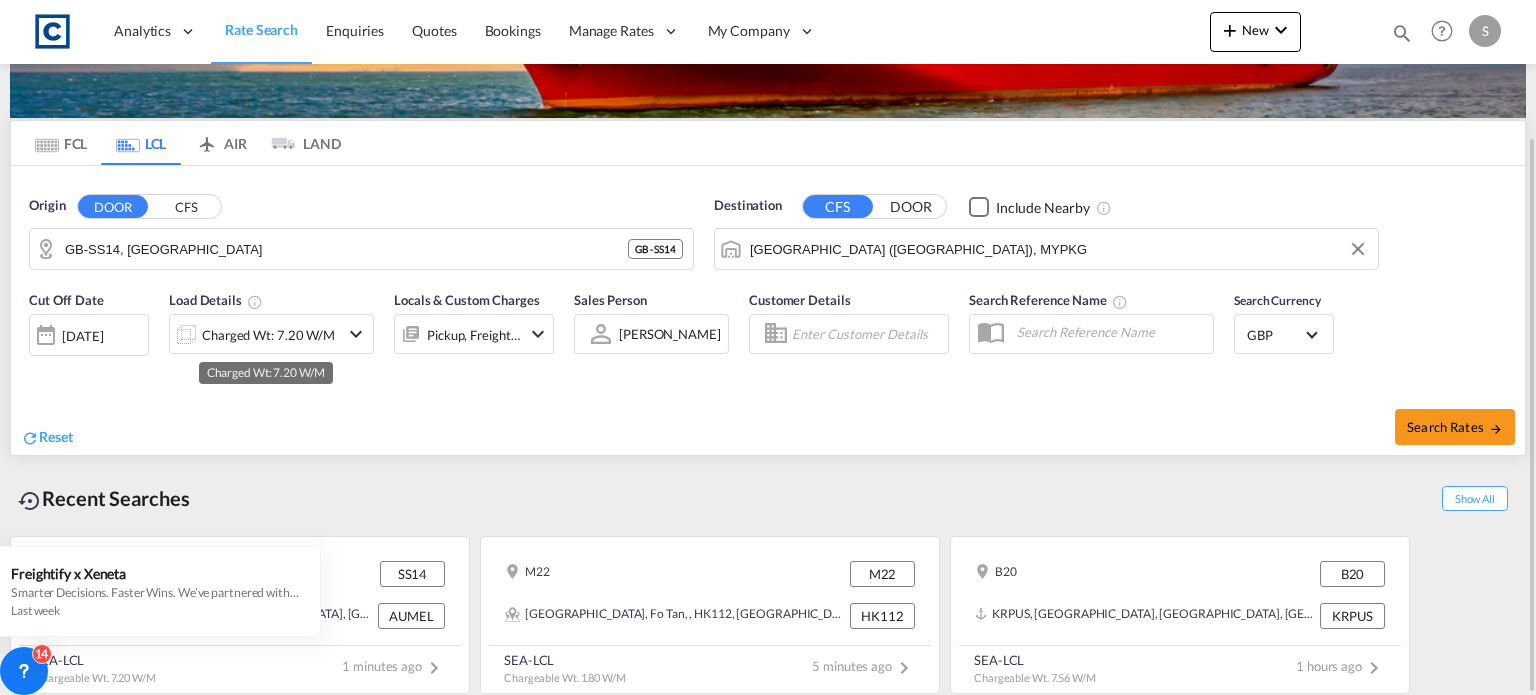 click on "Charged Wt: 7.20 W/M" at bounding box center (268, 335) 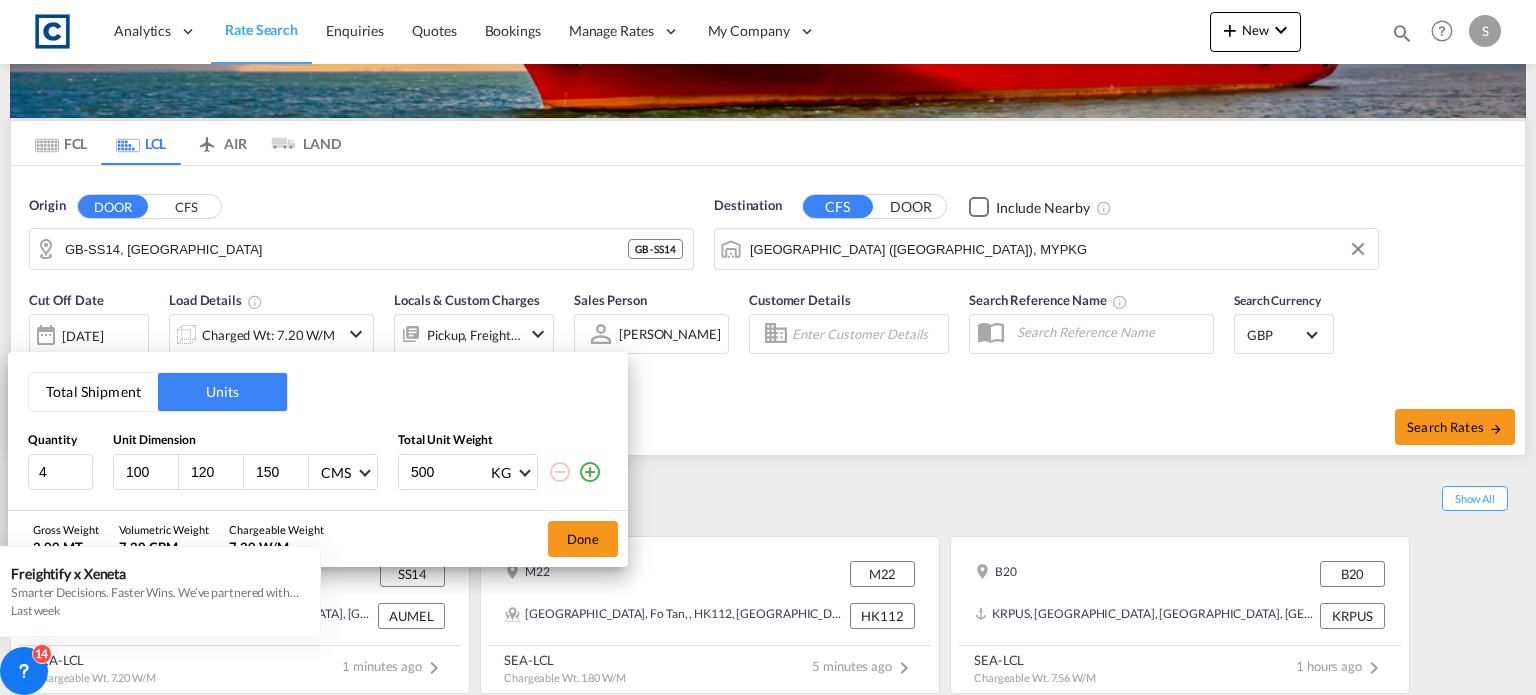 click on "Total Shipment" at bounding box center (93, 392) 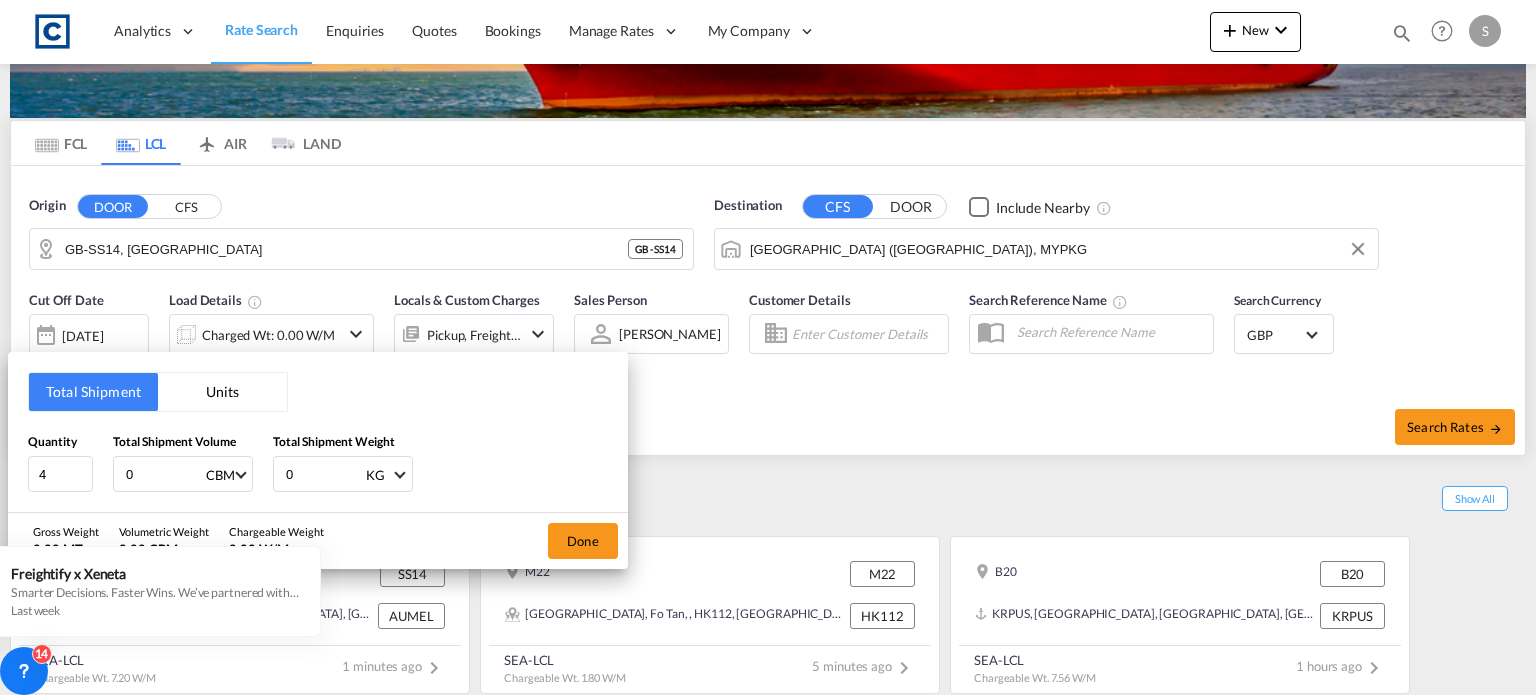 click on "0" at bounding box center [164, 474] 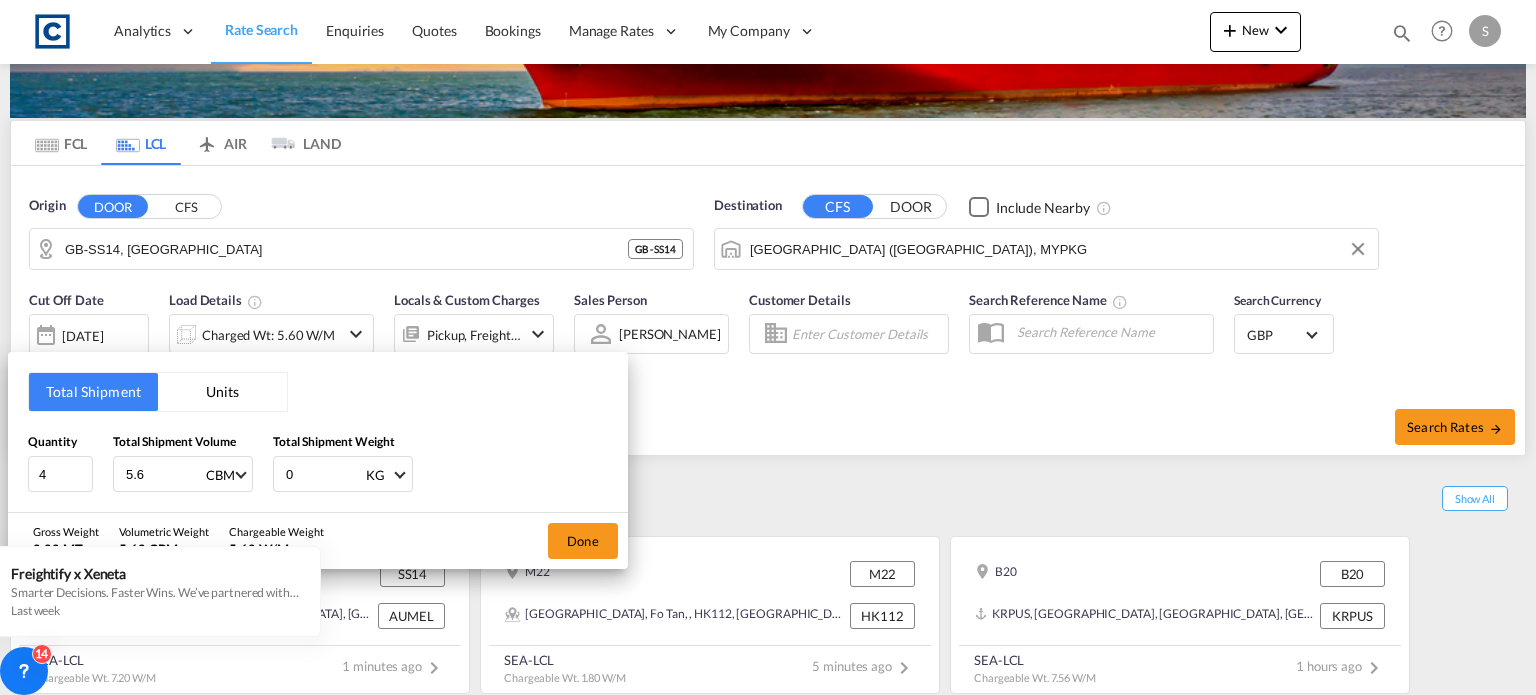 type on "5.6" 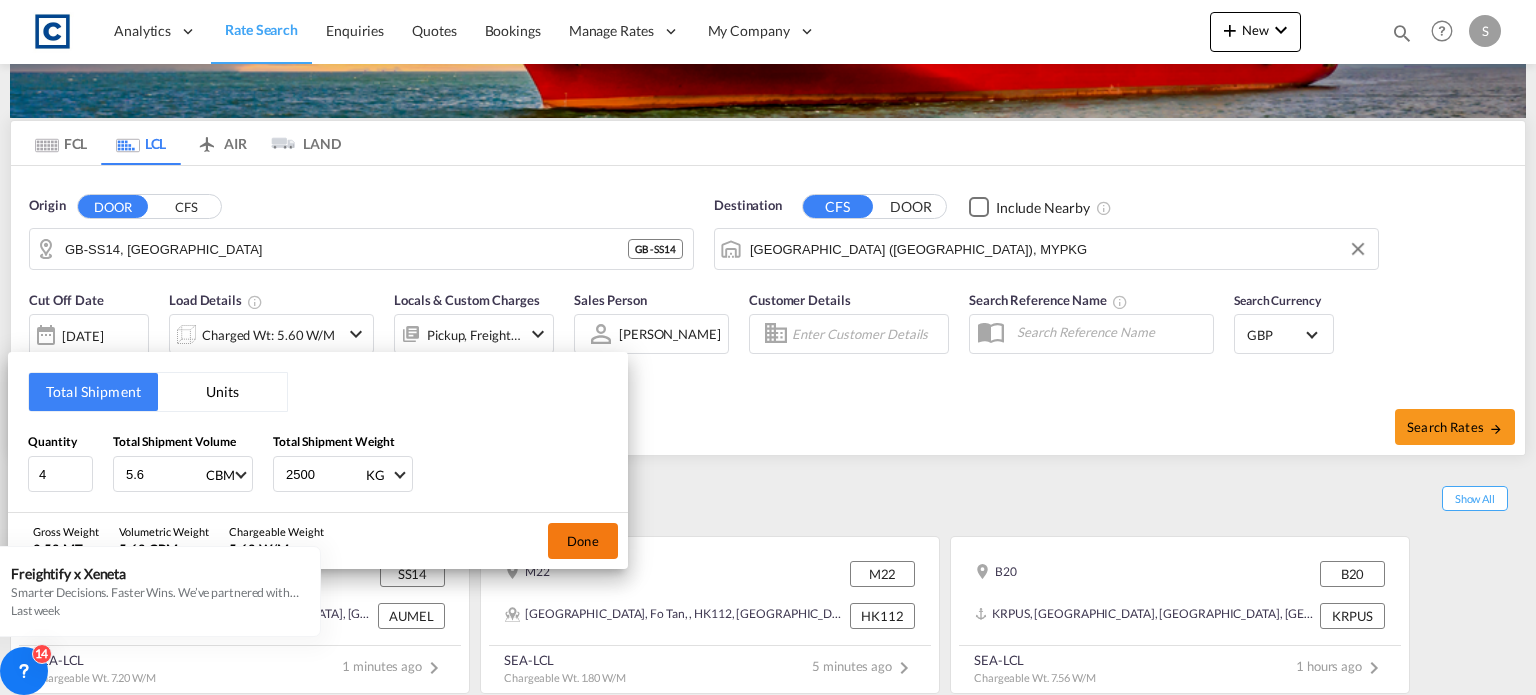 type on "2500" 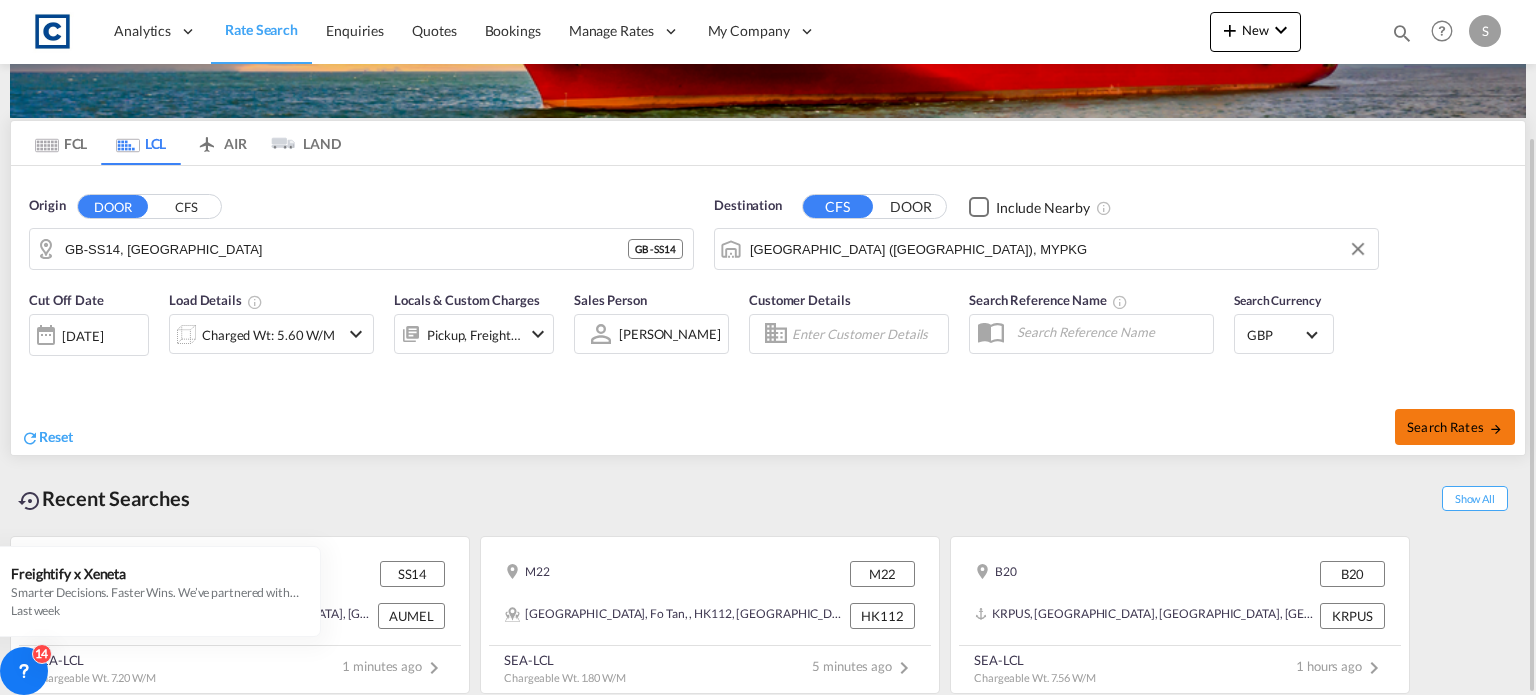 click on "Search Rates" at bounding box center (1455, 427) 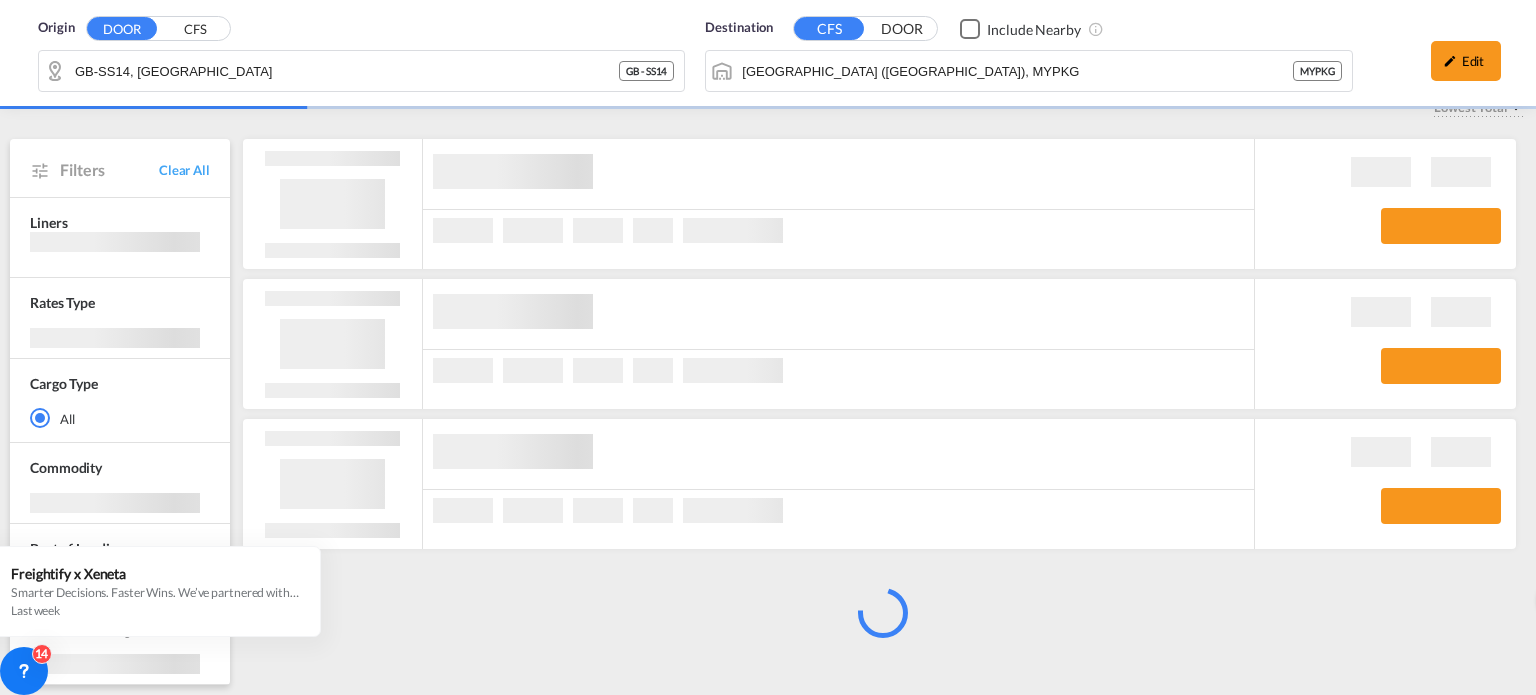 scroll, scrollTop: 132, scrollLeft: 0, axis: vertical 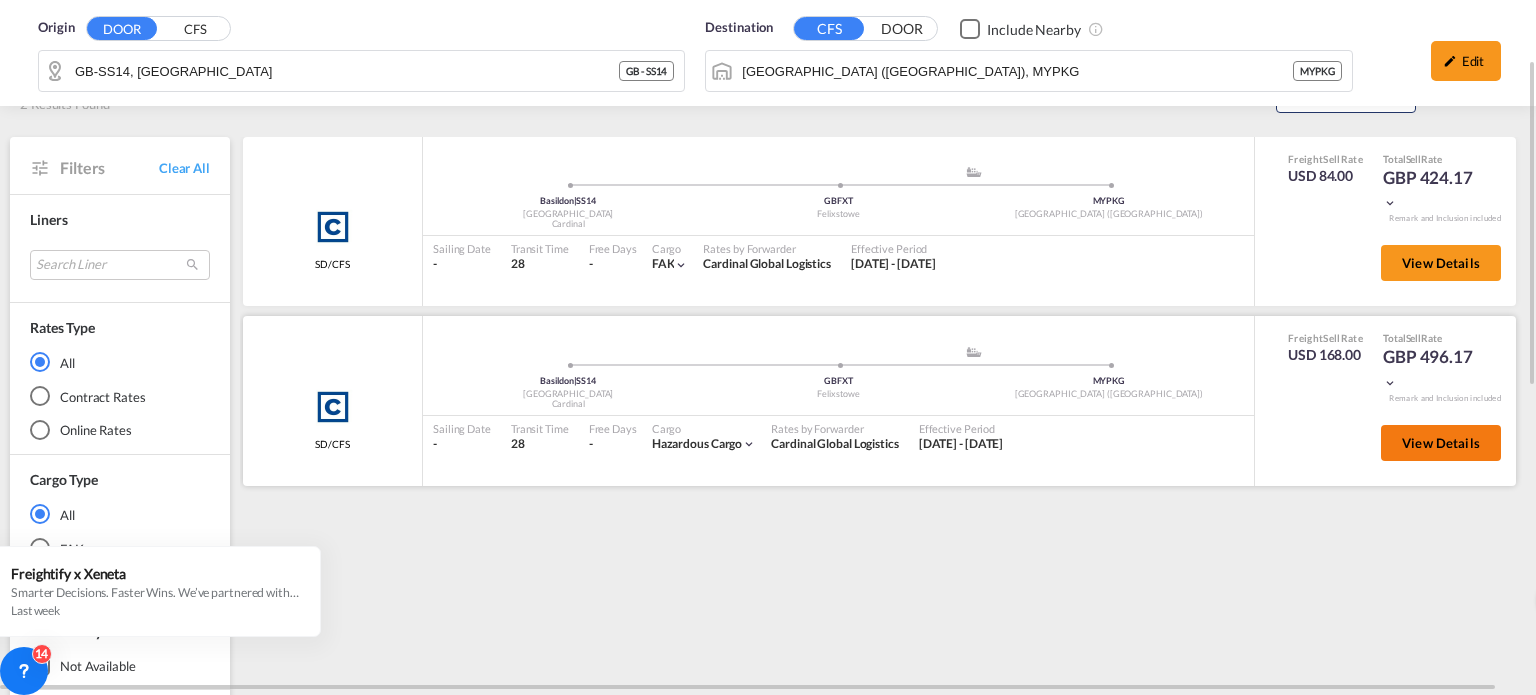 click on "View Details" at bounding box center [1441, 443] 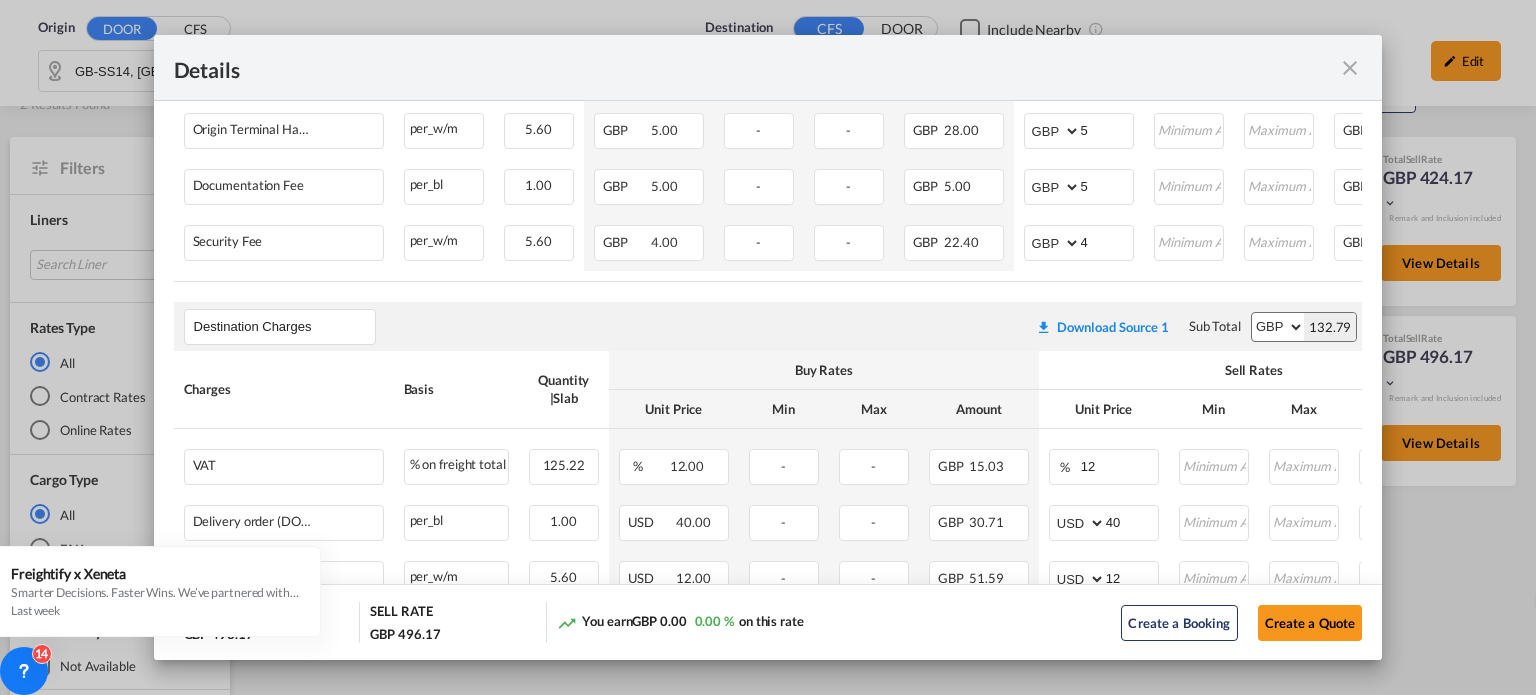 scroll, scrollTop: 1400, scrollLeft: 0, axis: vertical 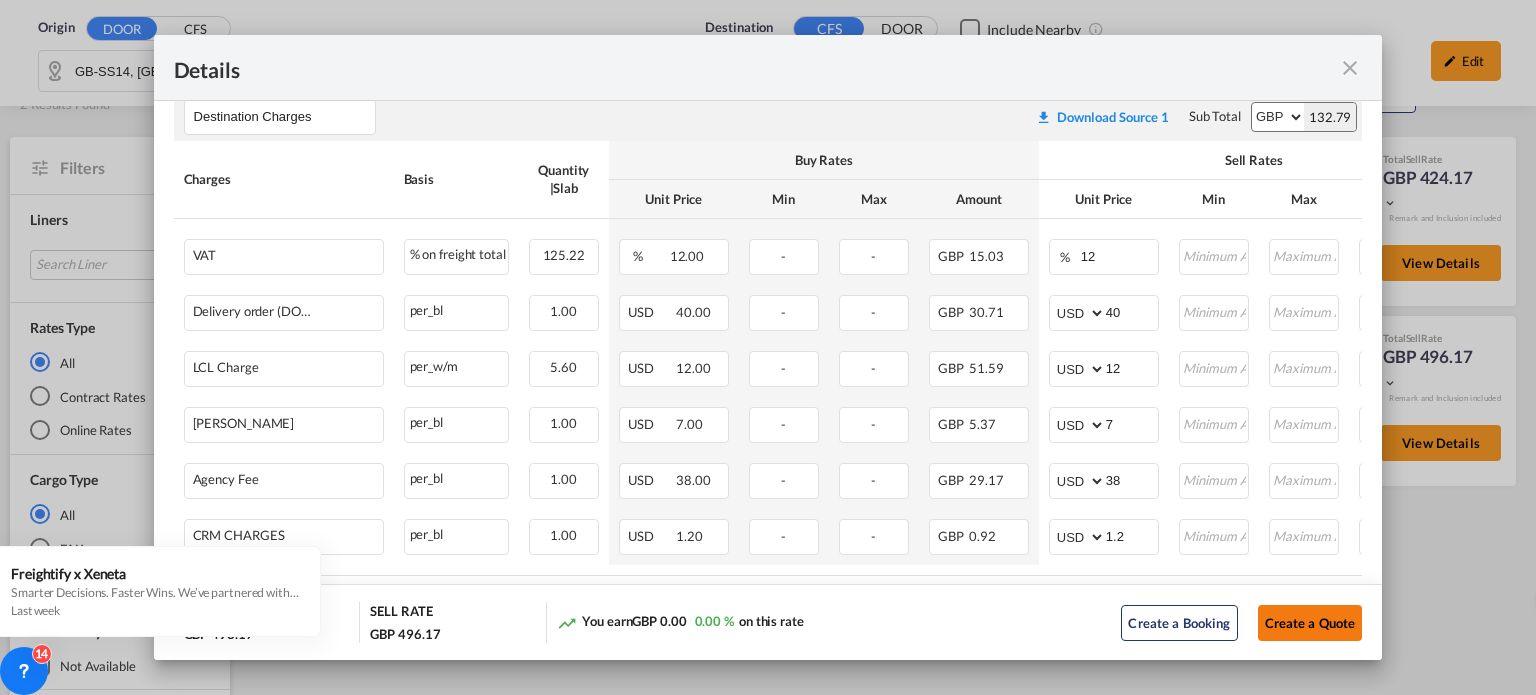 click on "Create a Quote" 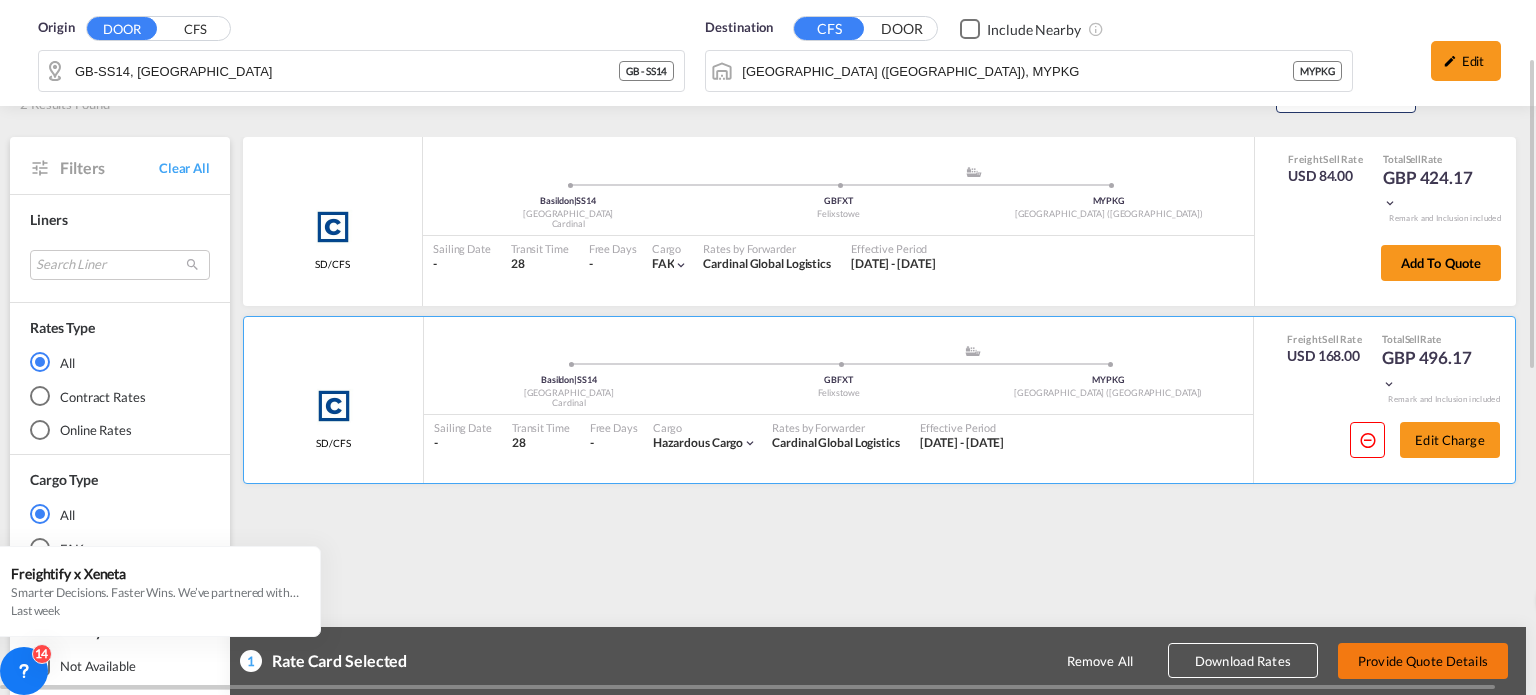 click on "Provide Quote Details" at bounding box center (1423, 661) 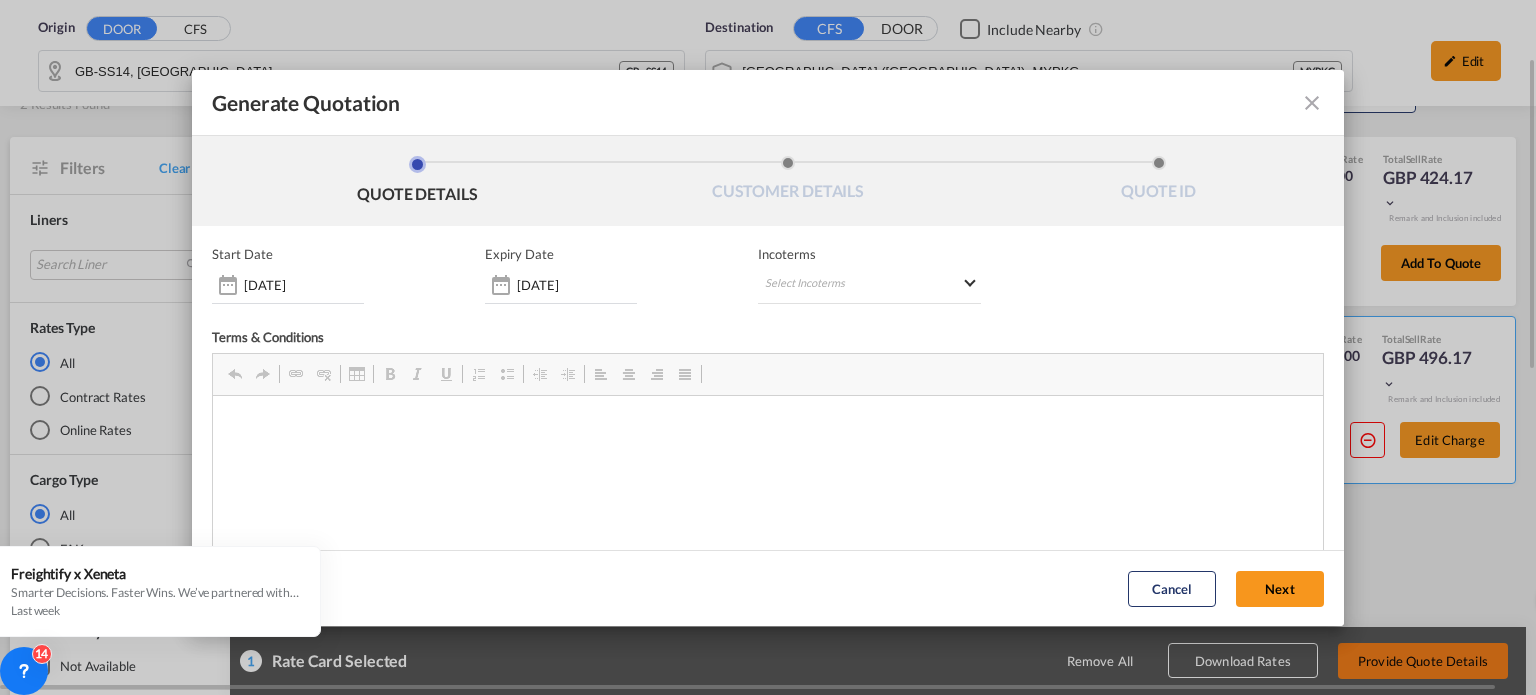 scroll, scrollTop: 0, scrollLeft: 0, axis: both 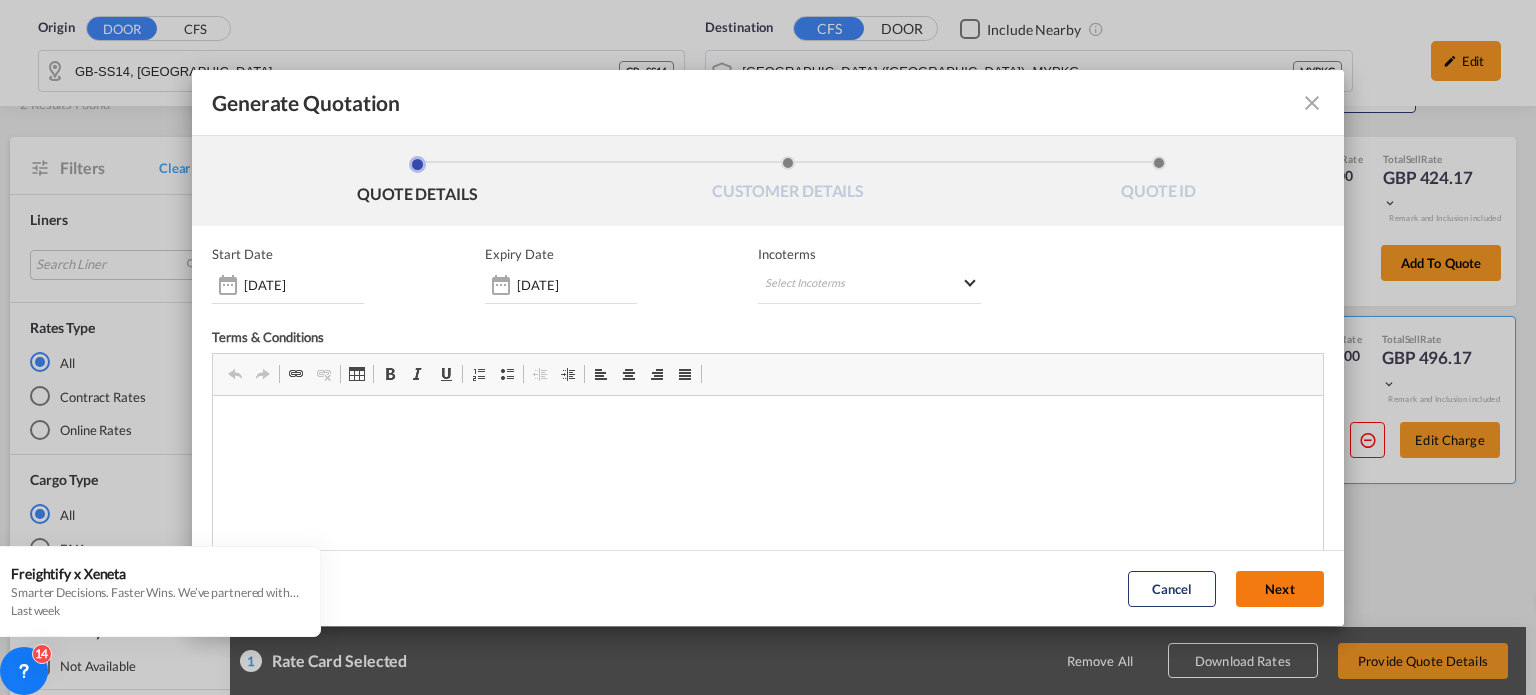 click on "Next" at bounding box center (1280, 589) 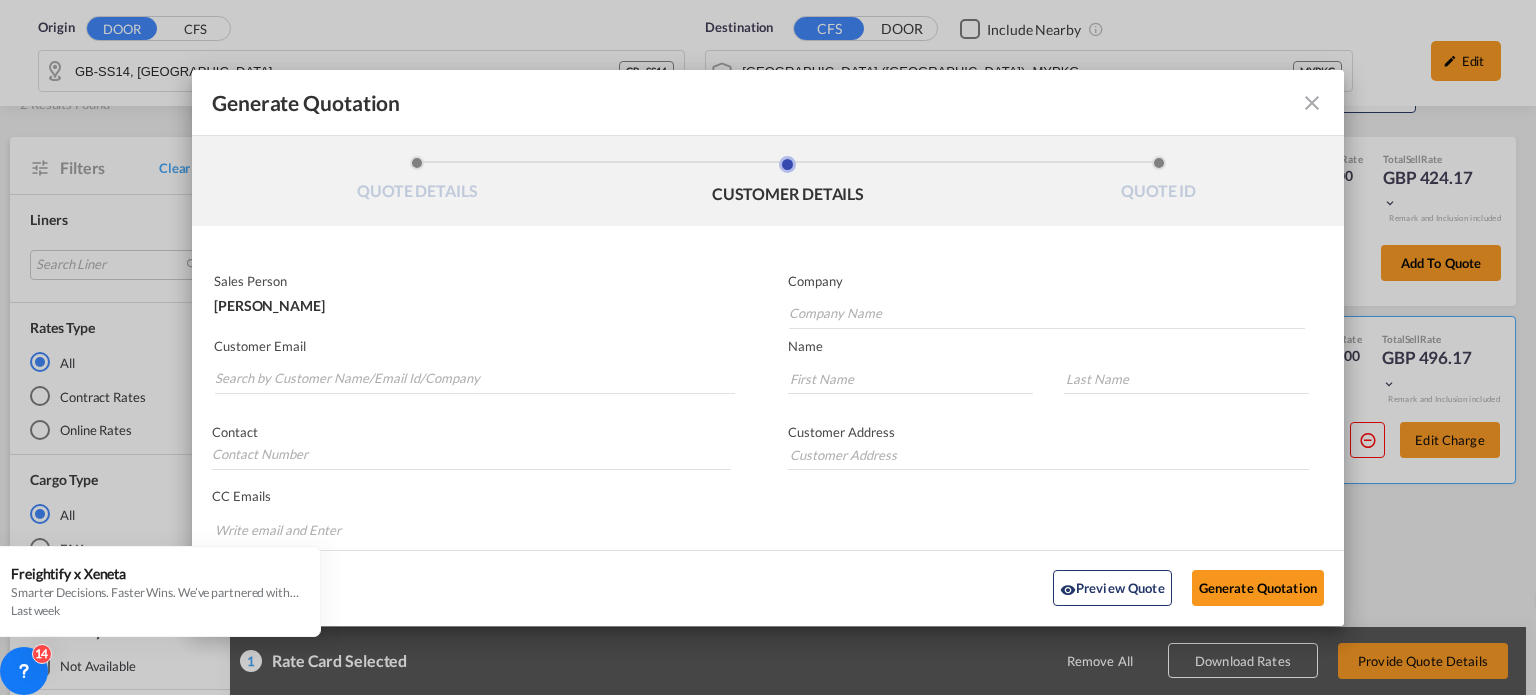click at bounding box center [474, 374] 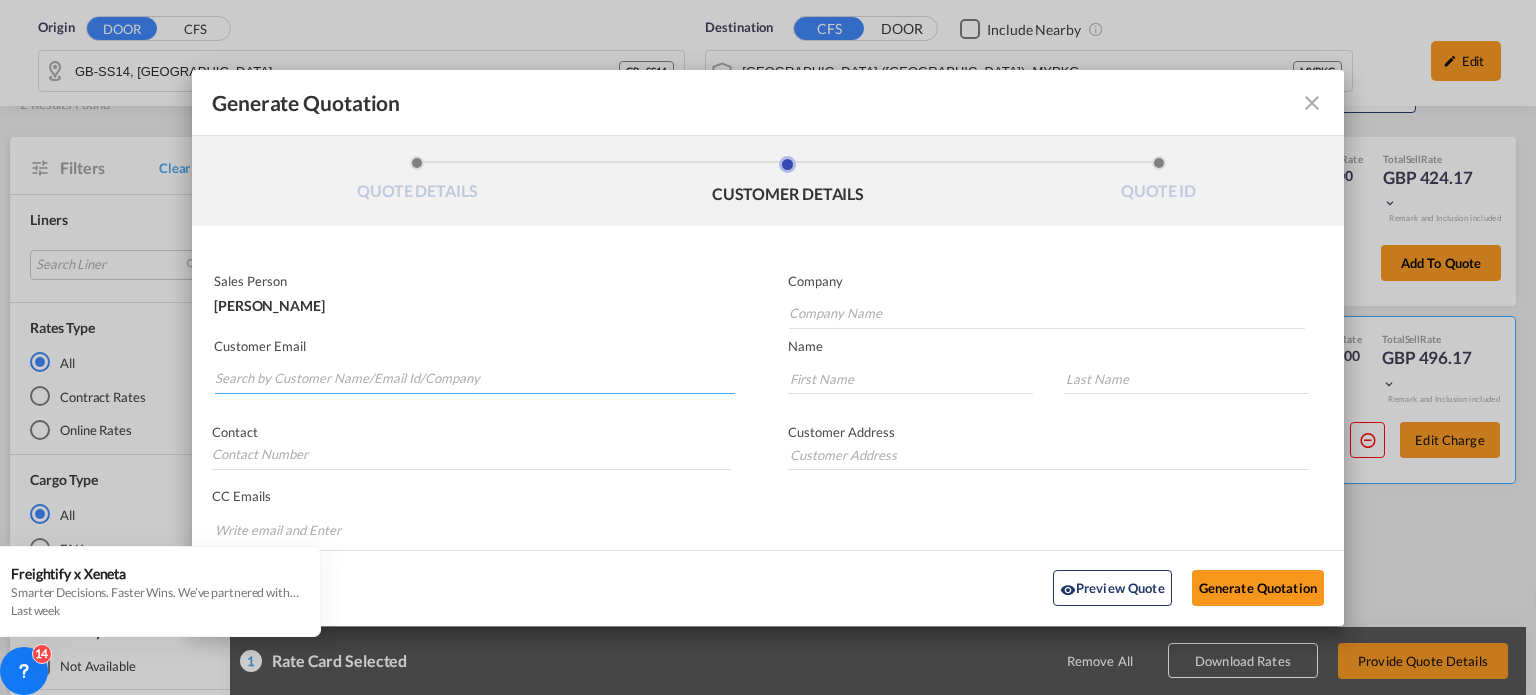 click at bounding box center (475, 379) 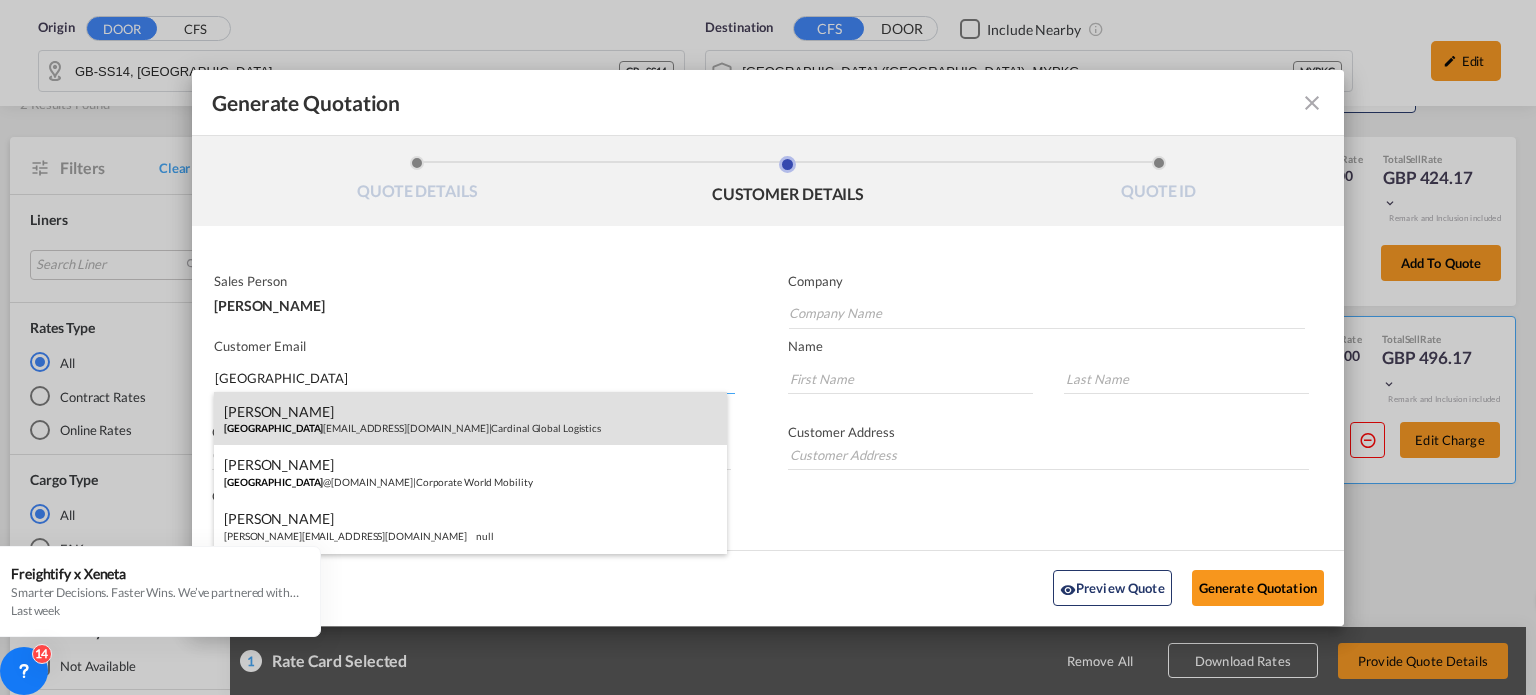 type on "[GEOGRAPHIC_DATA]" 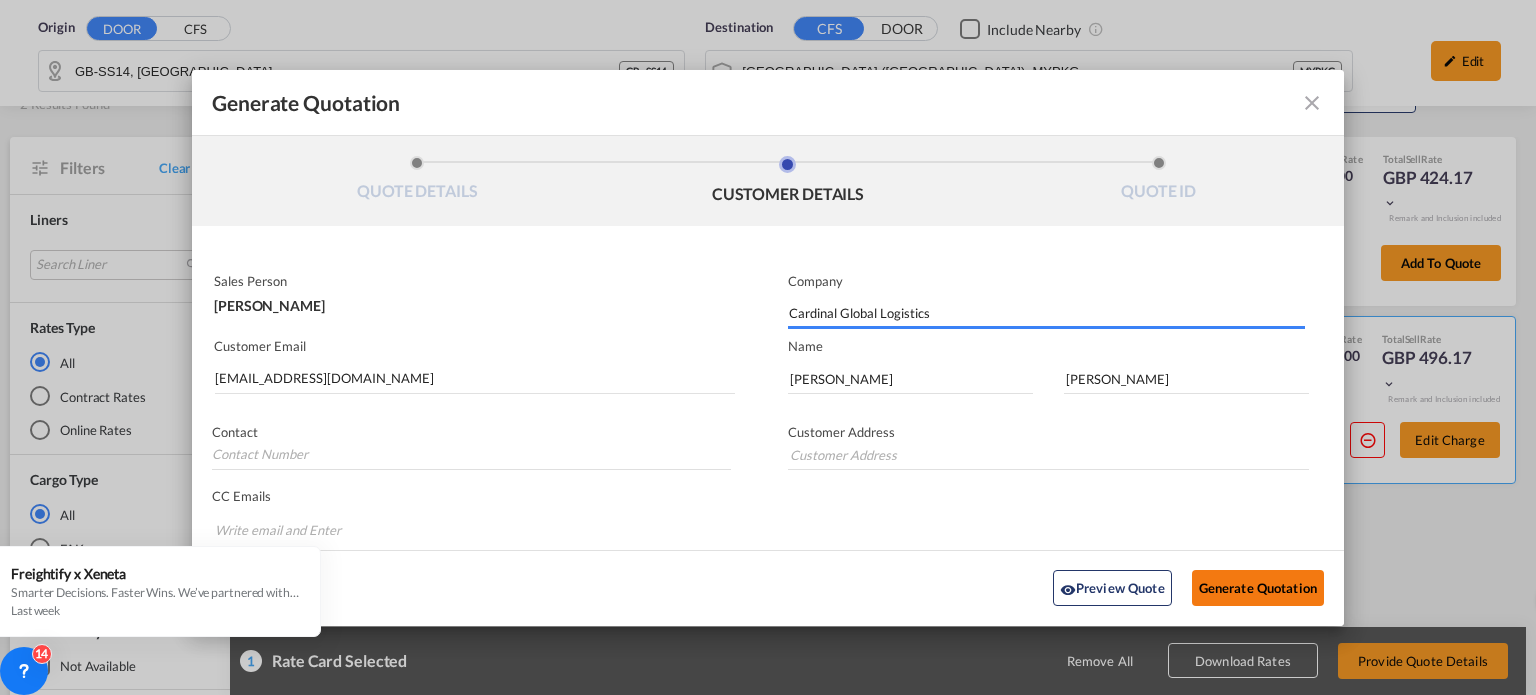 click on "Generate Quotation" at bounding box center (1258, 588) 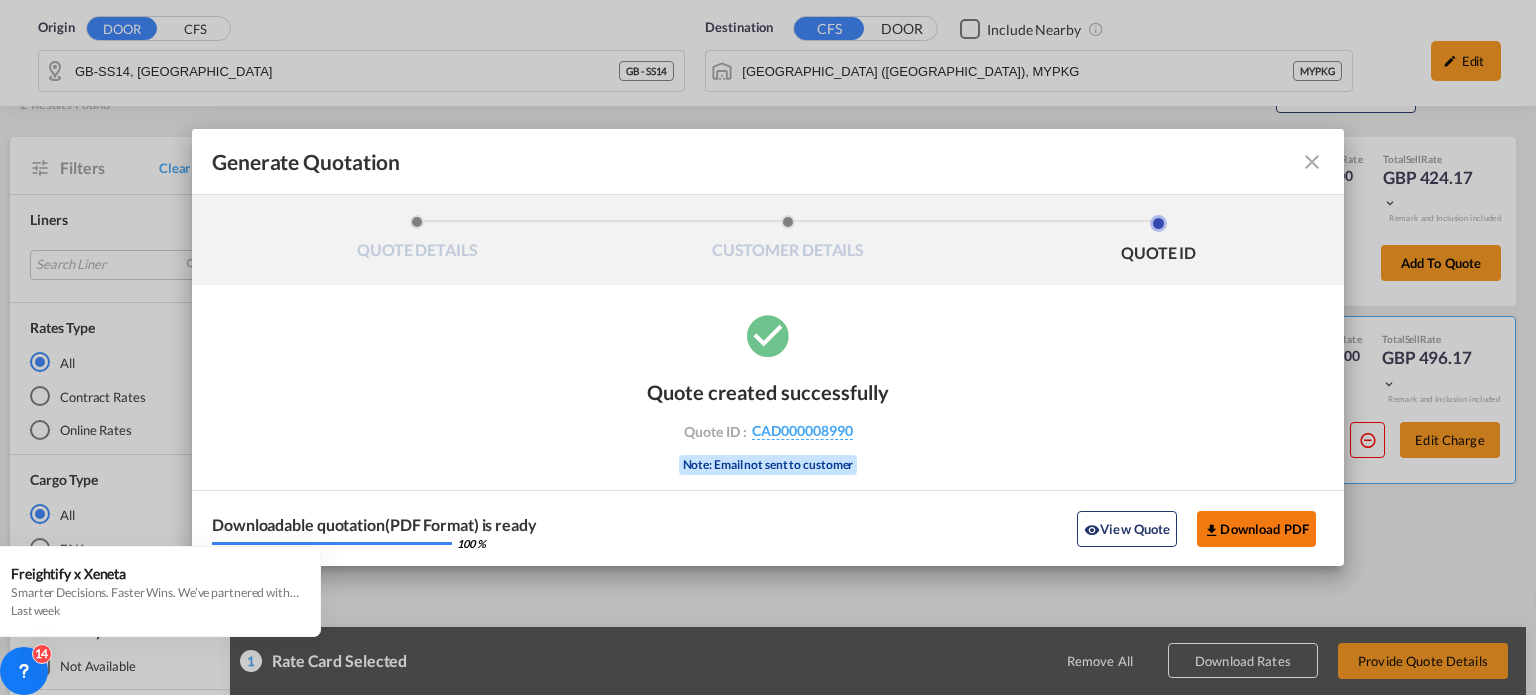click on "Download PDF" at bounding box center [1256, 529] 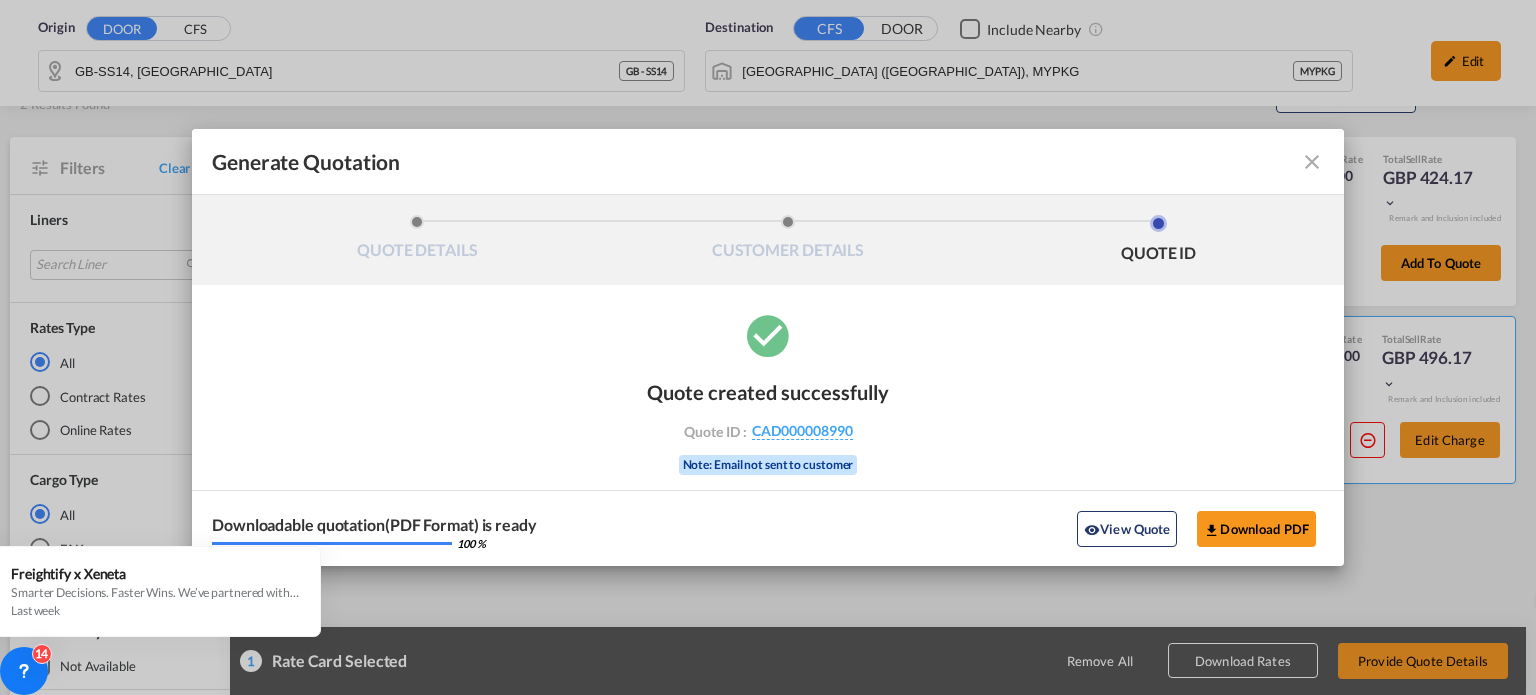 click at bounding box center (1312, 162) 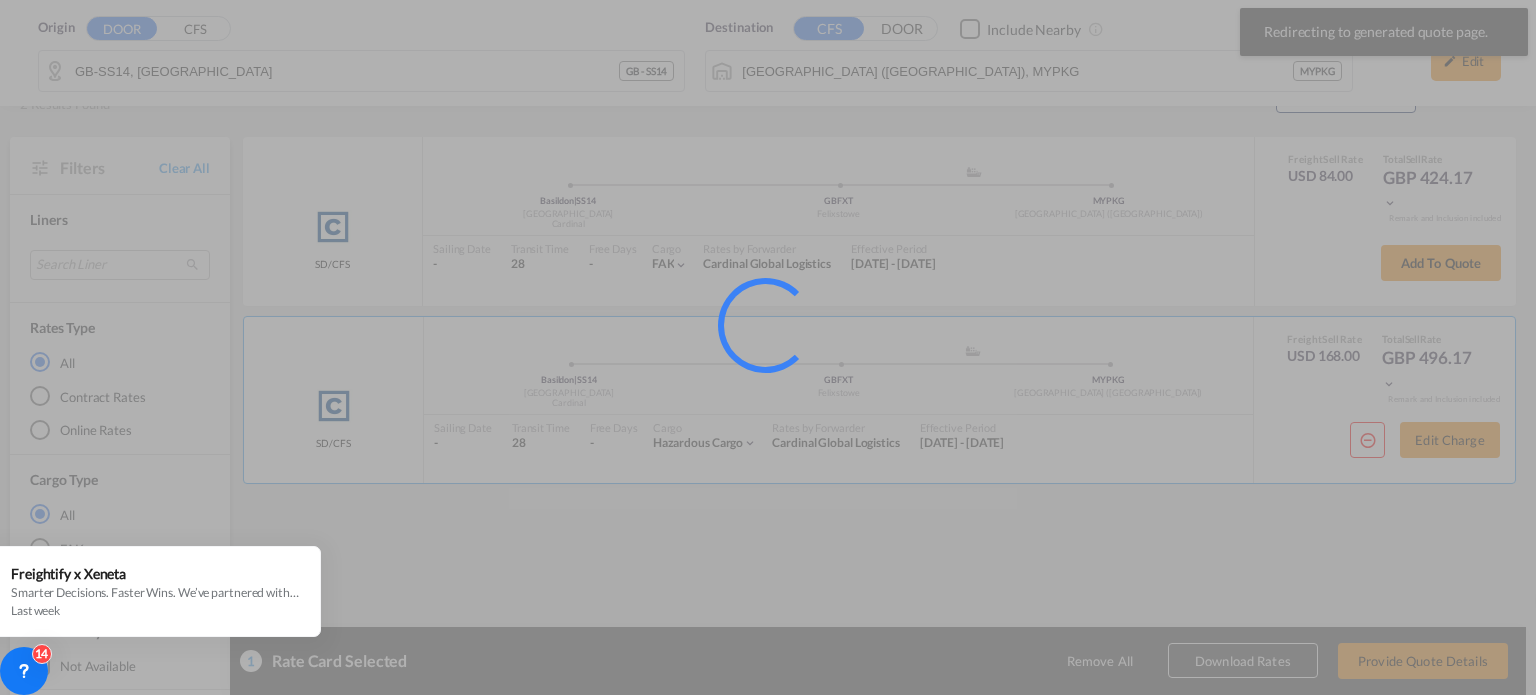 click at bounding box center [768, 347] 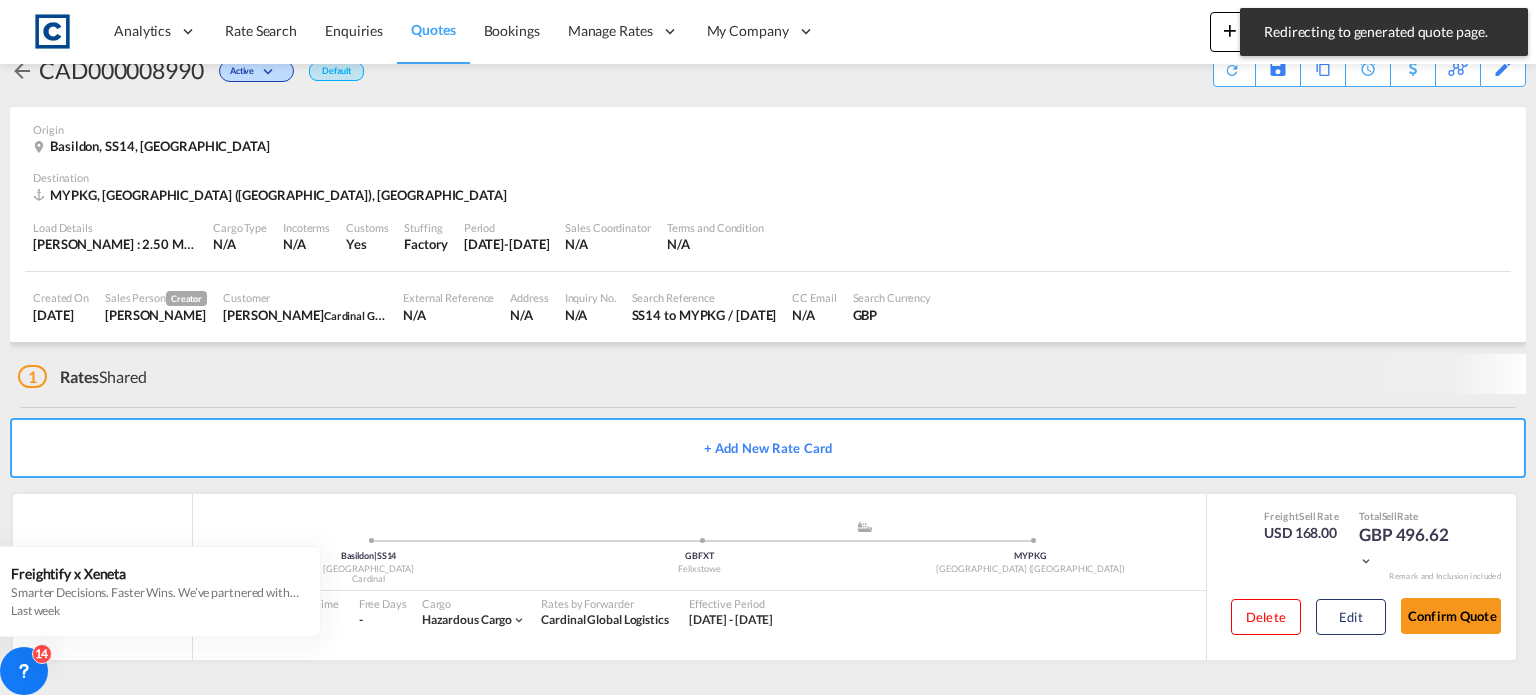 scroll, scrollTop: 0, scrollLeft: 0, axis: both 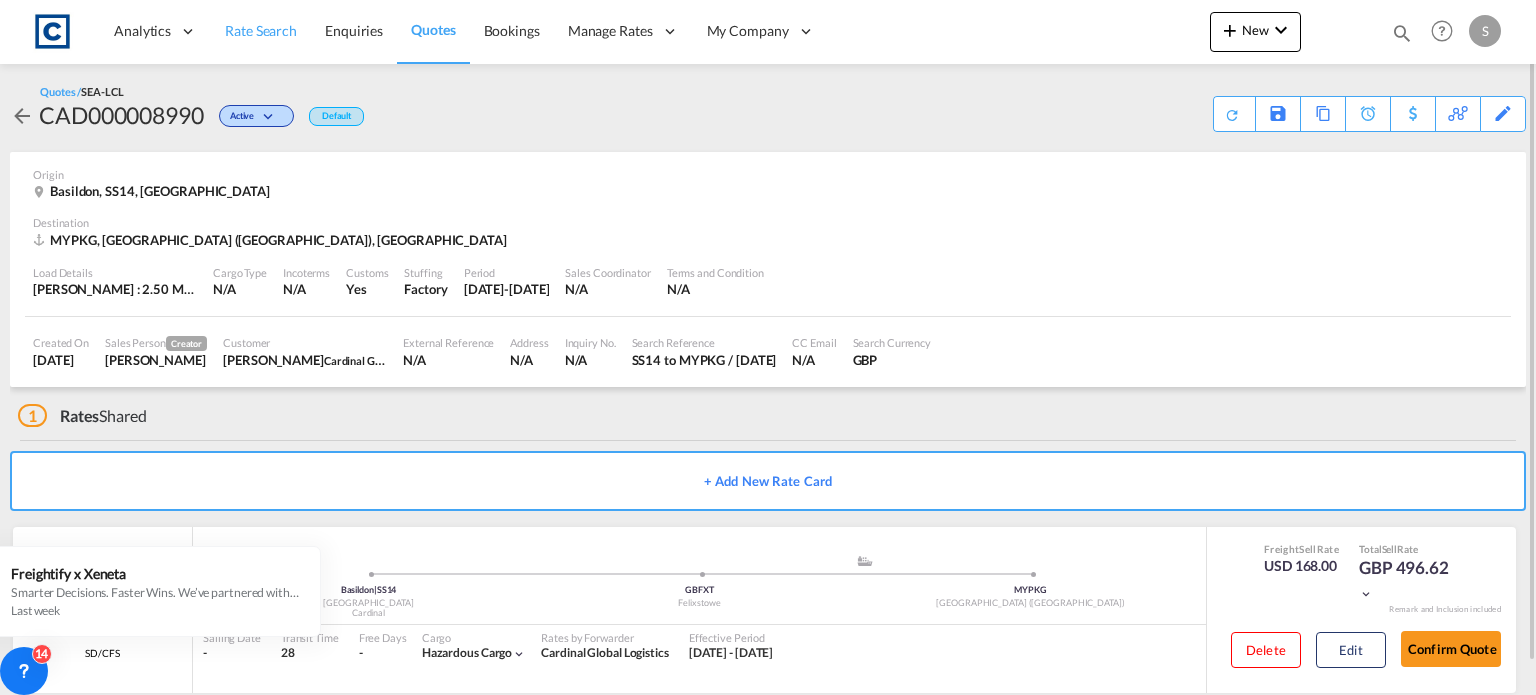 click on "Rate Search" at bounding box center (261, 30) 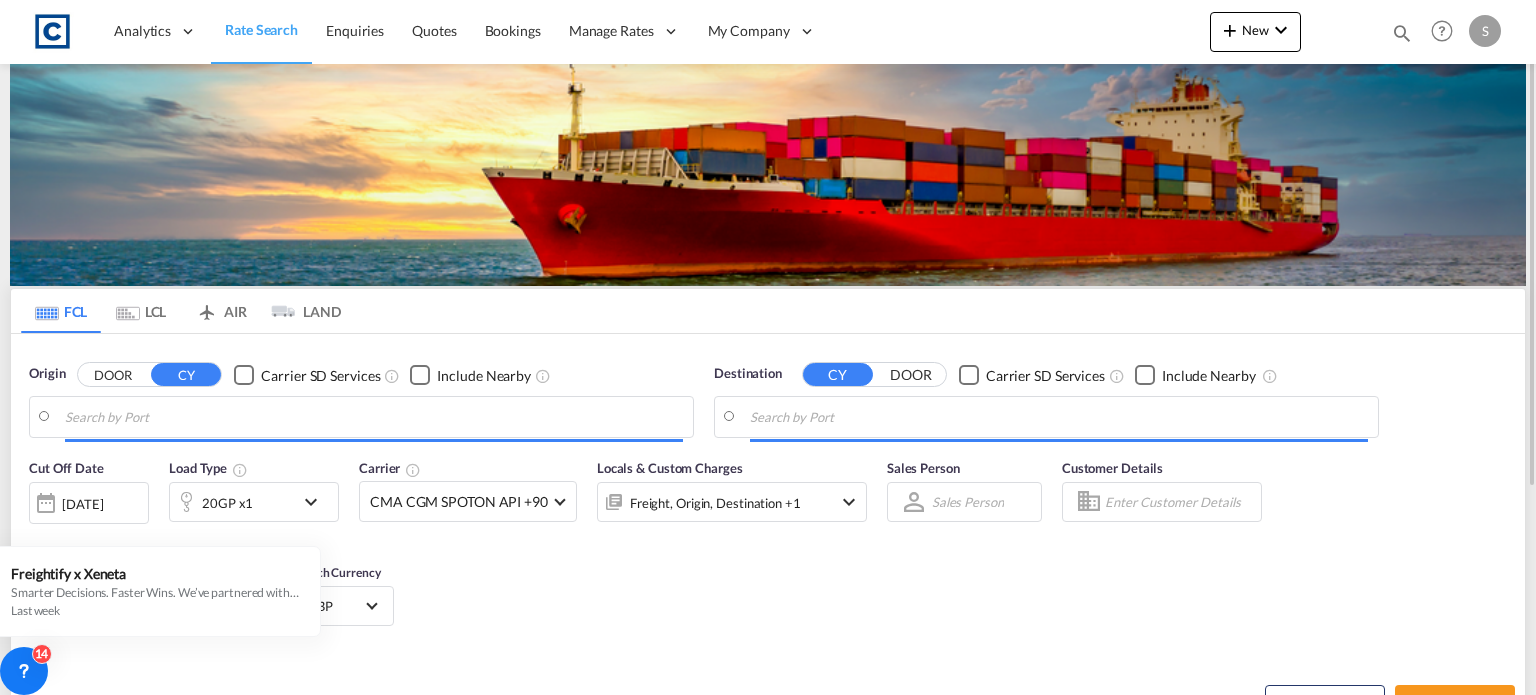 type on "Hythe, [PERSON_NAME], GBHTH" 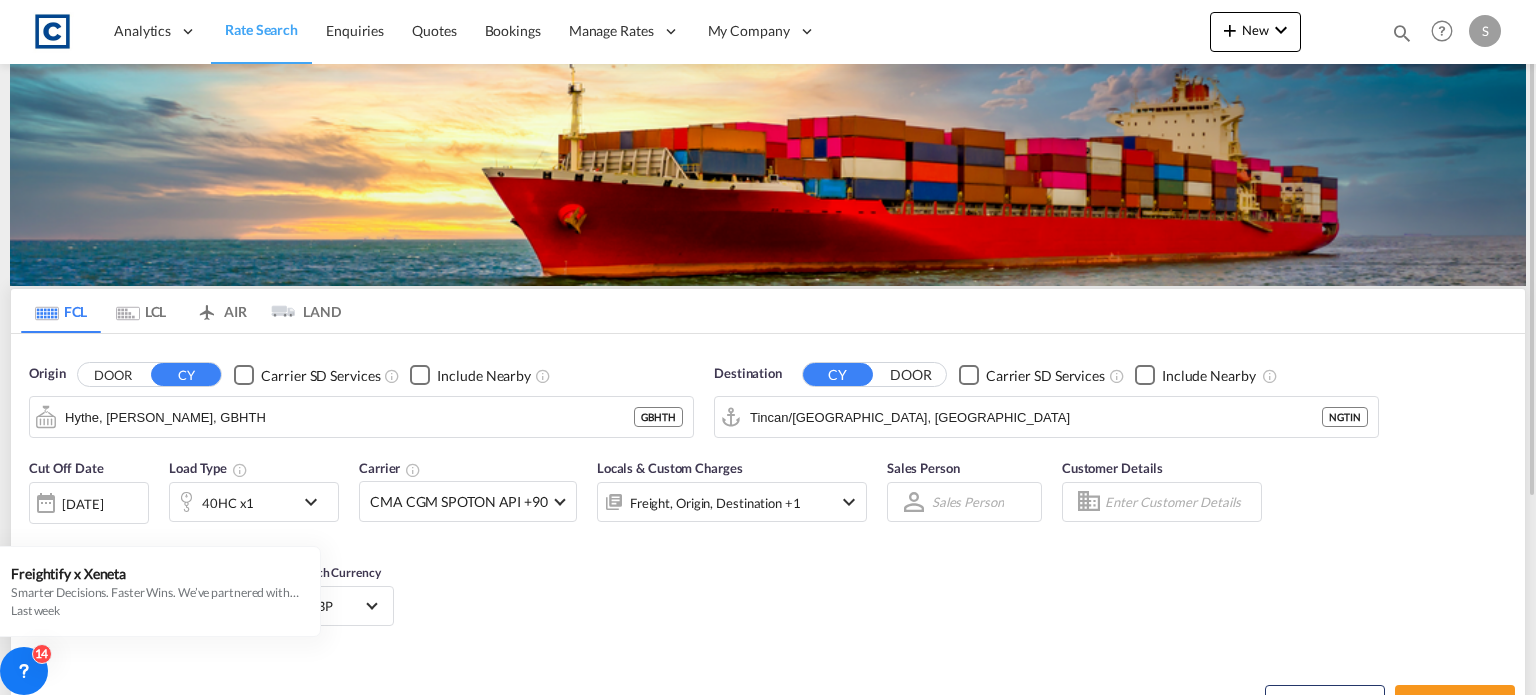 click on "LCL" at bounding box center [141, 311] 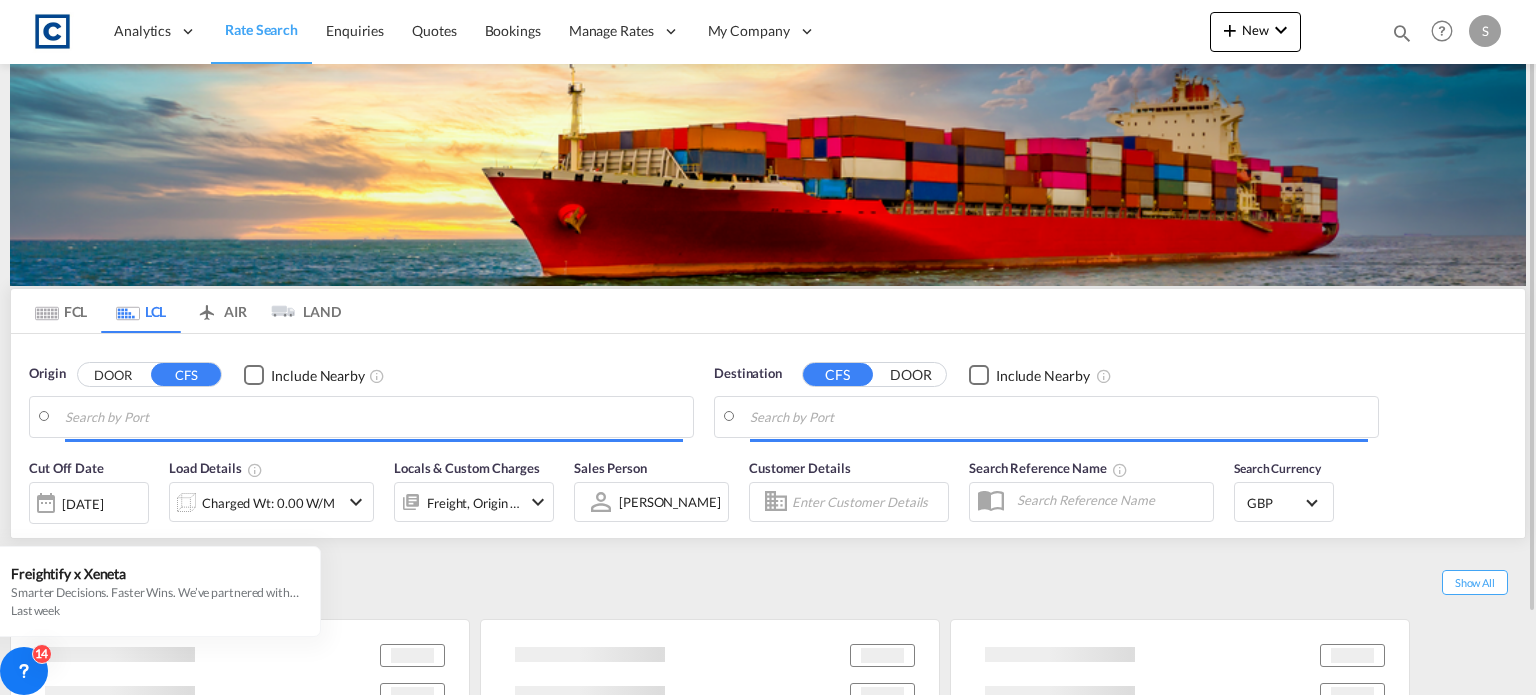 type on "GB-SS14, [GEOGRAPHIC_DATA]" 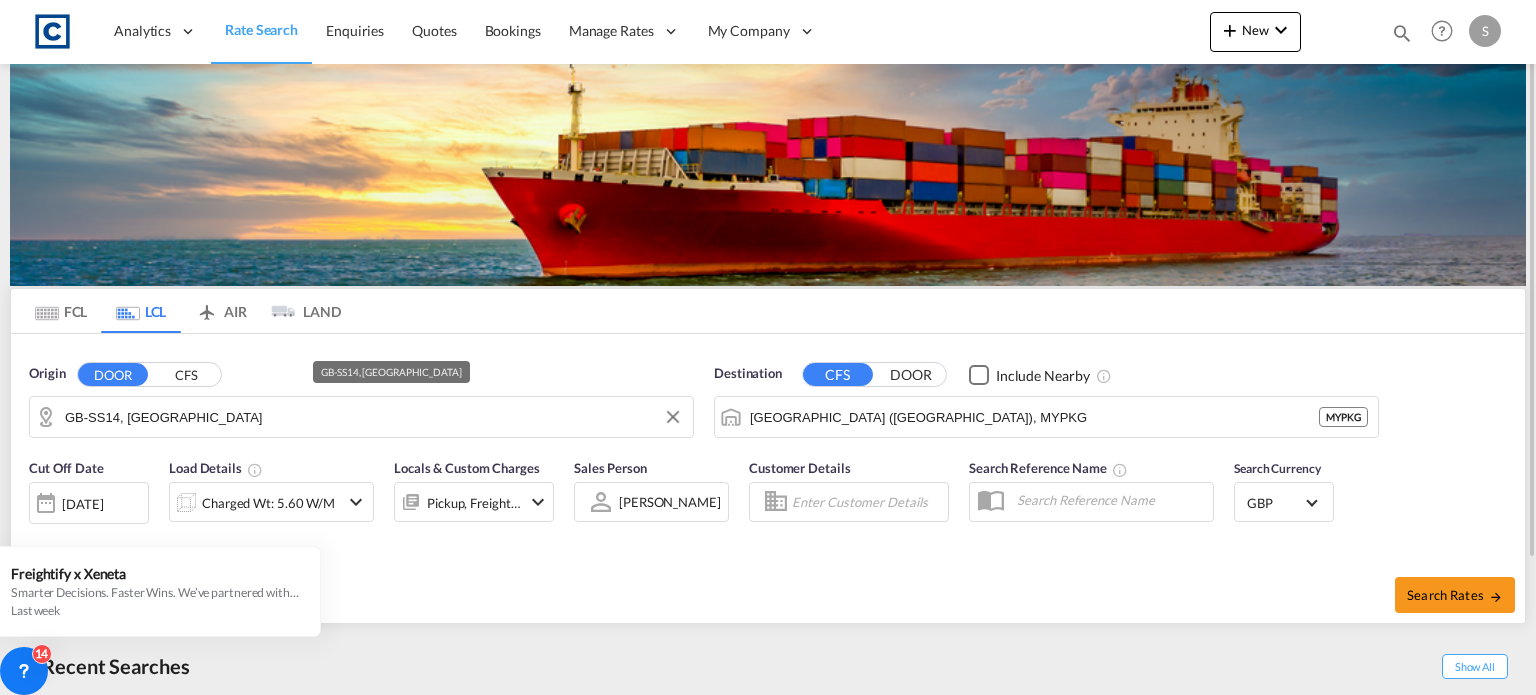 click on "GB-SS14, [GEOGRAPHIC_DATA]" at bounding box center [374, 417] 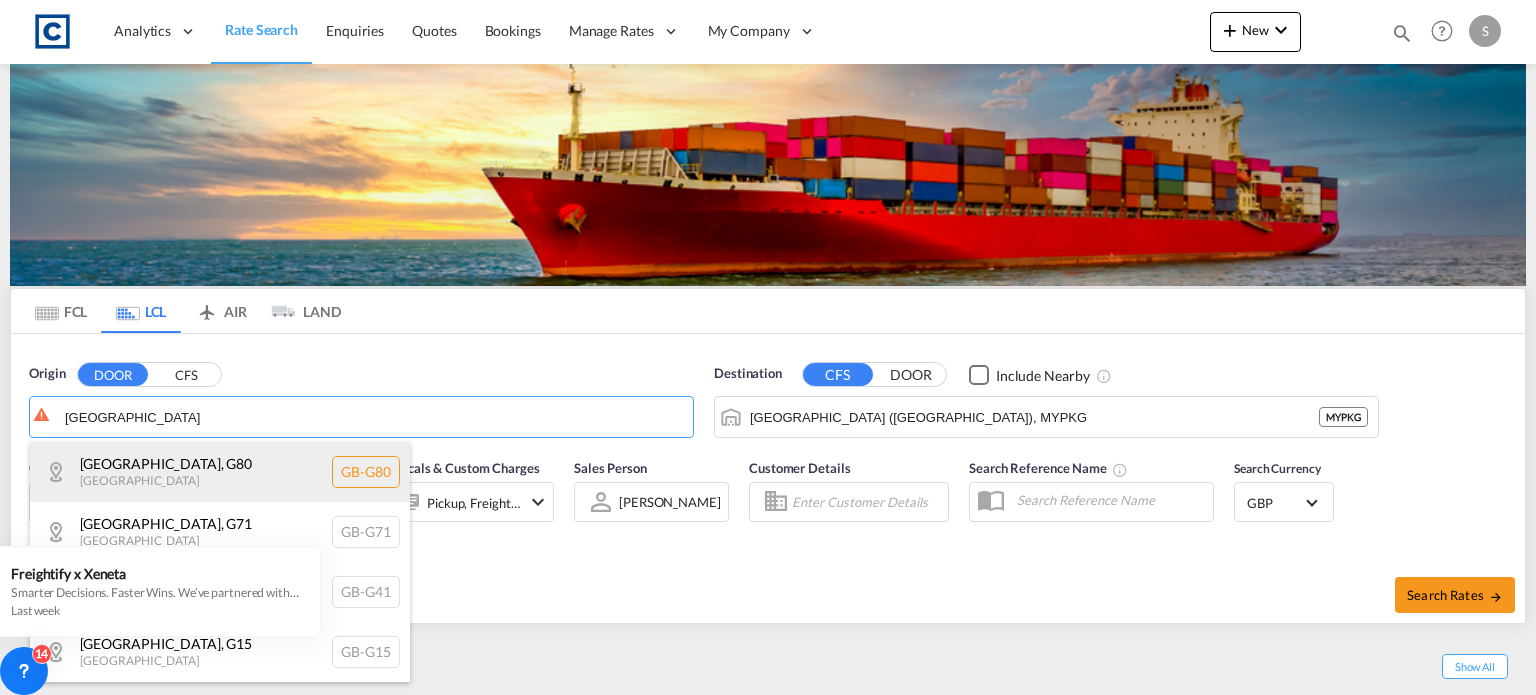 click on "[GEOGRAPHIC_DATA] ,
G80
[GEOGRAPHIC_DATA]
[GEOGRAPHIC_DATA]-G80" at bounding box center (220, 472) 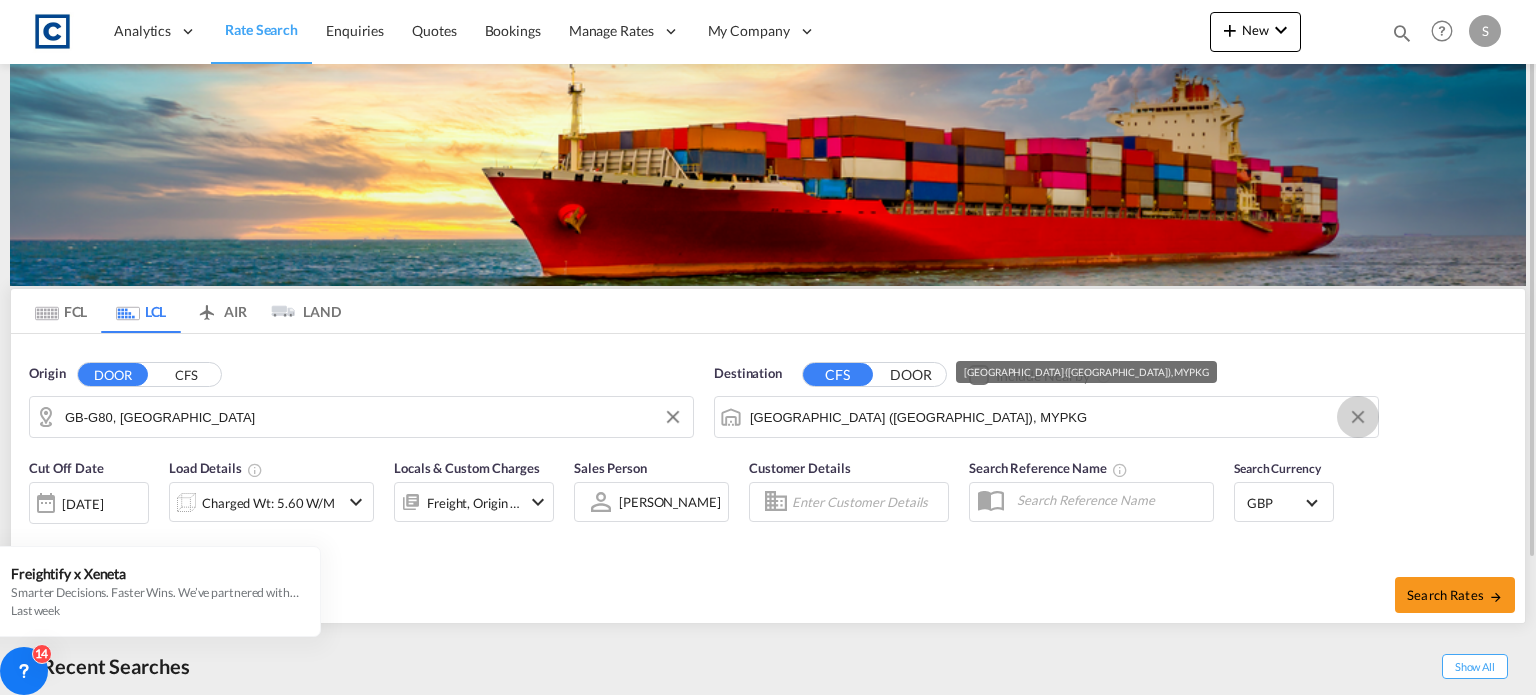 click at bounding box center (1358, 417) 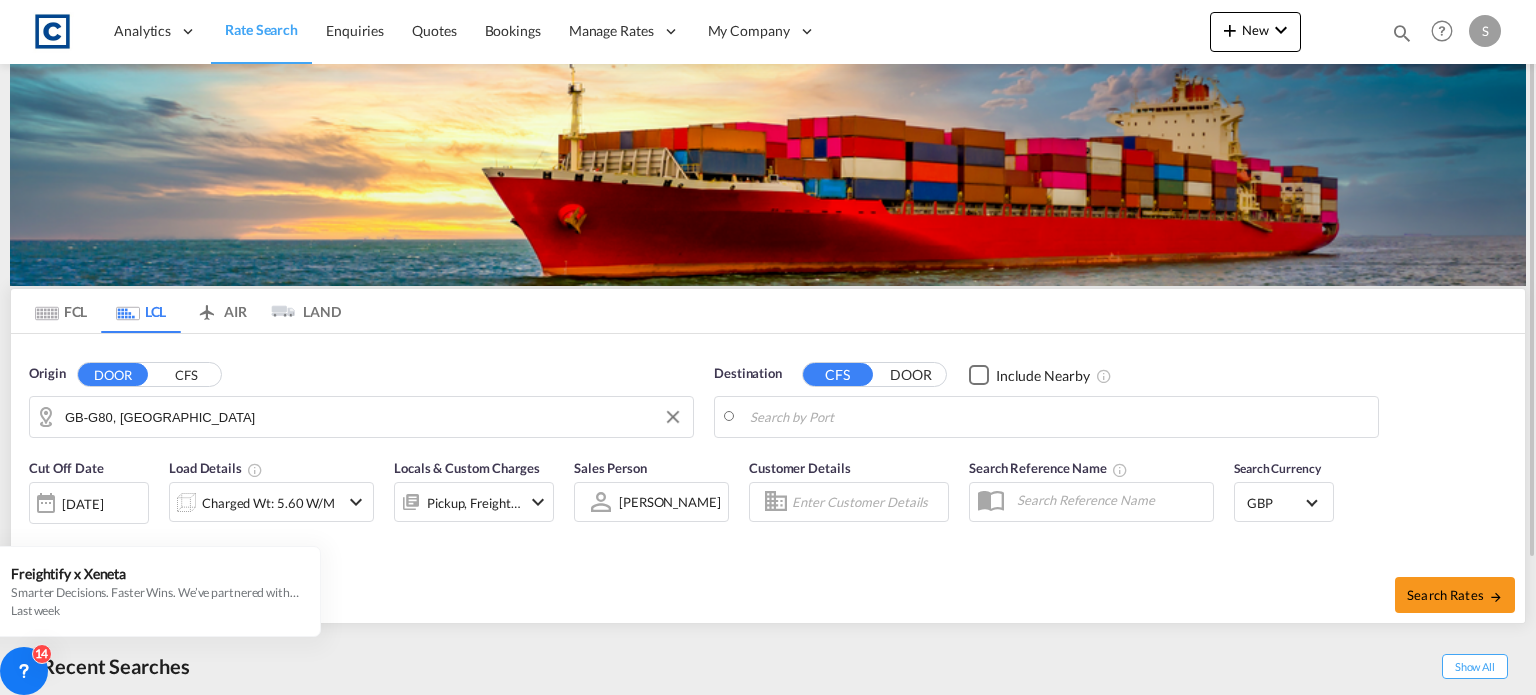 click on "DOOR" at bounding box center [911, 375] 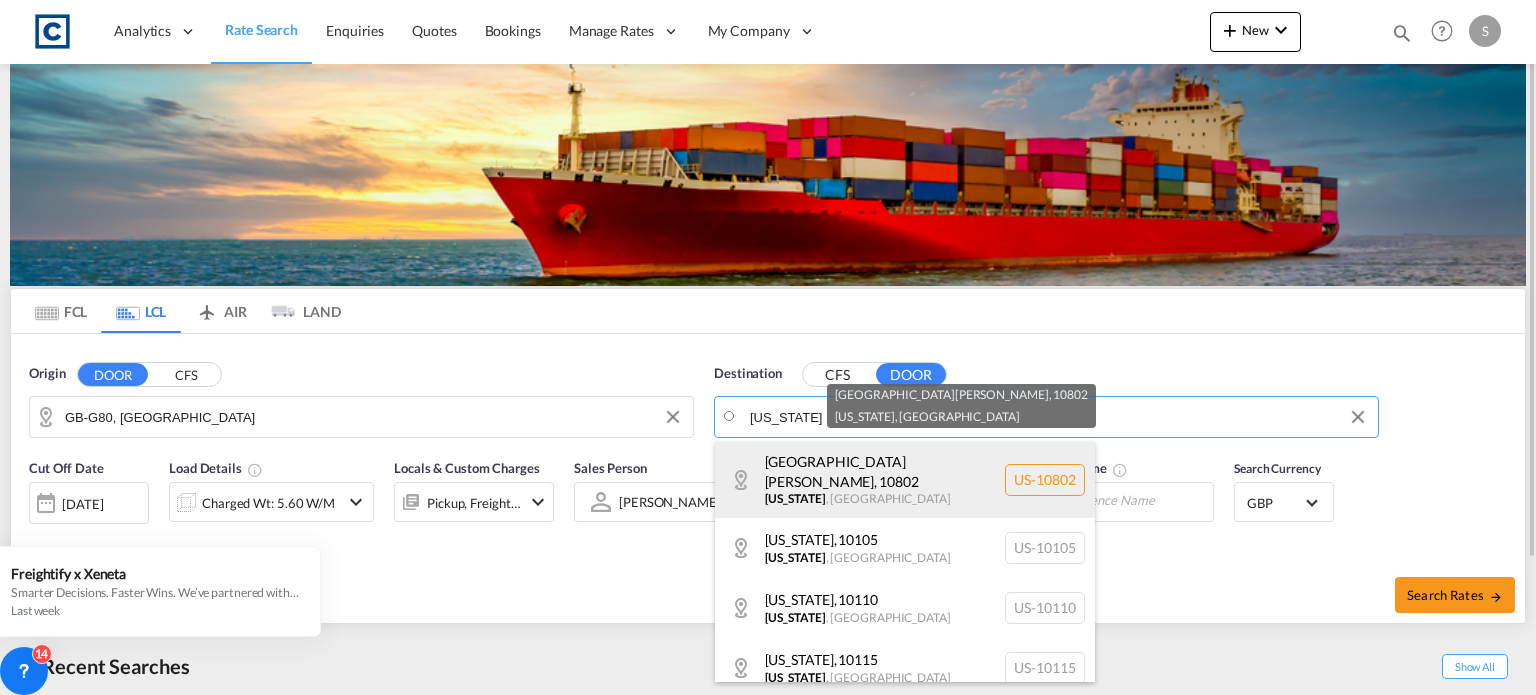 click on "[GEOGRAPHIC_DATA][PERSON_NAME] ,
10802
[US_STATE] ,
[GEOGRAPHIC_DATA] [GEOGRAPHIC_DATA]-10802" at bounding box center (905, 480) 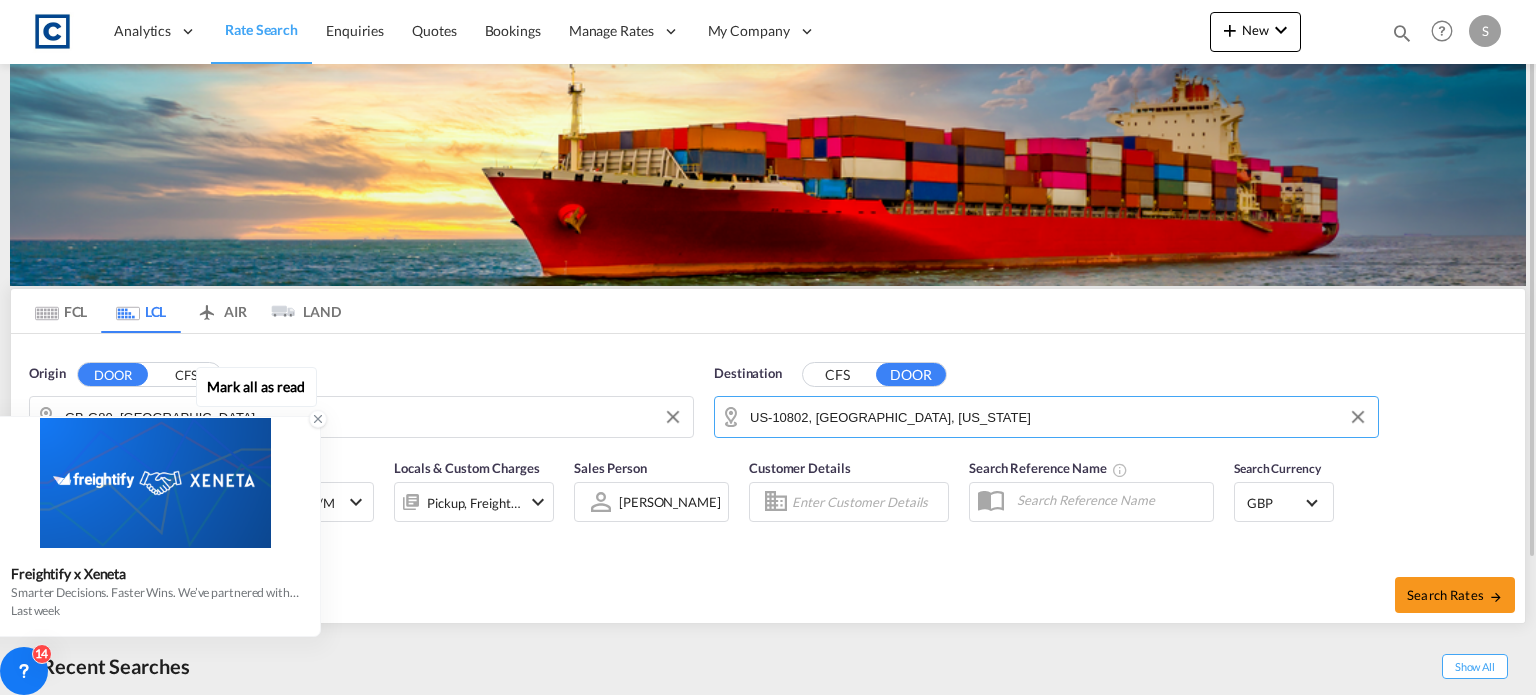 click at bounding box center [155, 483] 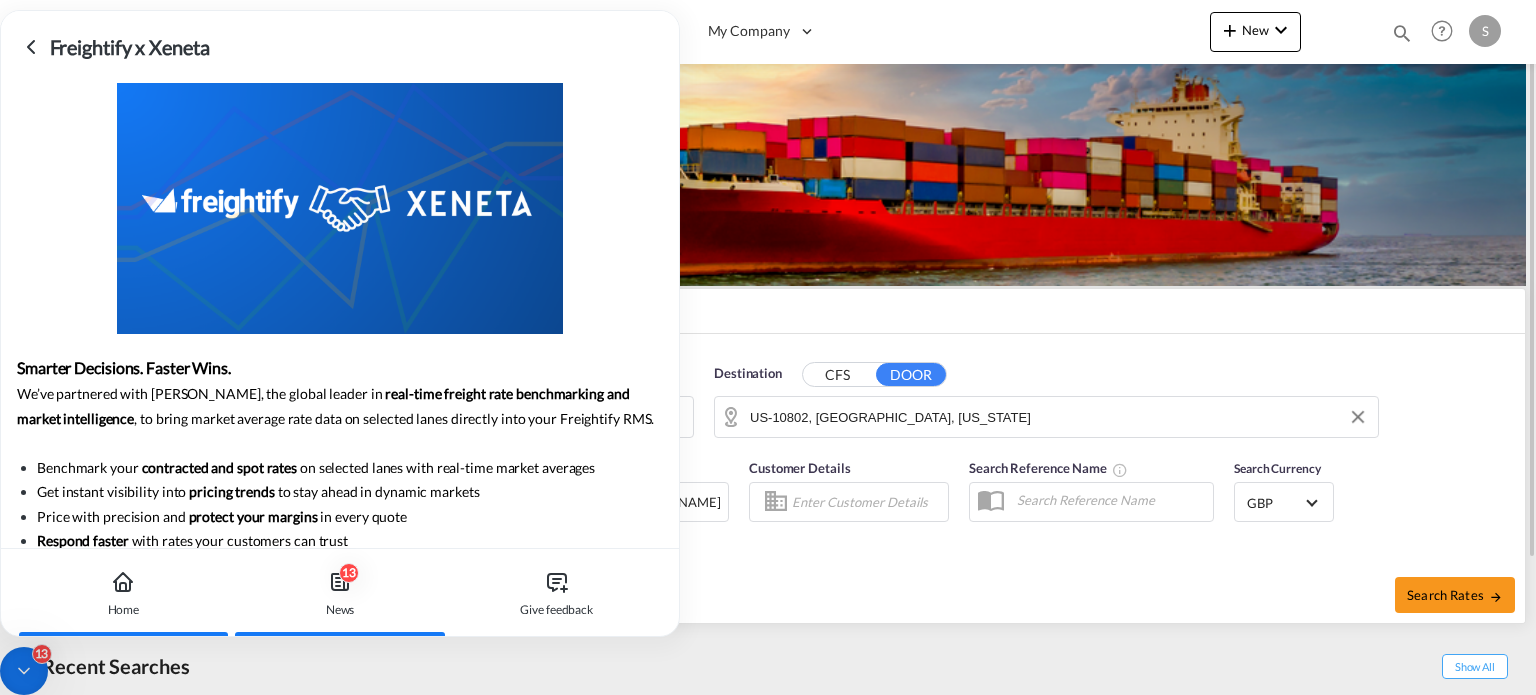 click 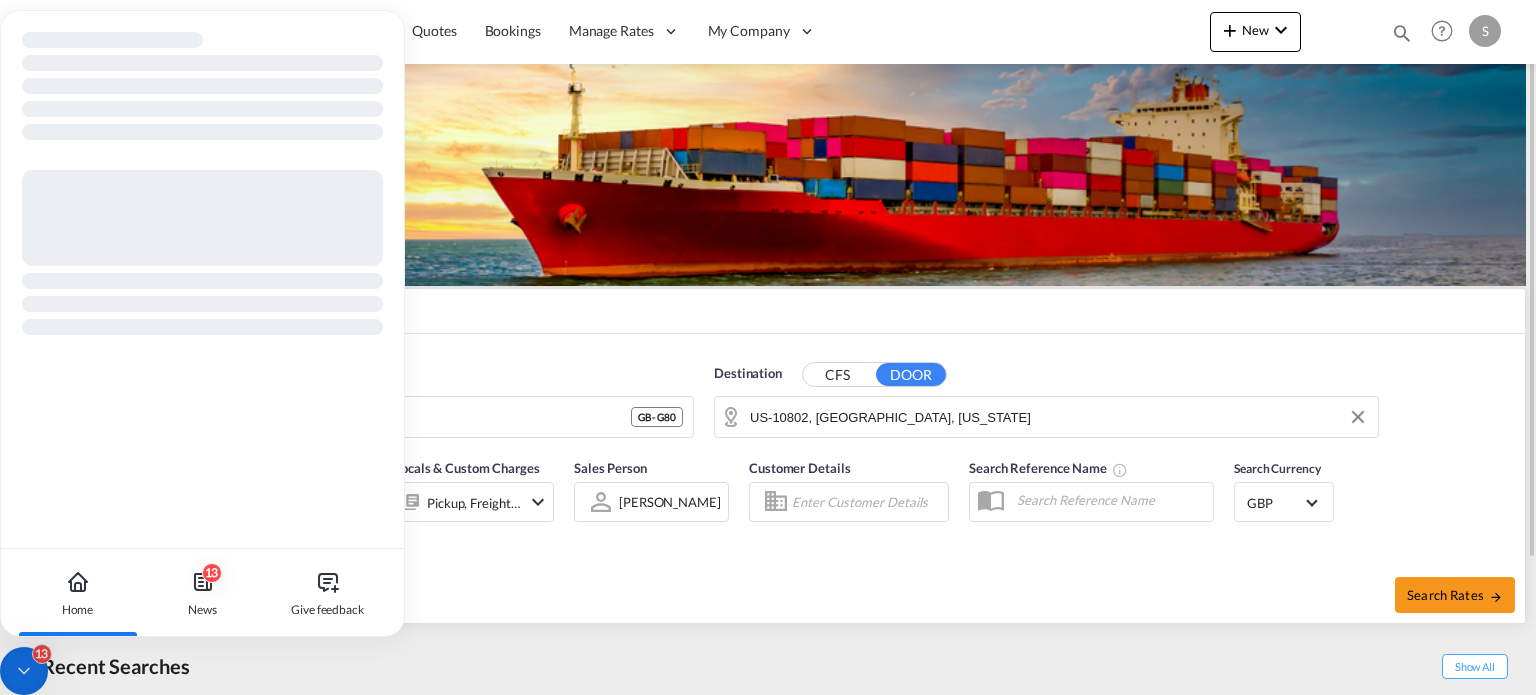 drag, startPoint x: 365, startPoint y: 28, endPoint x: 287, endPoint y: 306, distance: 288.73517 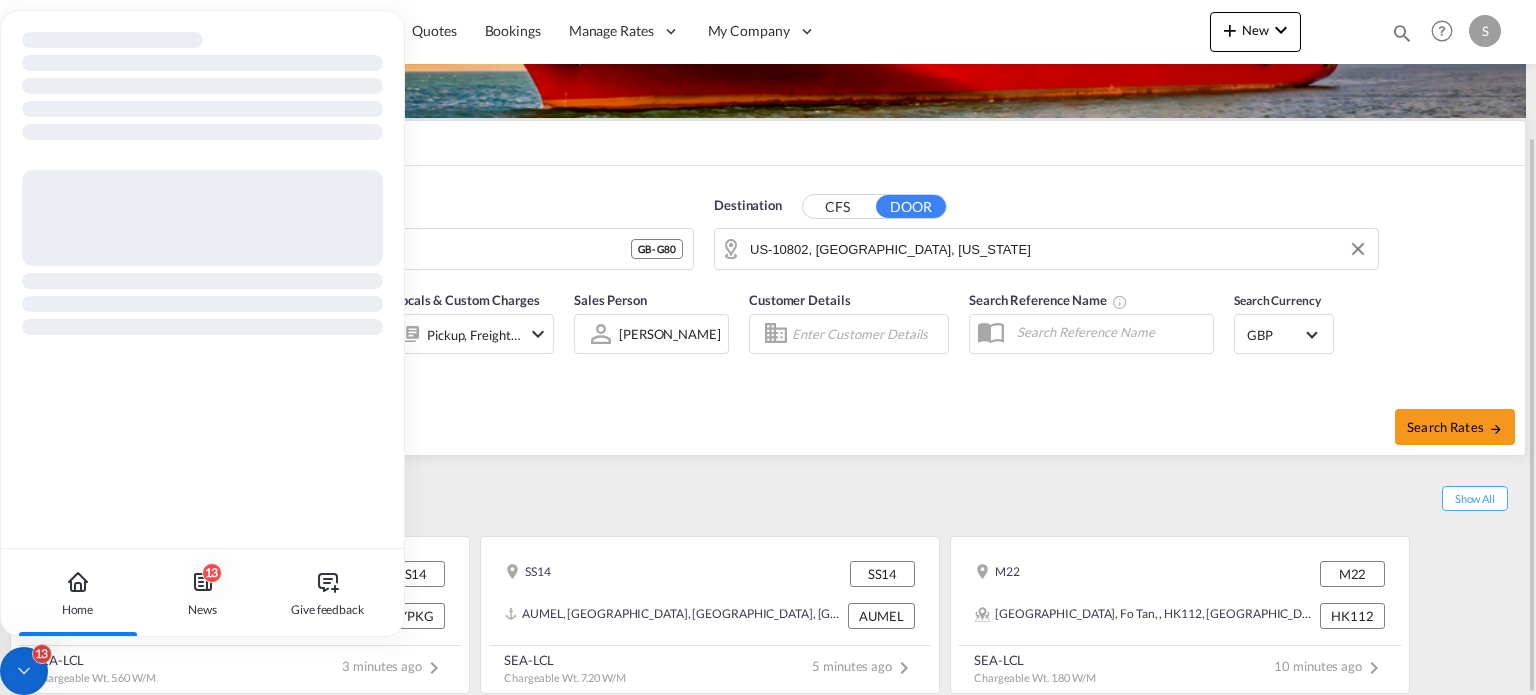 scroll, scrollTop: 0, scrollLeft: 0, axis: both 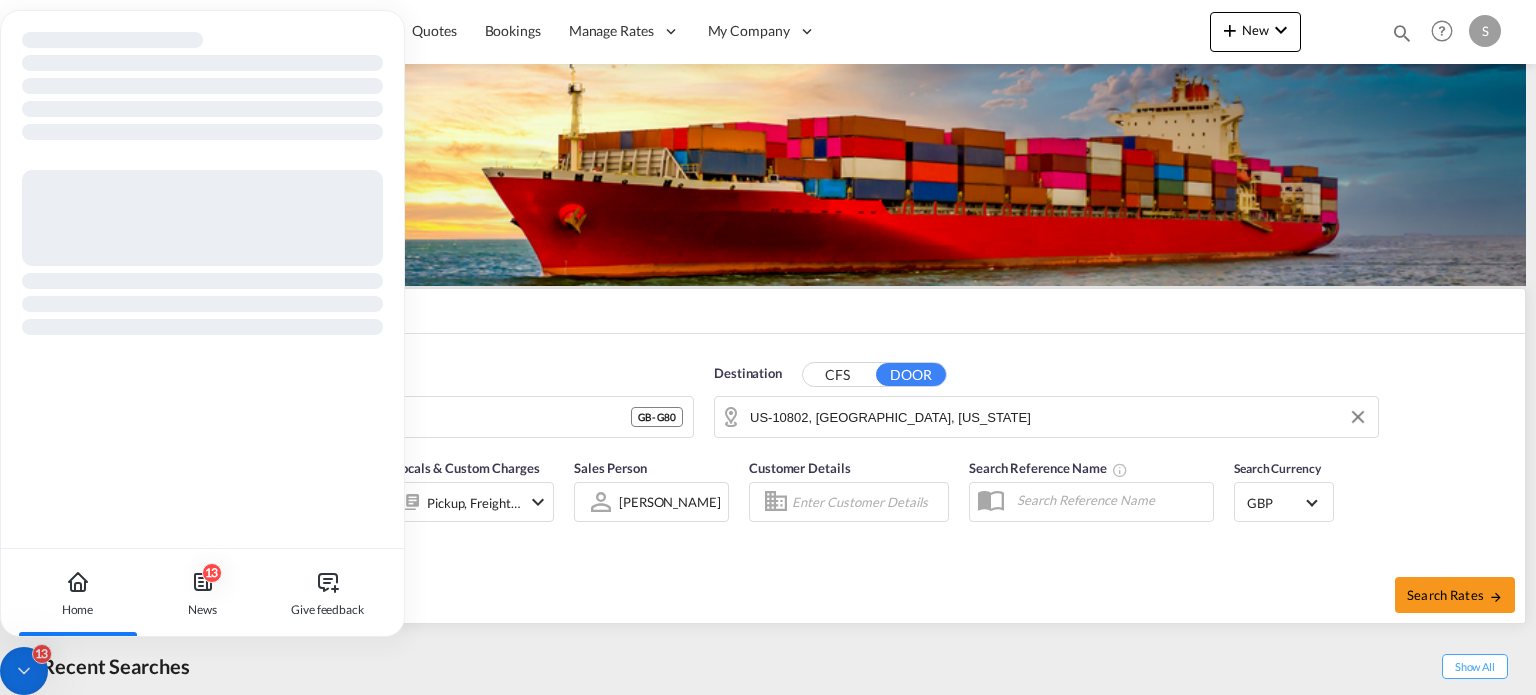 click 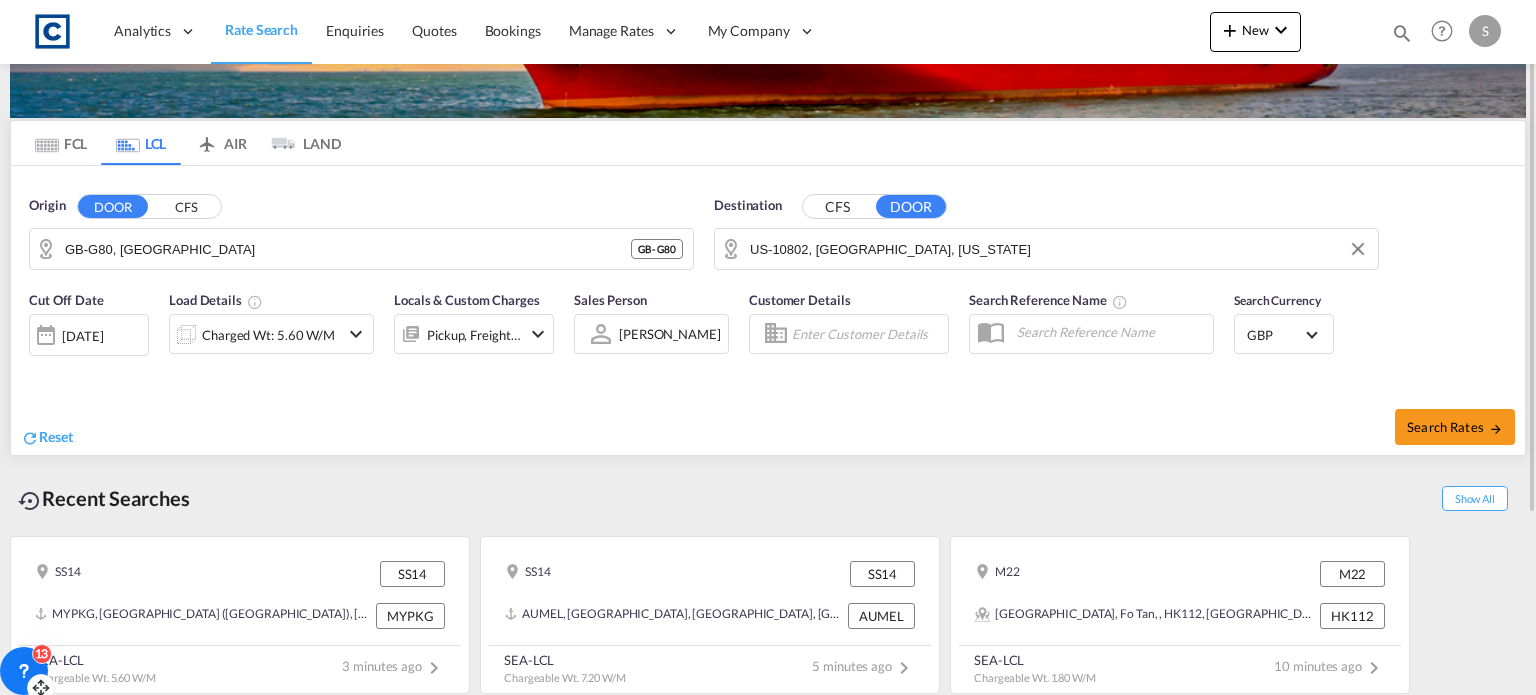 scroll, scrollTop: 68, scrollLeft: 0, axis: vertical 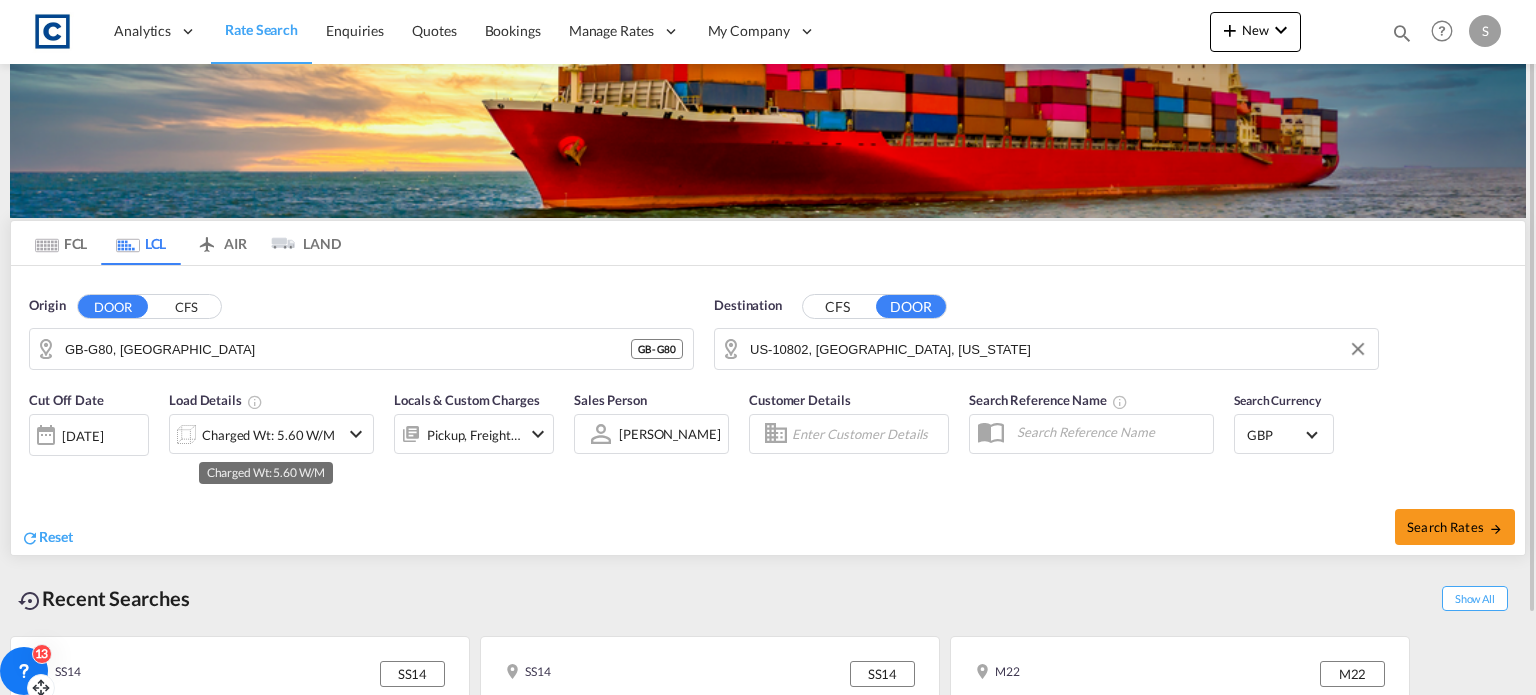 click on "Charged Wt: 5.60 W/M" at bounding box center (268, 435) 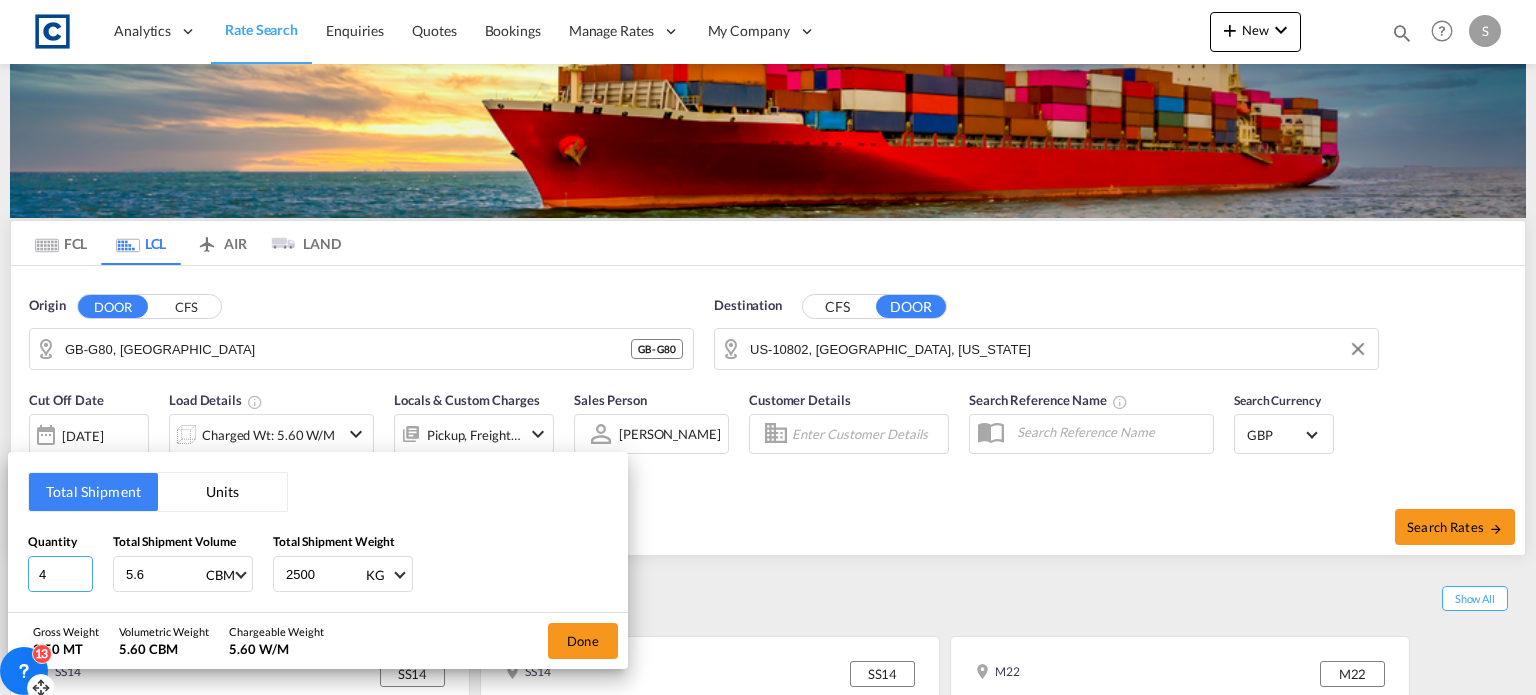 click on "4" at bounding box center [60, 574] 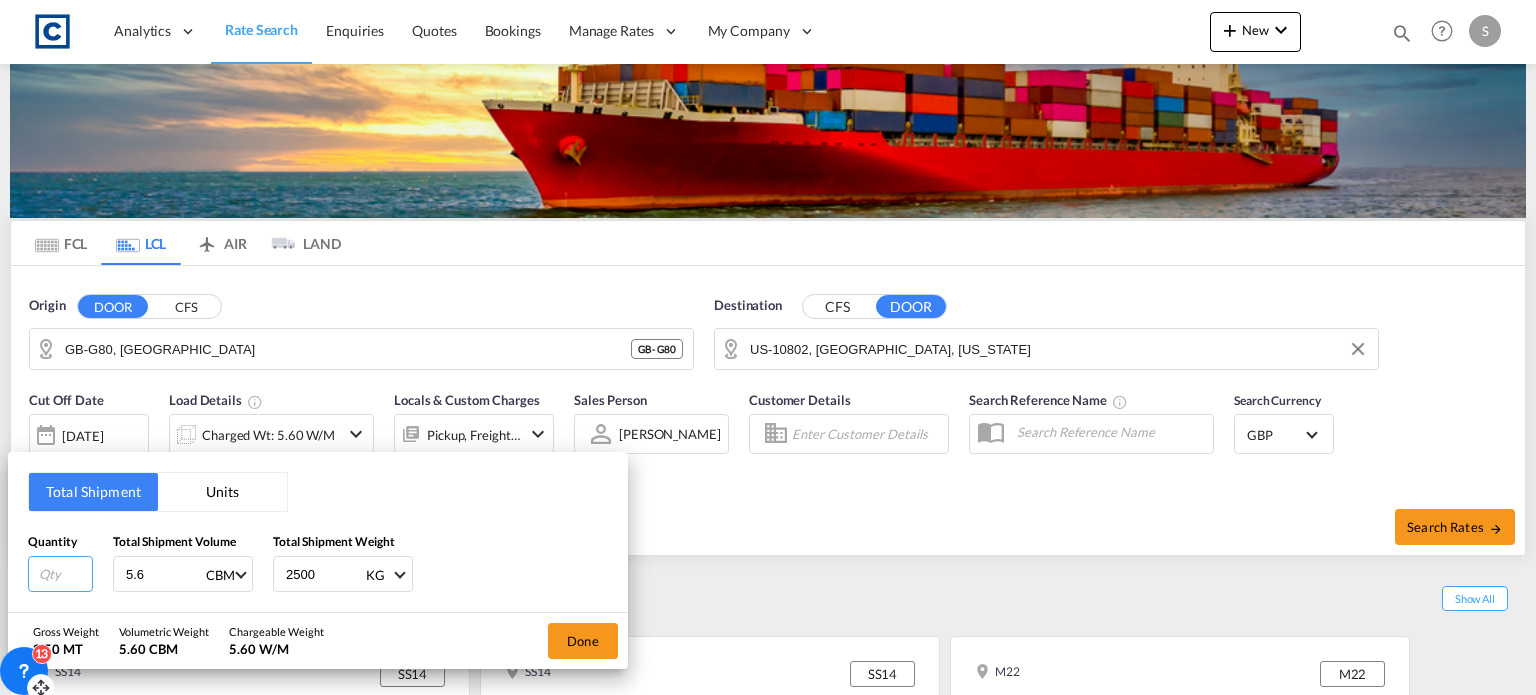 type 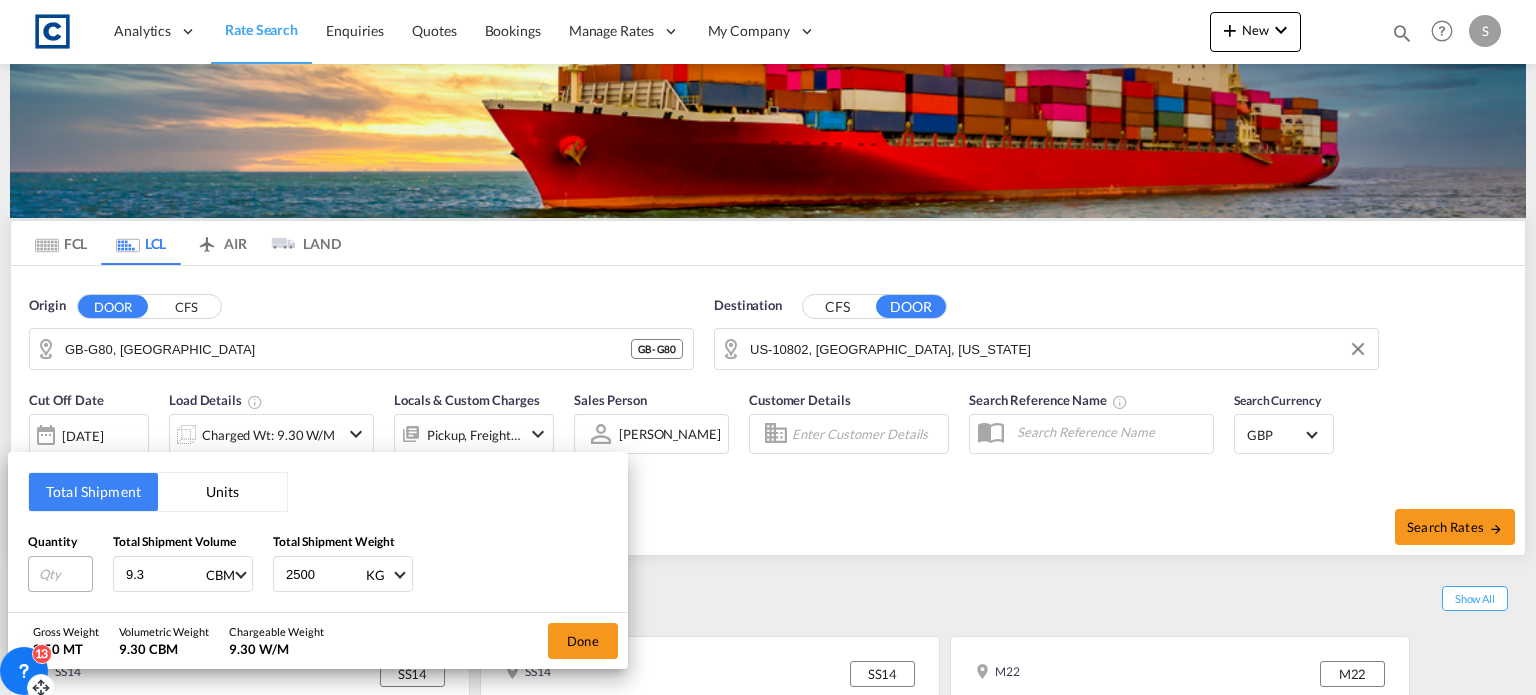 type on "9.3" 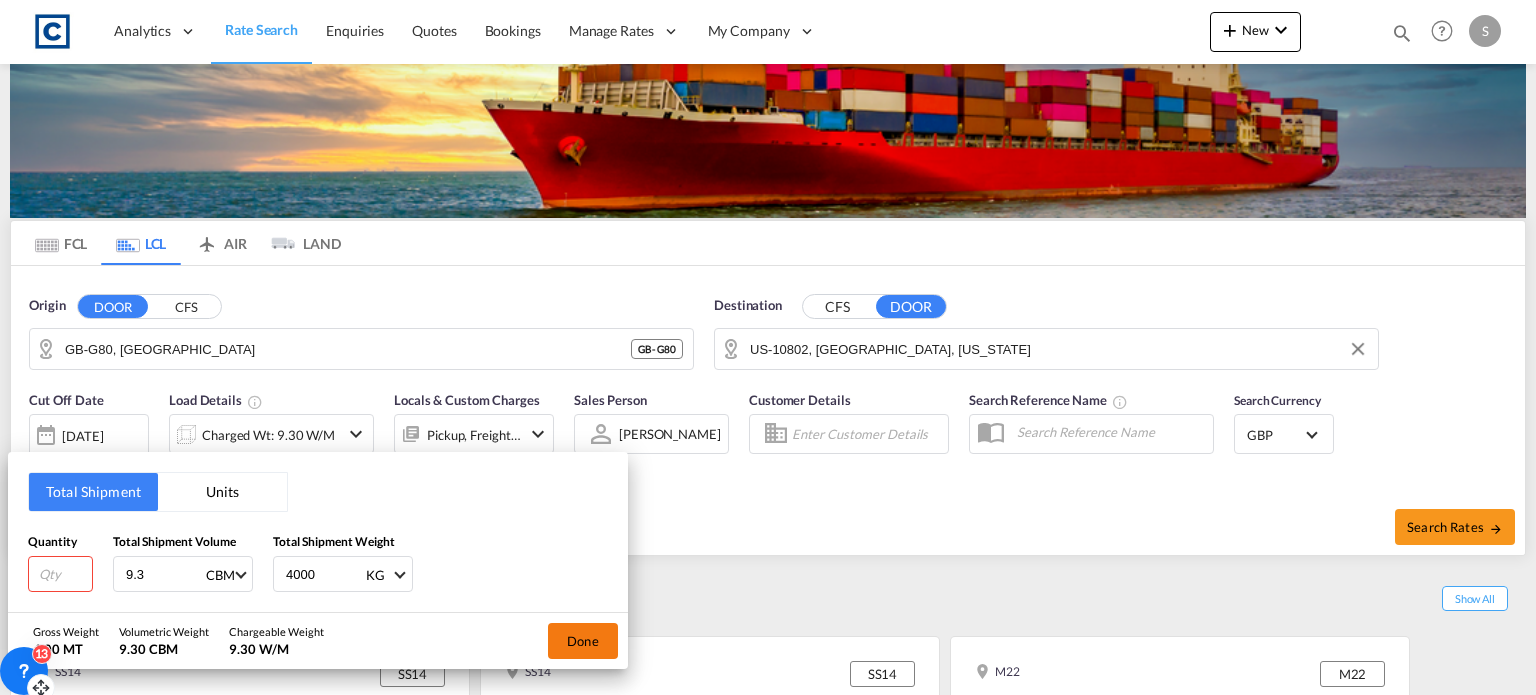type on "4000" 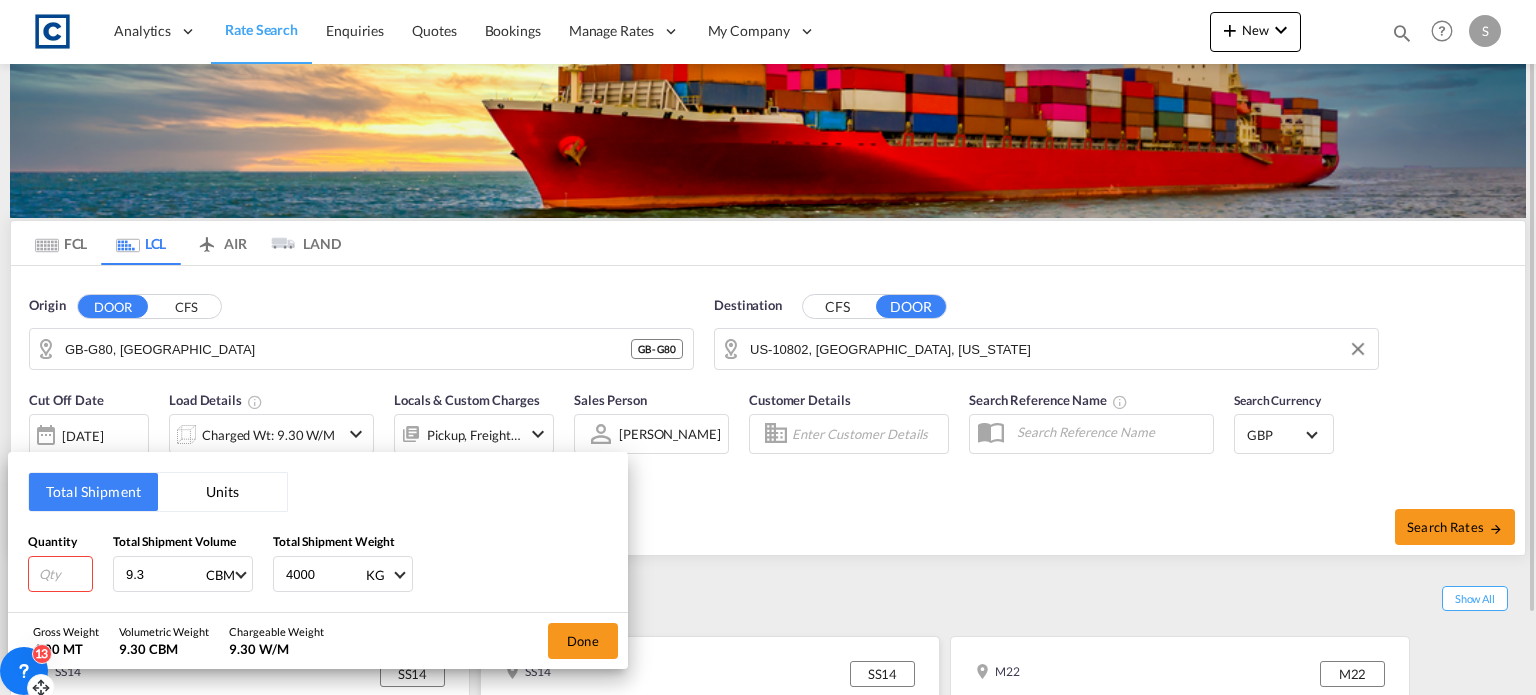 click on "Done" at bounding box center [583, 641] 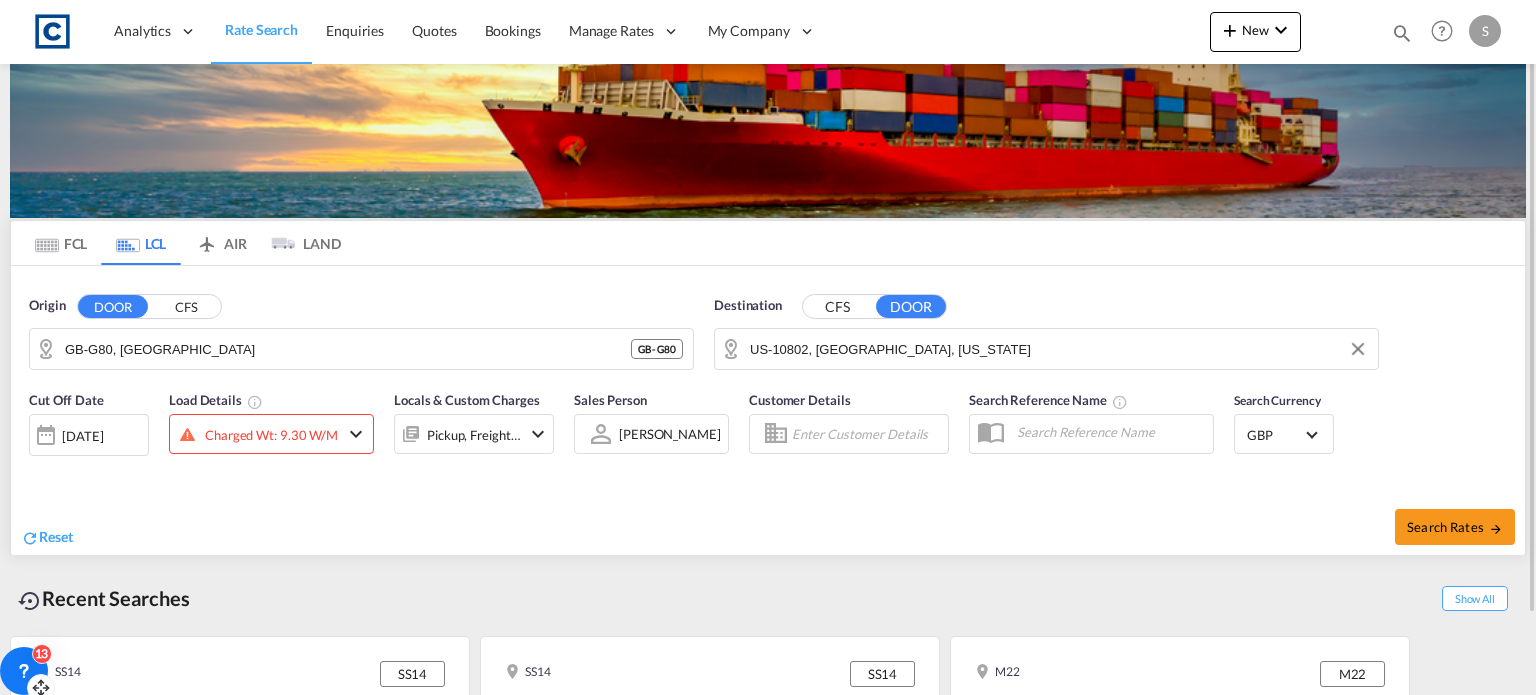 click on "Charged Wt: 9.30 W/M" at bounding box center [254, 434] 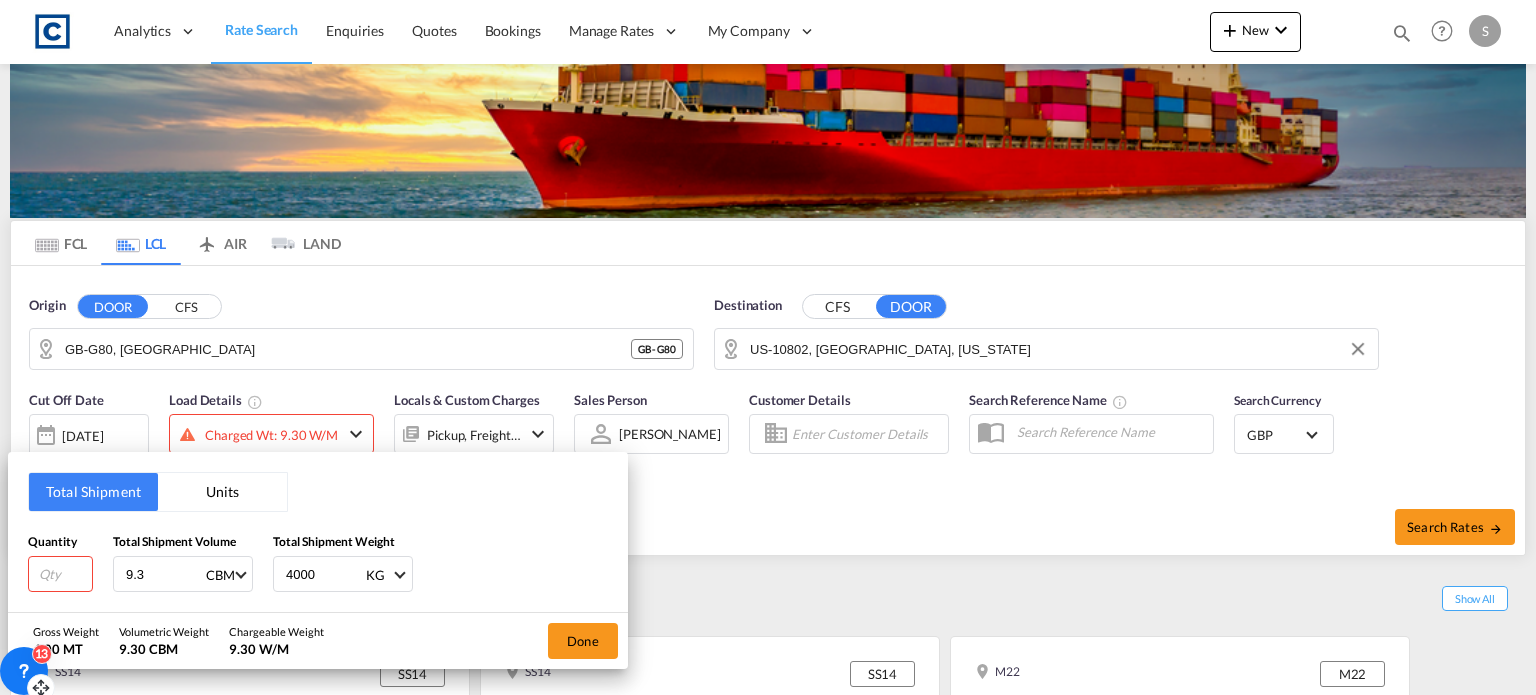 click on "9.3" at bounding box center (164, 574) 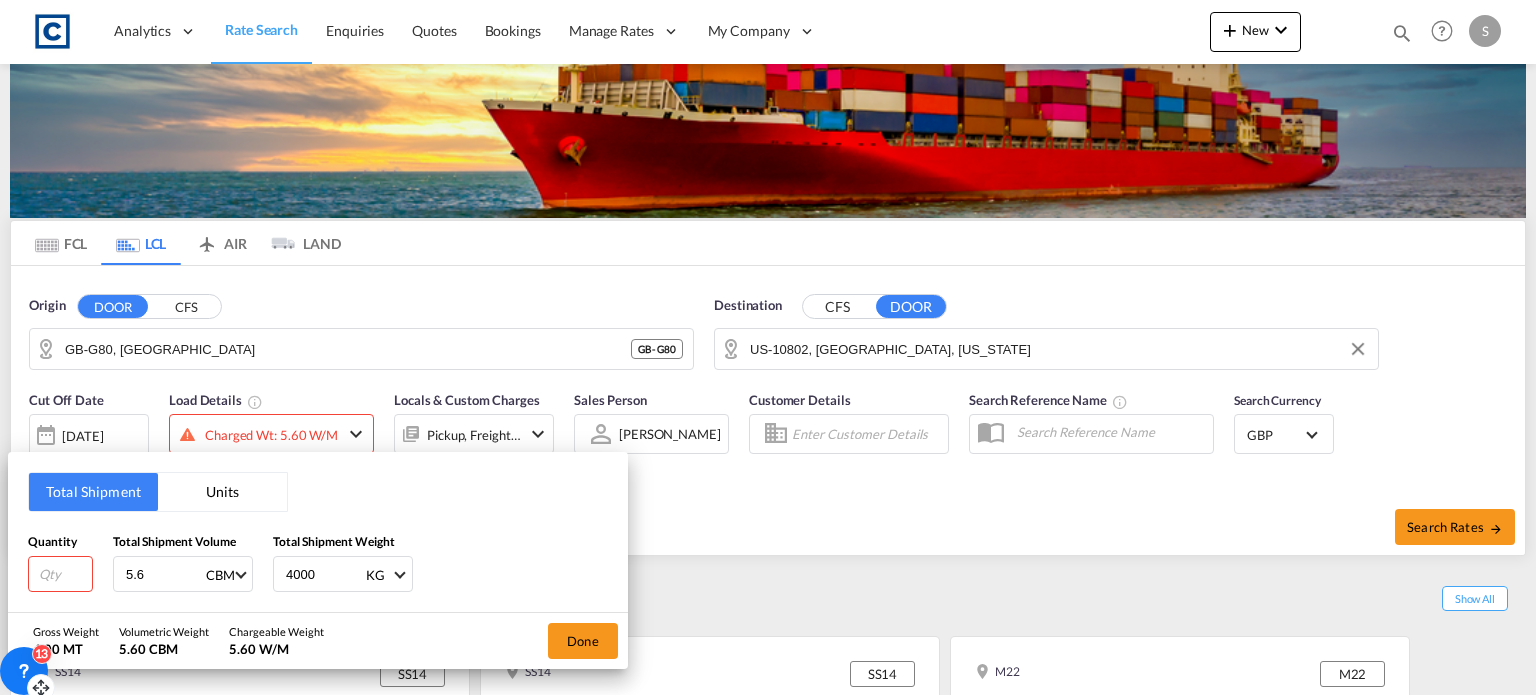 type on "5.6" 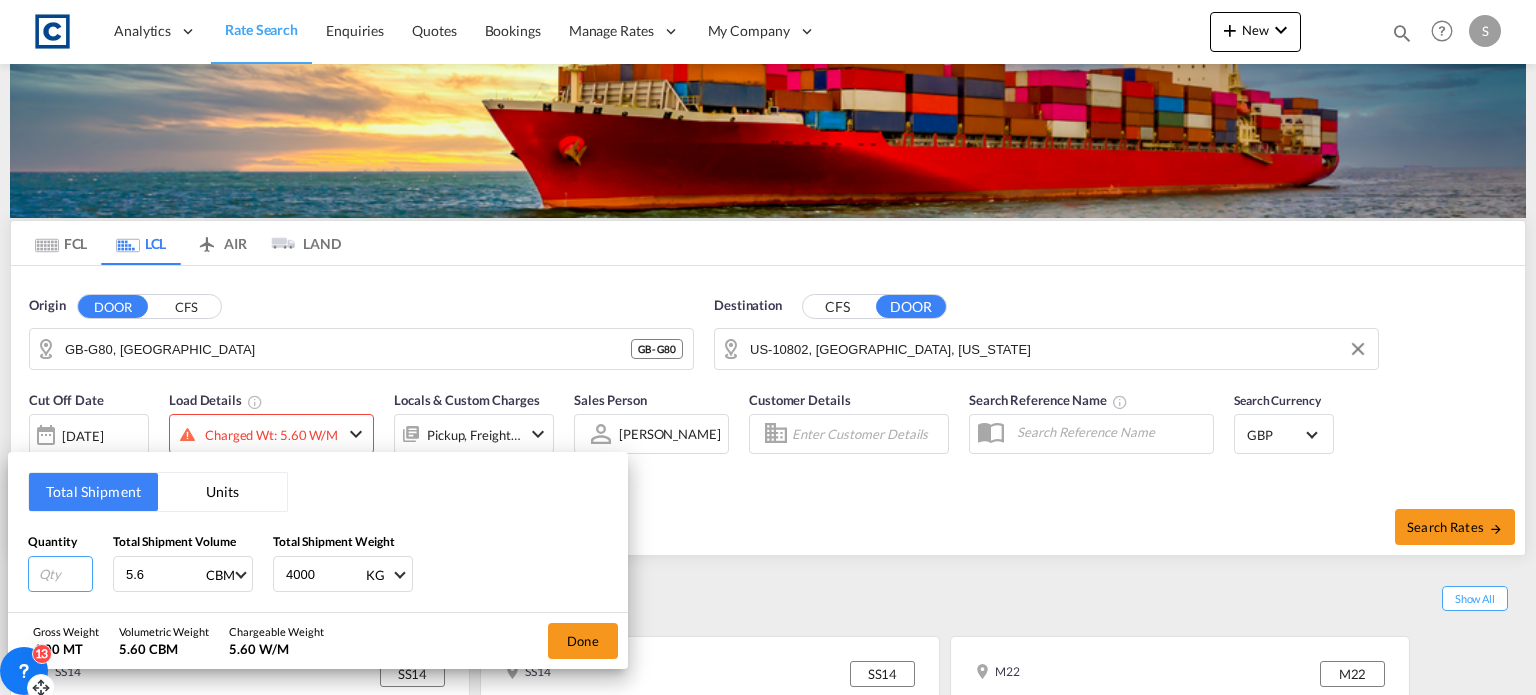 click at bounding box center (60, 574) 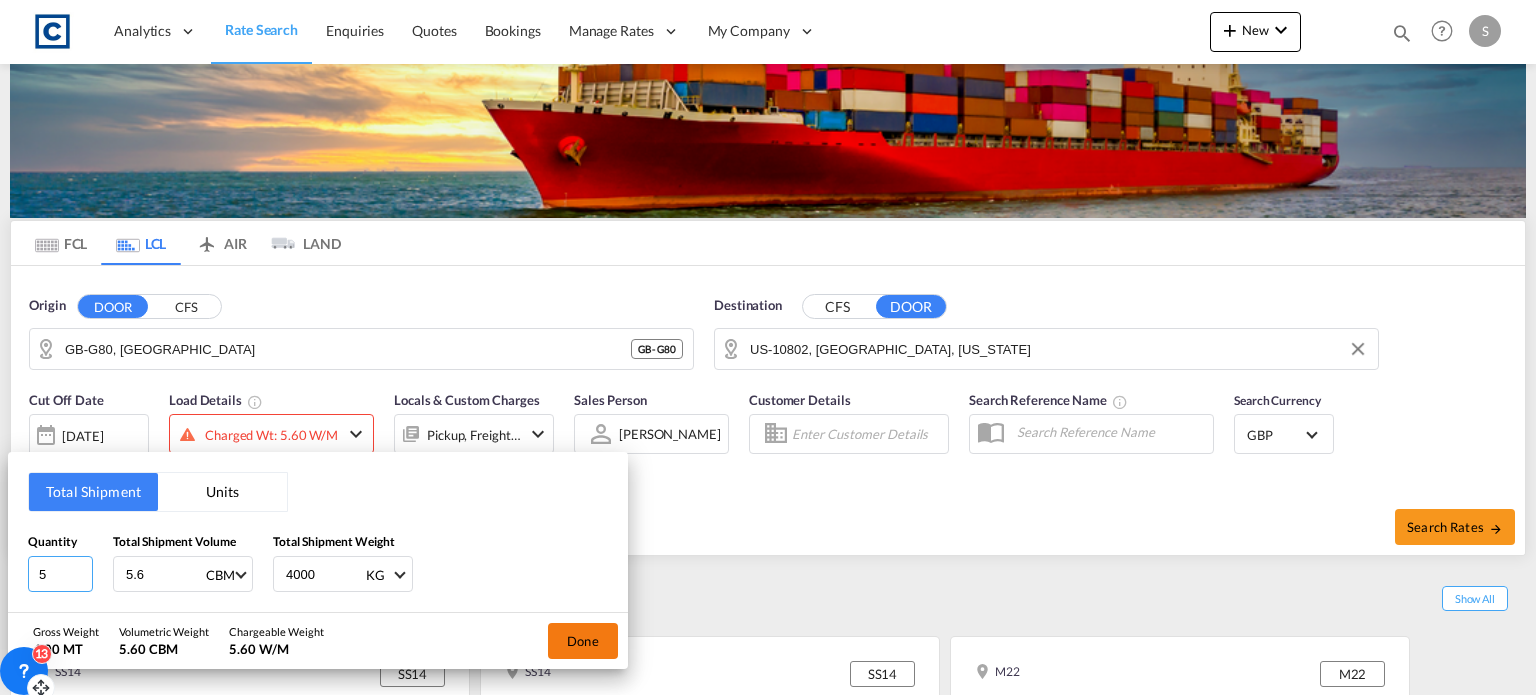 type on "5" 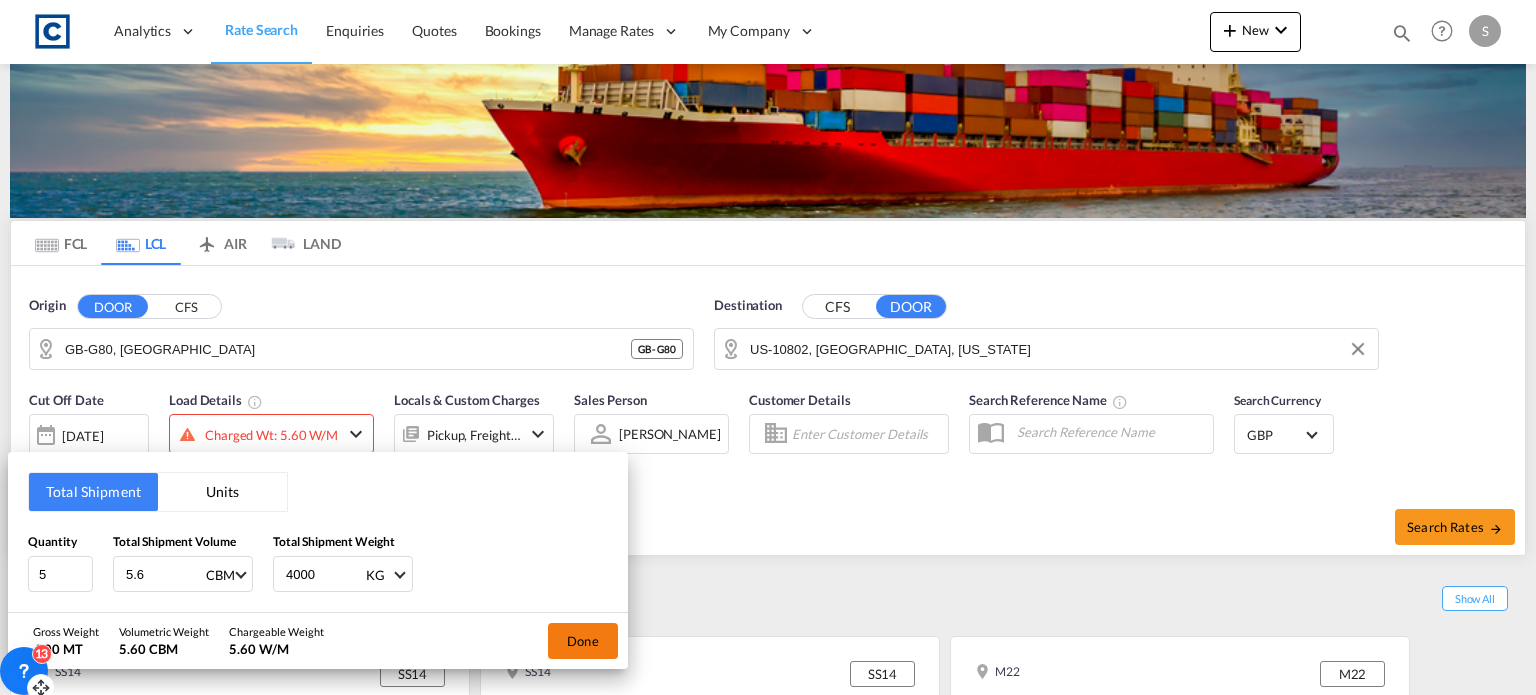click on "Done" at bounding box center (583, 641) 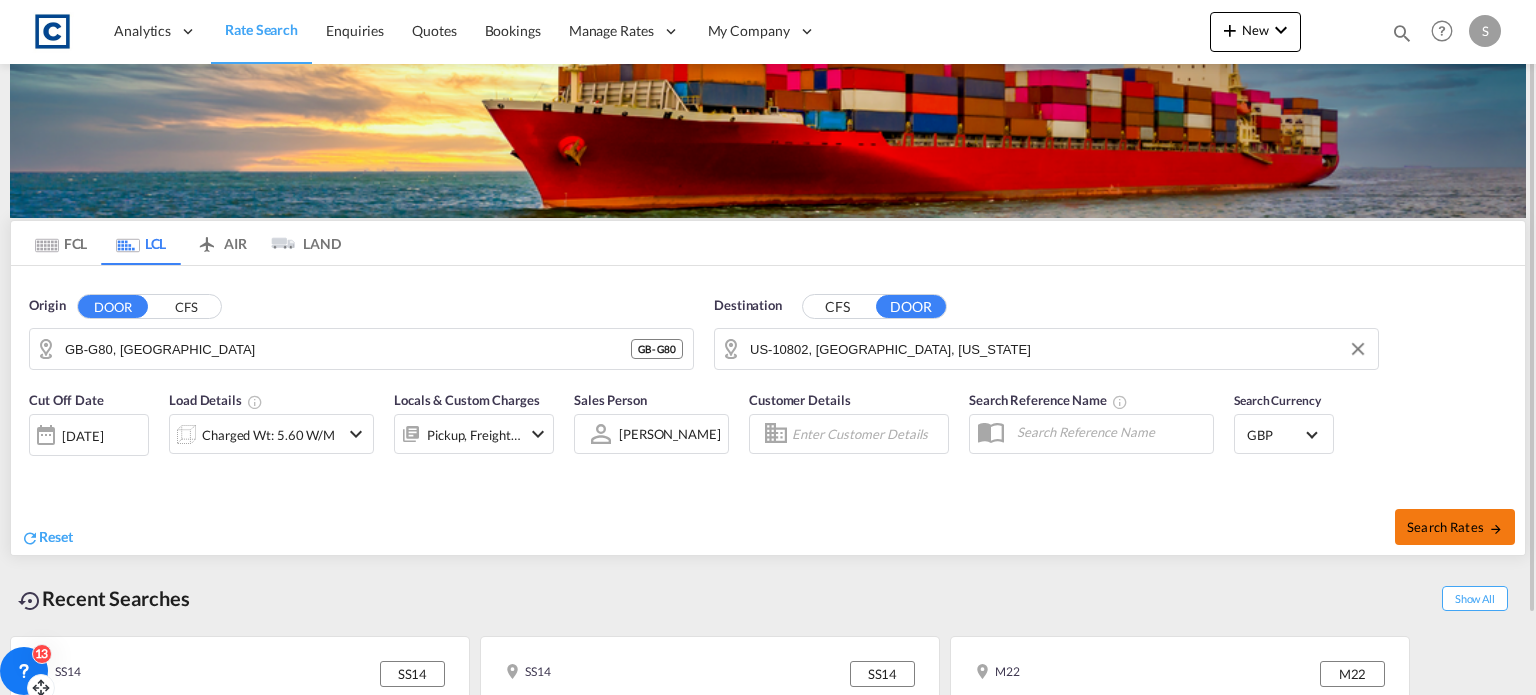 click on "Search Rates" at bounding box center (1455, 527) 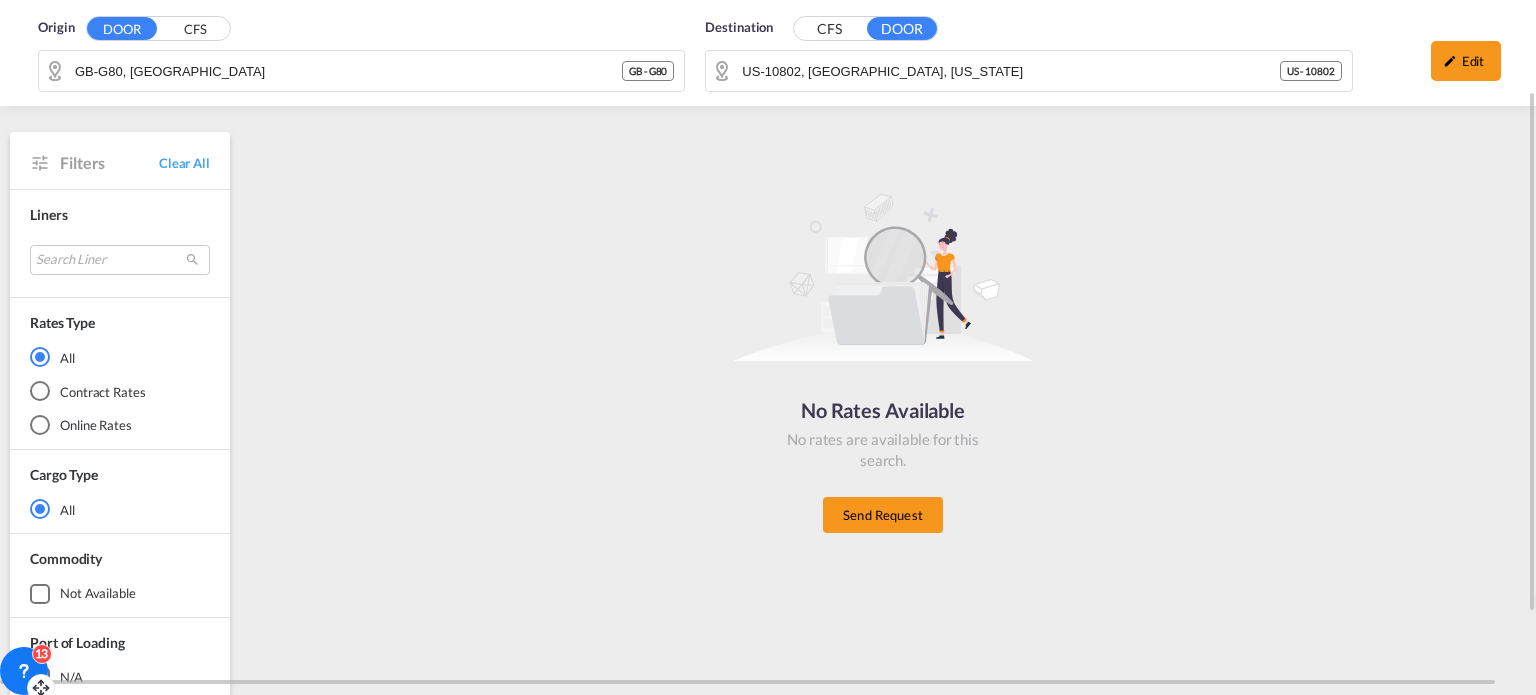 scroll, scrollTop: 127, scrollLeft: 0, axis: vertical 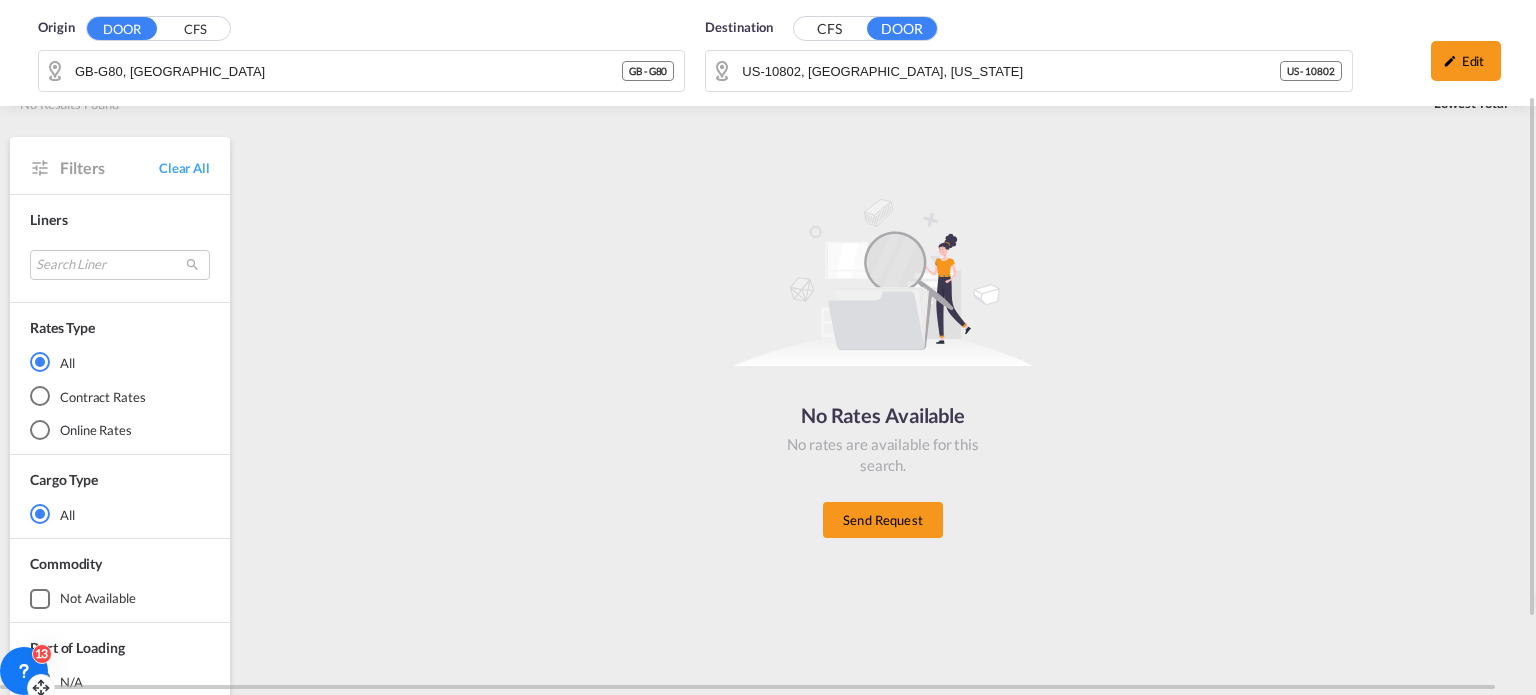 click on "Origin   DOOR
CFS
GB-G80, [GEOGRAPHIC_DATA]
[GEOGRAPHIC_DATA] - G80
Destination
CFS   DOOR
US-10802, [GEOGRAPHIC_DATA], [US_STATE]
[GEOGRAPHIC_DATA] - 10802
Edit Cut Off Date
[DATE] [DATE]   Load Details
Charged Wt: 5.60 W/M
Locals & Custom Charges Pickup,  Freight,  Origin,  Origin Custom,  Destination,  delivery
Sales Person
[PERSON_NAME] Select Sales Person
Test API
[PERSON_NAME] ,
[PERSON_NAME]
[PERSON_NAME]
[PERSON_NAME] freightify
[PERSON_NAME] Selvi
Project Ops
[PERSON_NAME]
[PERSON_NAME]
[PERSON_NAME] [PERSON_NAME] selvi
[PERSON_NAME]
[PERSON_NAME]
[PERSON_NAME]
[PERSON_NAME]
[PERSON_NAME]
[PERSON_NAME]
FCL Exports
[PERSON_NAME]
[PERSON_NAME]
[PERSON_NAME]
[PERSON_NAME]
[PERSON_NAME]
[PERSON_NAME]
[PERSON_NAME] Select Sales Person
Customer Details" at bounding box center (768, 53) 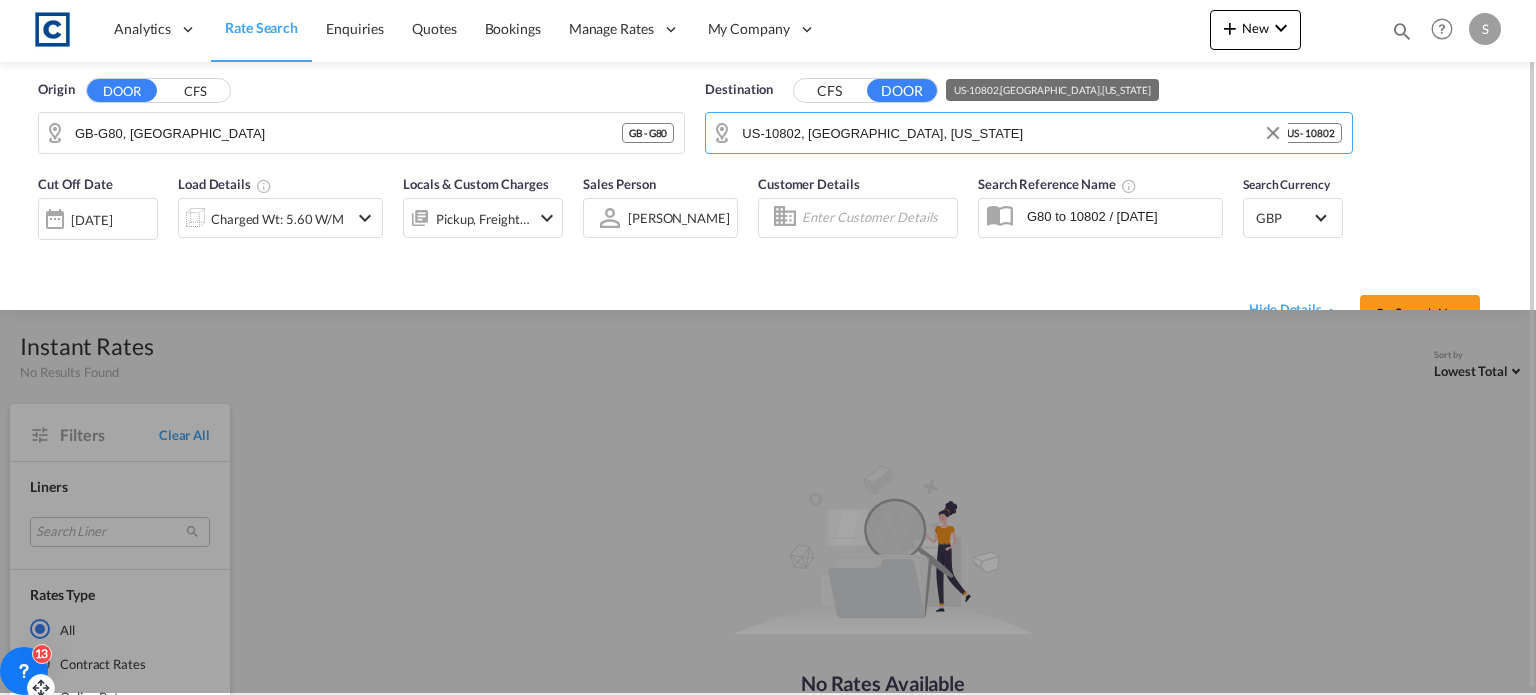 scroll, scrollTop: 0, scrollLeft: 0, axis: both 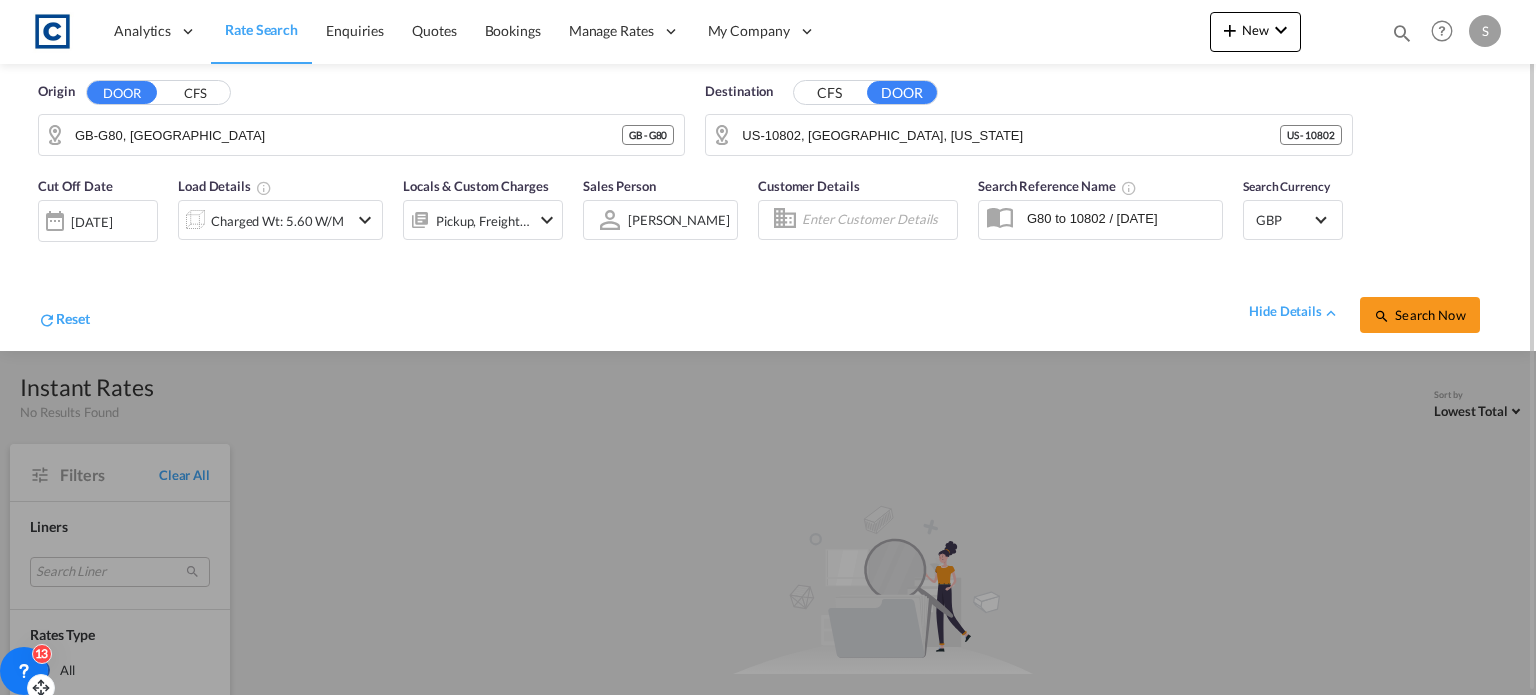 click on "CFS" at bounding box center [829, 93] 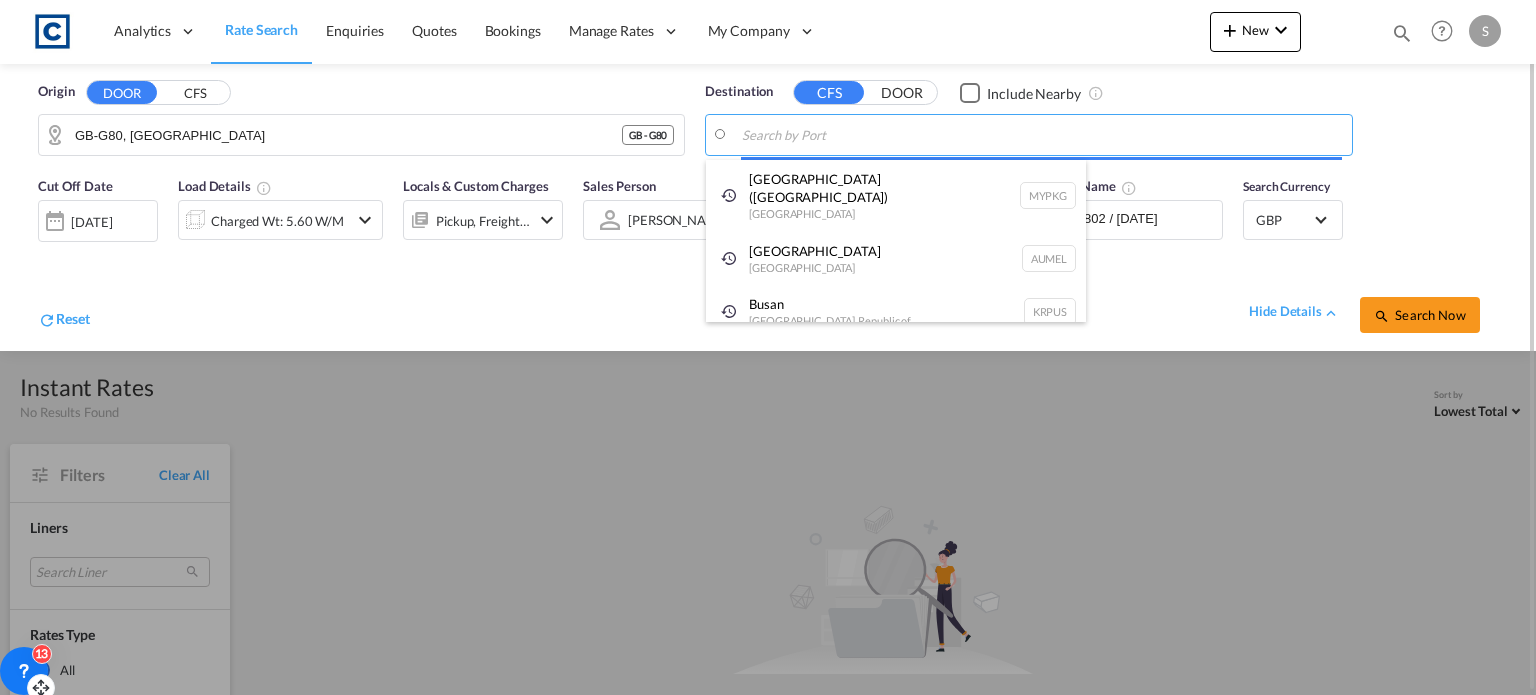click on "Analytics
Reports
Dashboard
Rate Search
Enquiries
Quotes
Bookings" at bounding box center [768, 347] 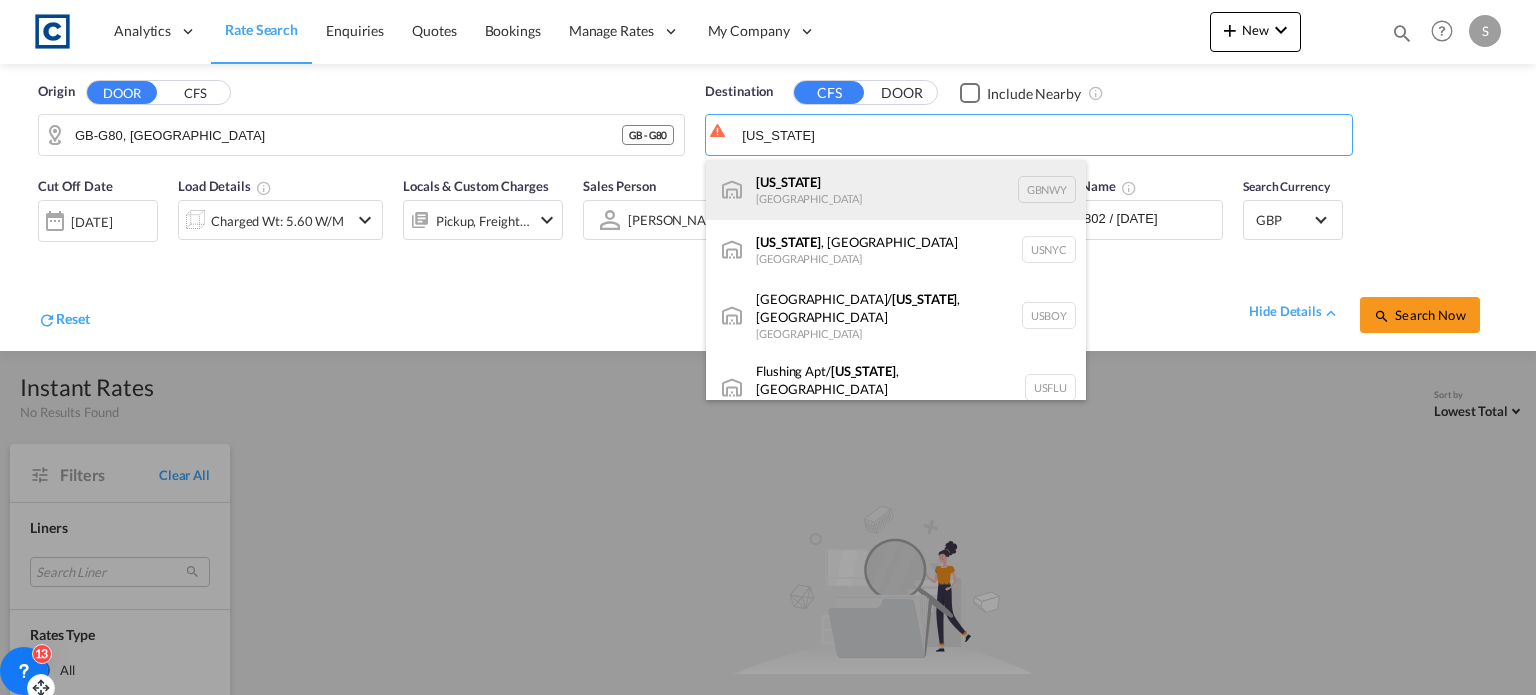 click on "[US_STATE]
[GEOGRAPHIC_DATA]
GBNWY" at bounding box center [896, 190] 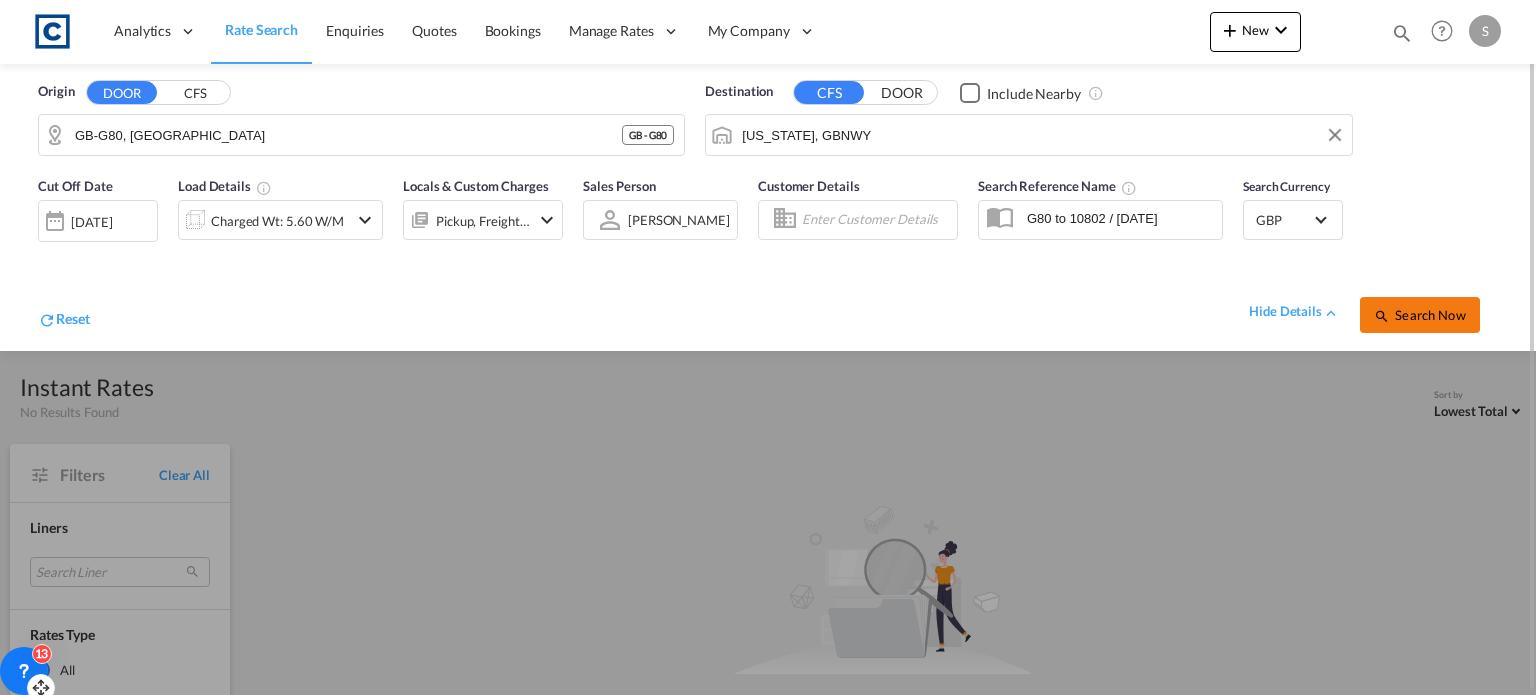 click on "Search Now" at bounding box center [1420, 315] 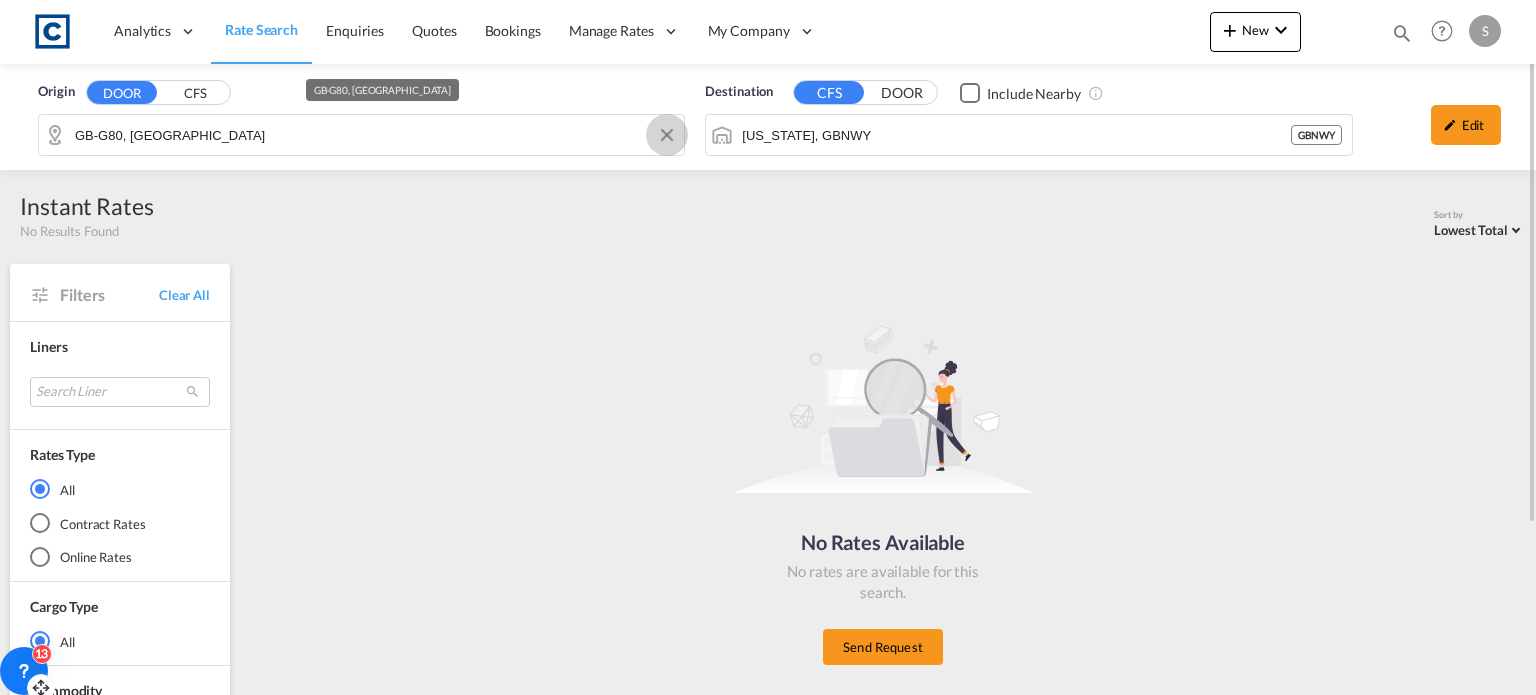 click at bounding box center (667, 135) 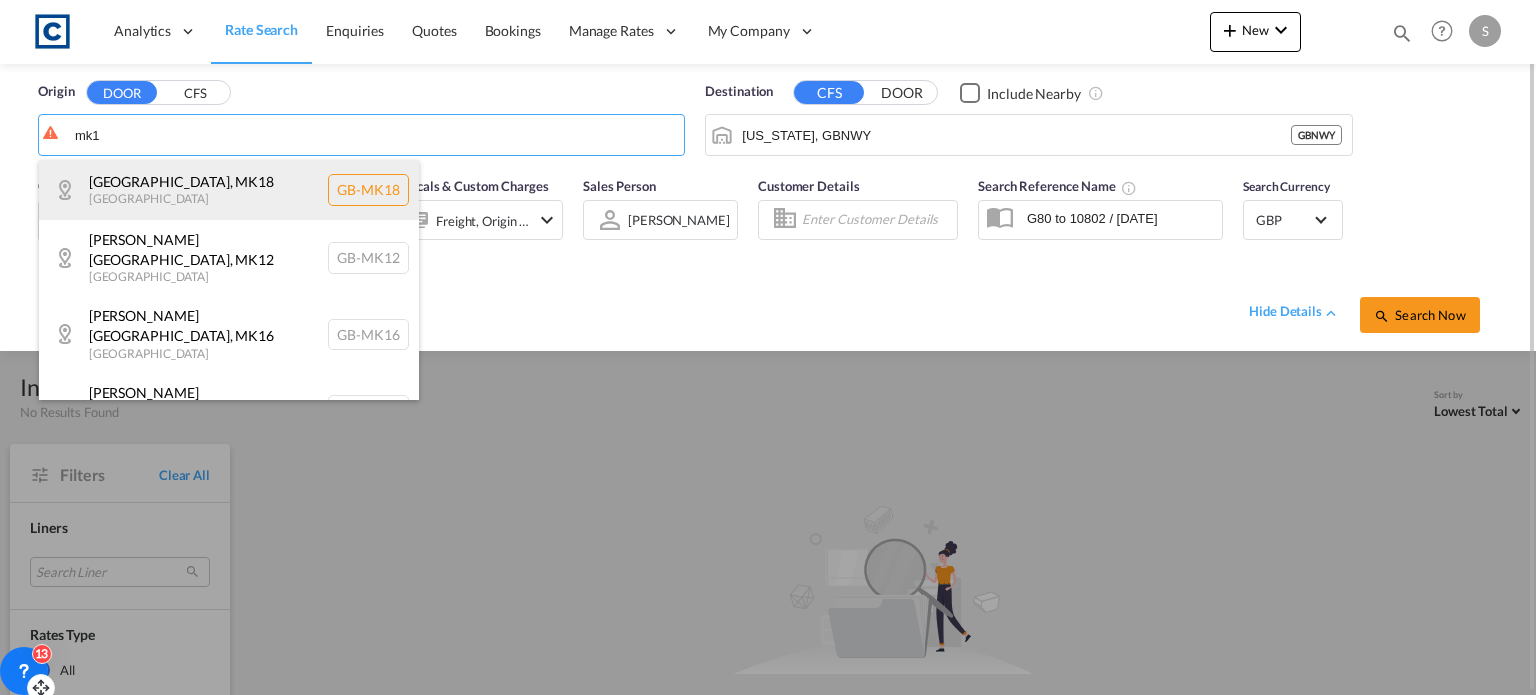 click on "[GEOGRAPHIC_DATA] ,
MK18
[GEOGRAPHIC_DATA]
[GEOGRAPHIC_DATA]-MK18" at bounding box center (229, 190) 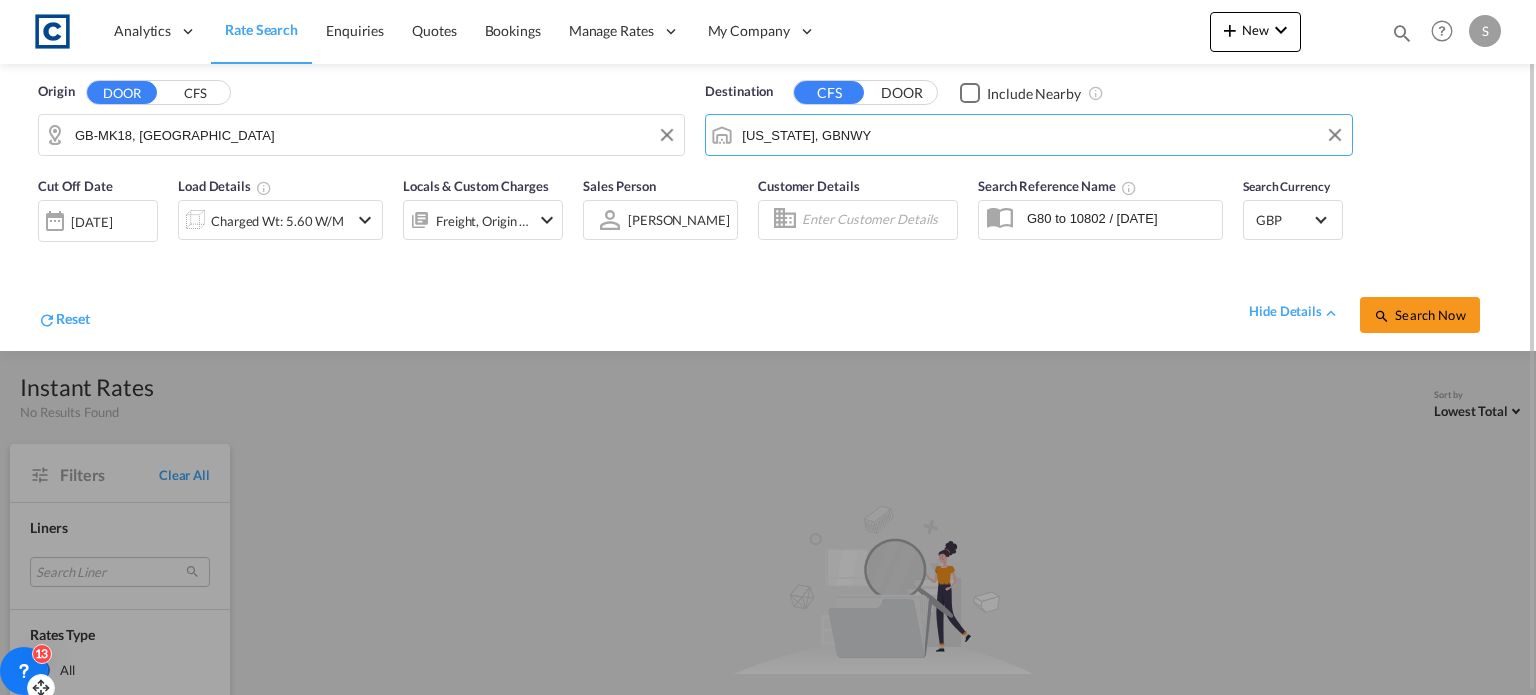 click on "[US_STATE], GBNWY" at bounding box center (1041, 135) 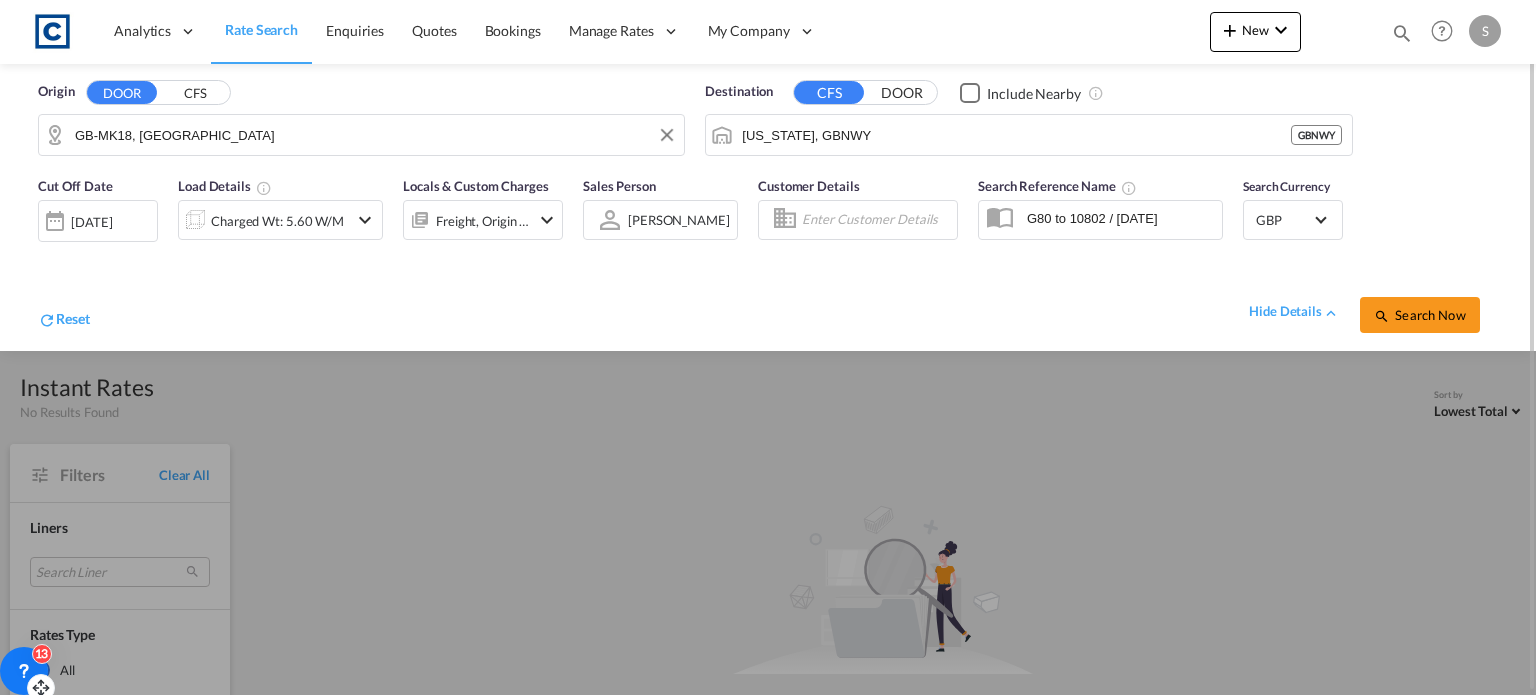 click on "DOOR" at bounding box center (902, 93) 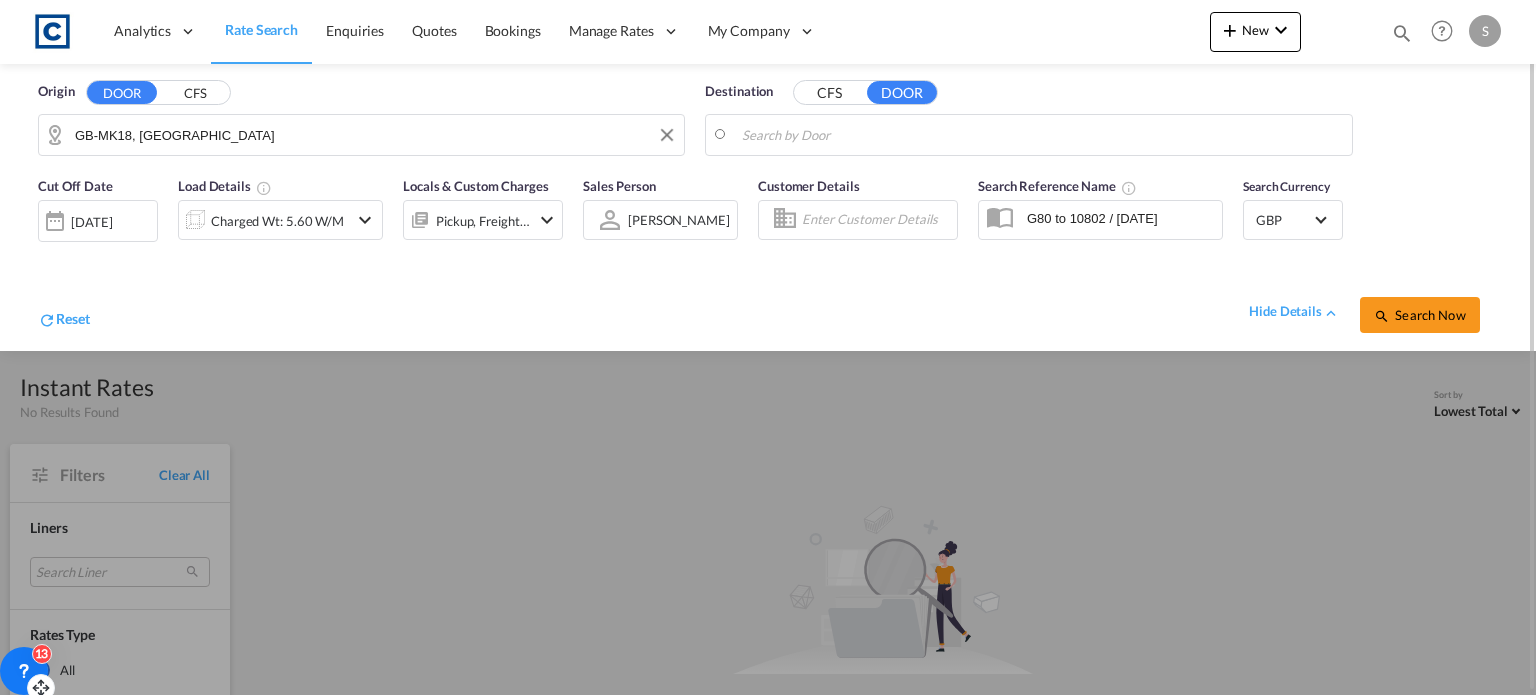 scroll, scrollTop: 1, scrollLeft: 0, axis: vertical 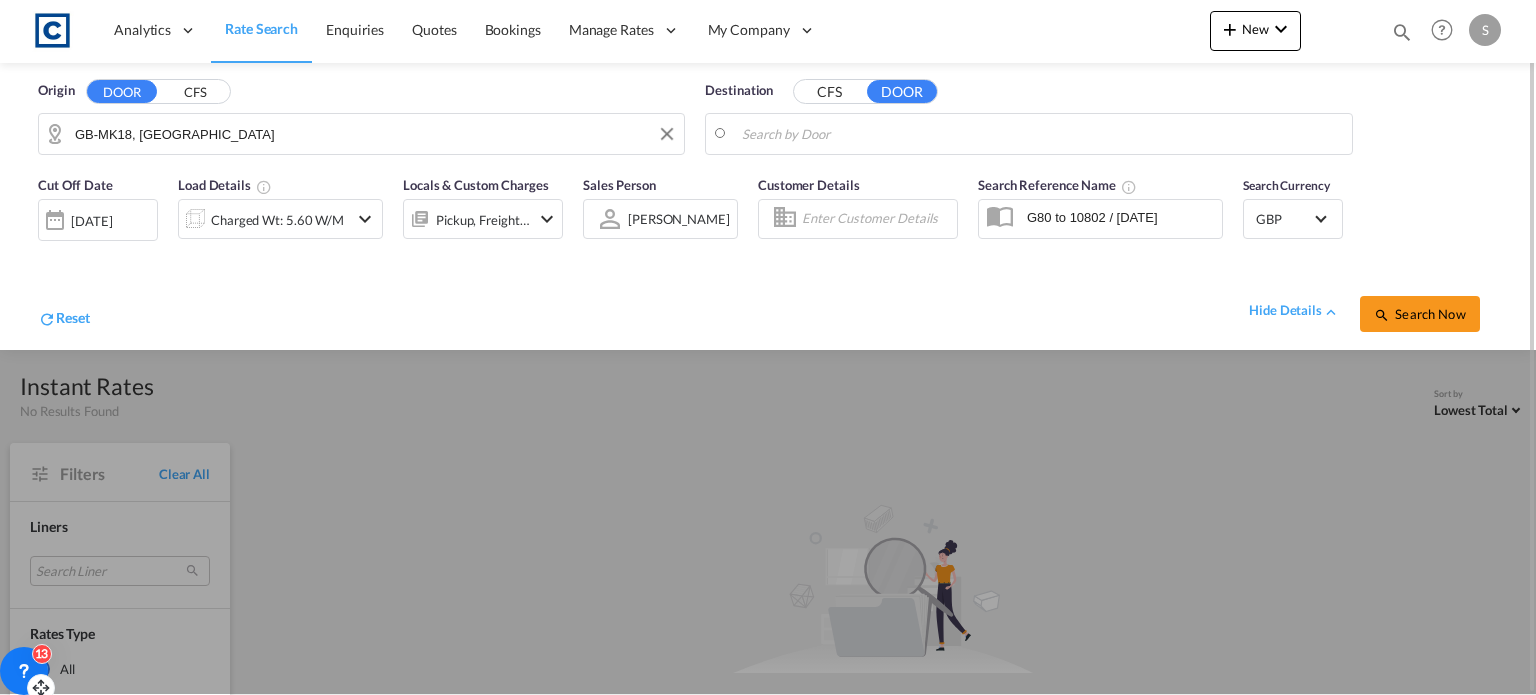click on "Analytics
Reports
Dashboard
Rate Search
Enquiries
Quotes
Bookings" at bounding box center (768, 347) 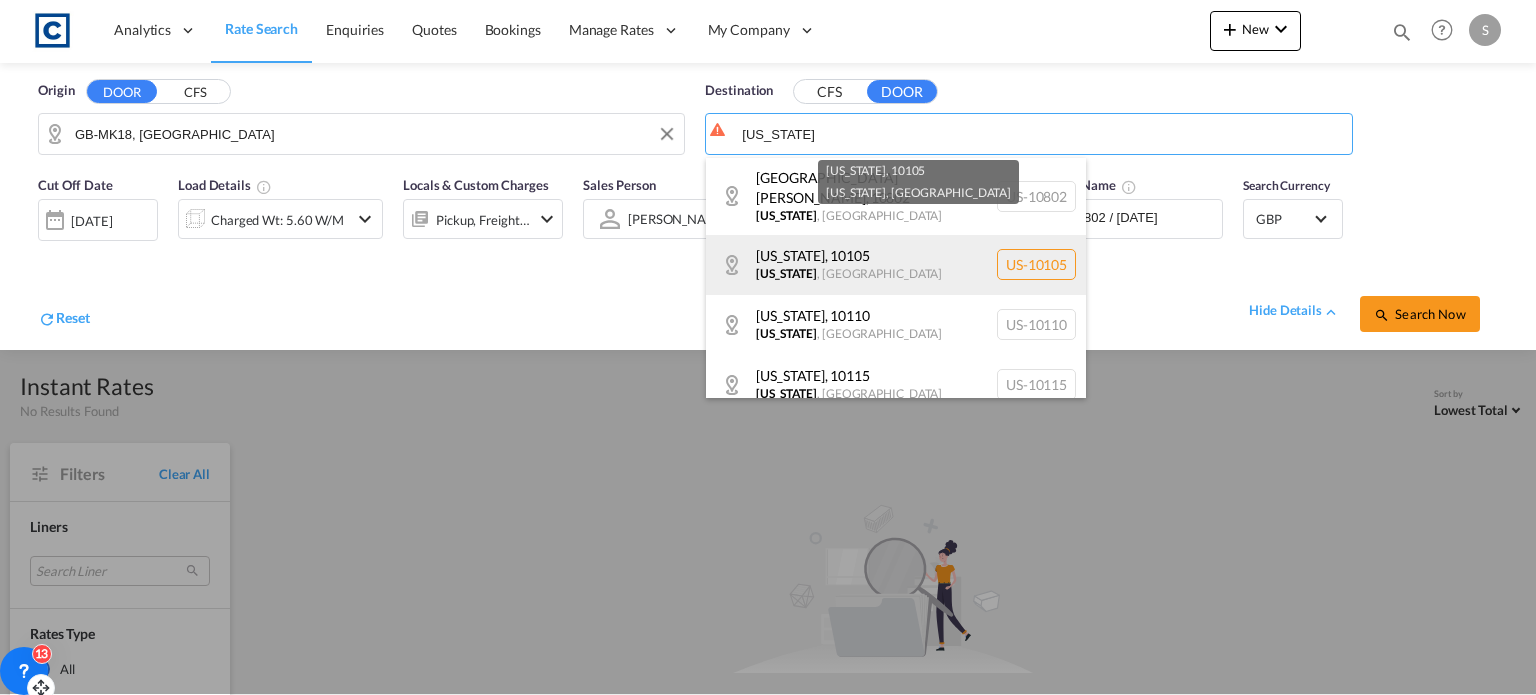 click on "[US_STATE][GEOGRAPHIC_DATA][US_STATE] ,
[GEOGRAPHIC_DATA] [GEOGRAPHIC_DATA]-10105" at bounding box center [896, 265] 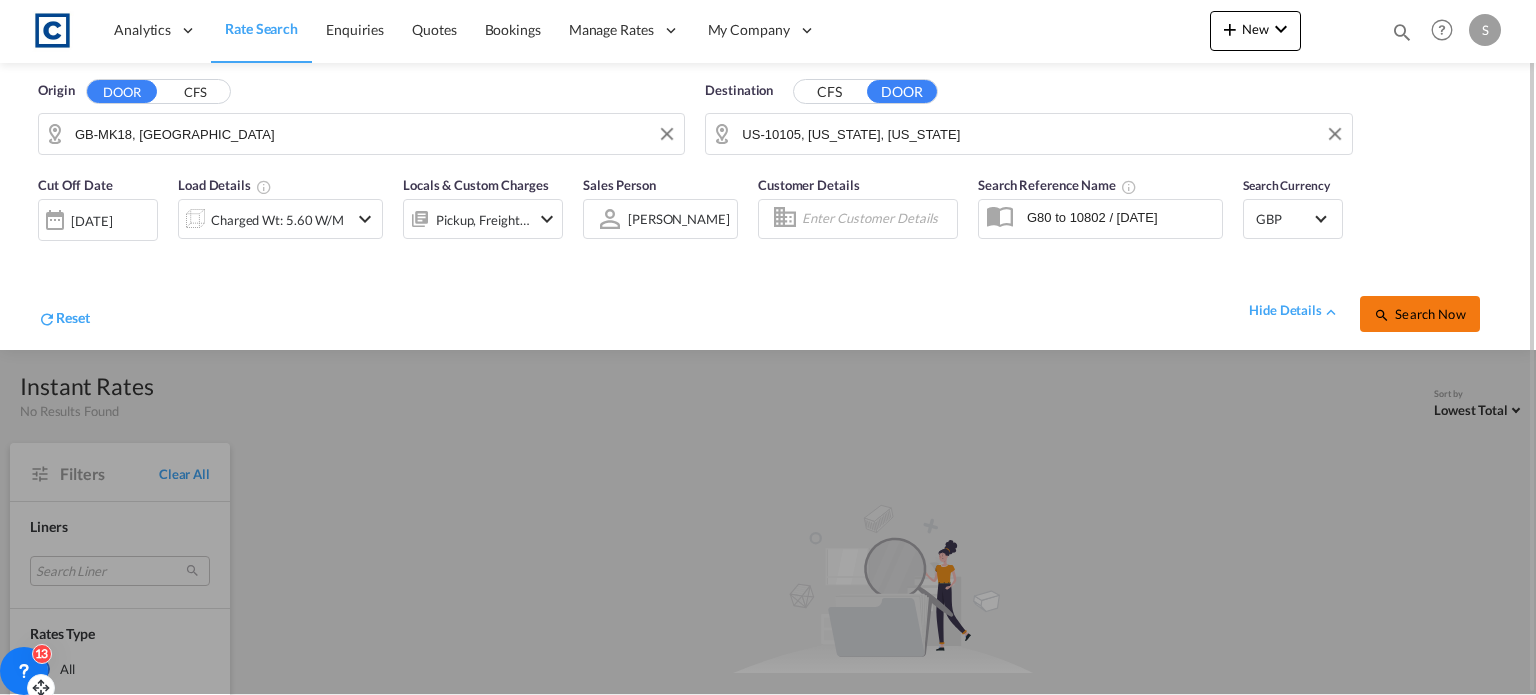 click on "Search Now" at bounding box center (1420, 314) 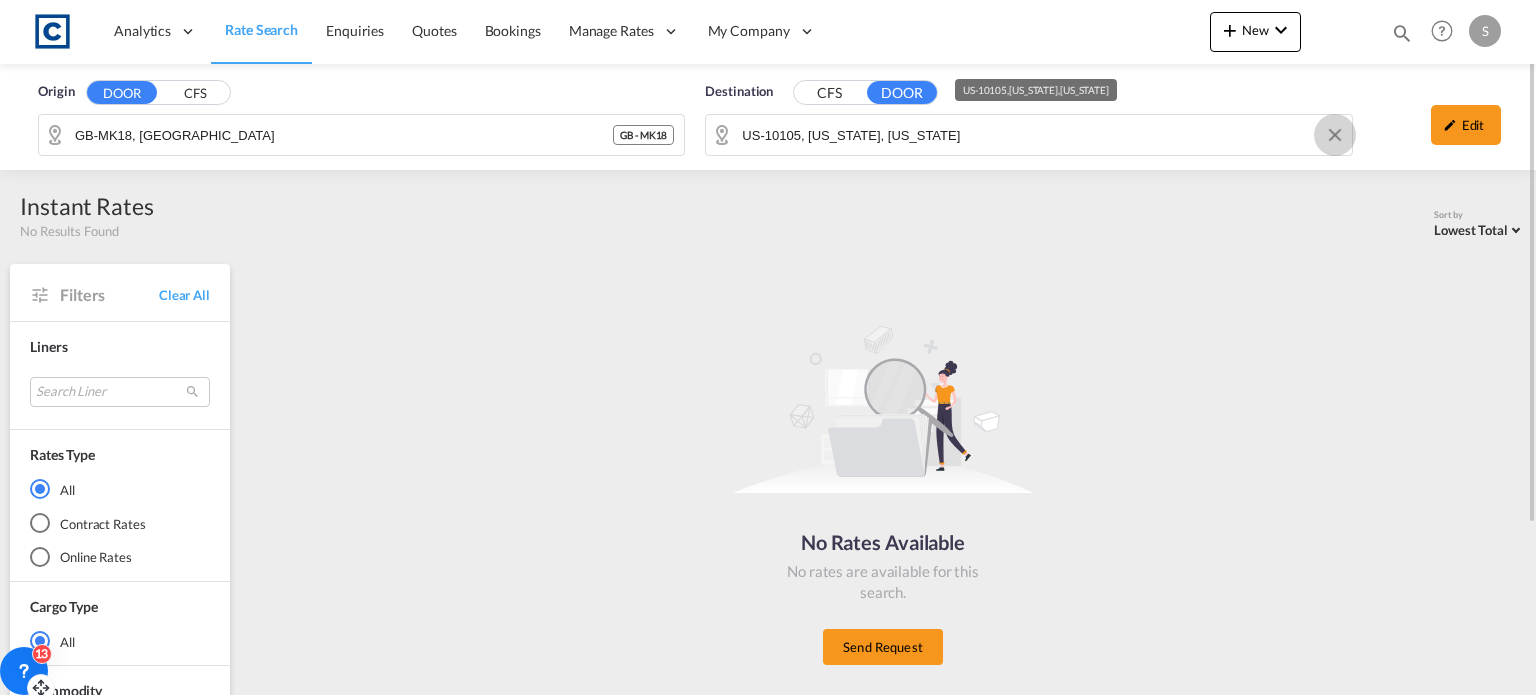 click at bounding box center (1335, 135) 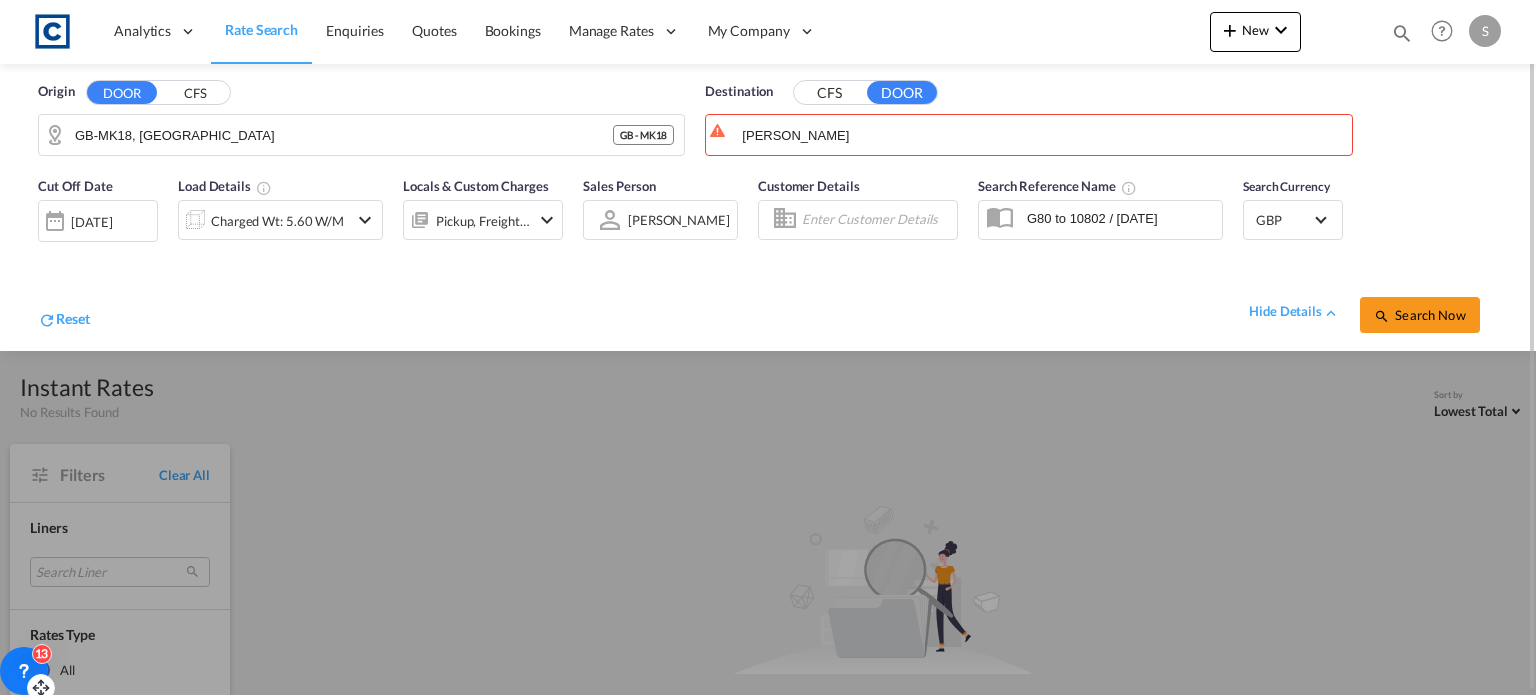 click on "CFS" at bounding box center [829, 93] 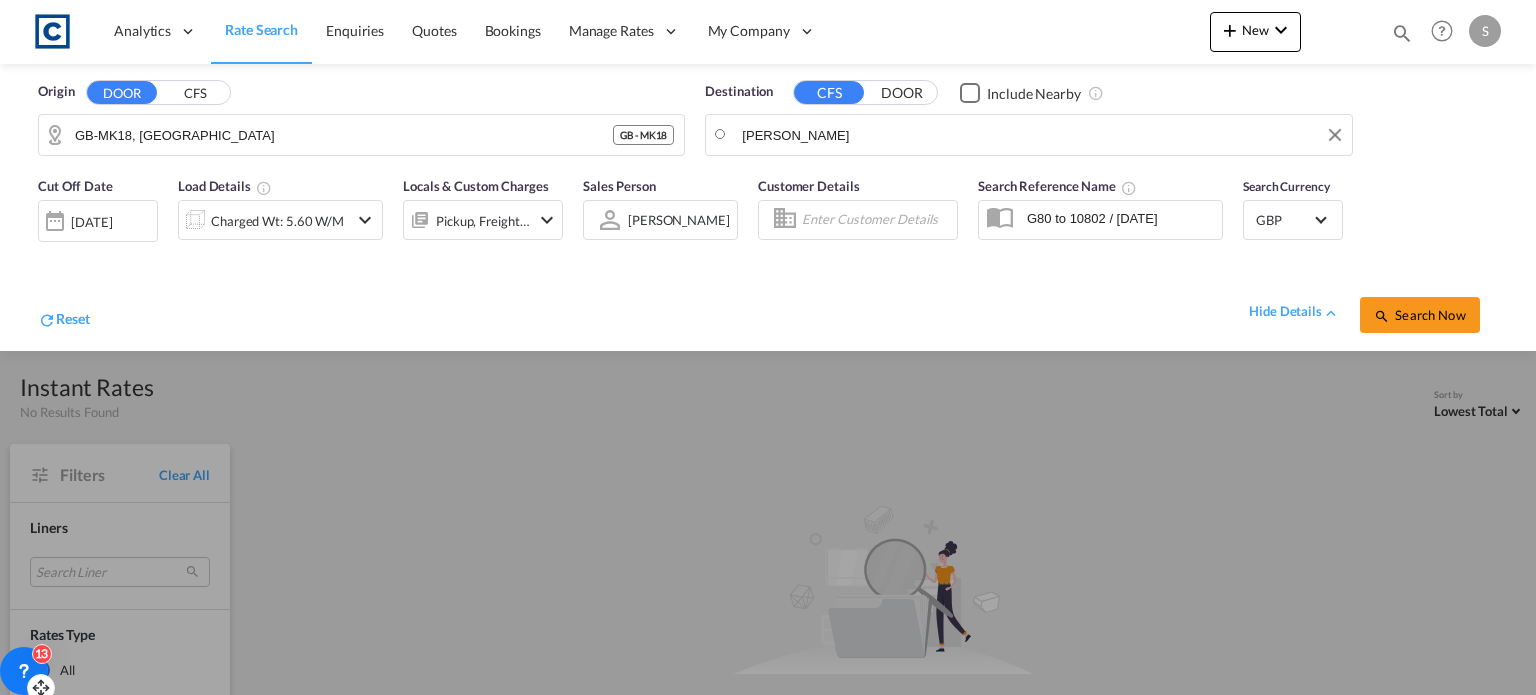 click on "Analytics
Reports
Dashboard
Rate Search
Enquiries
Quotes
Bookings" at bounding box center (768, 347) 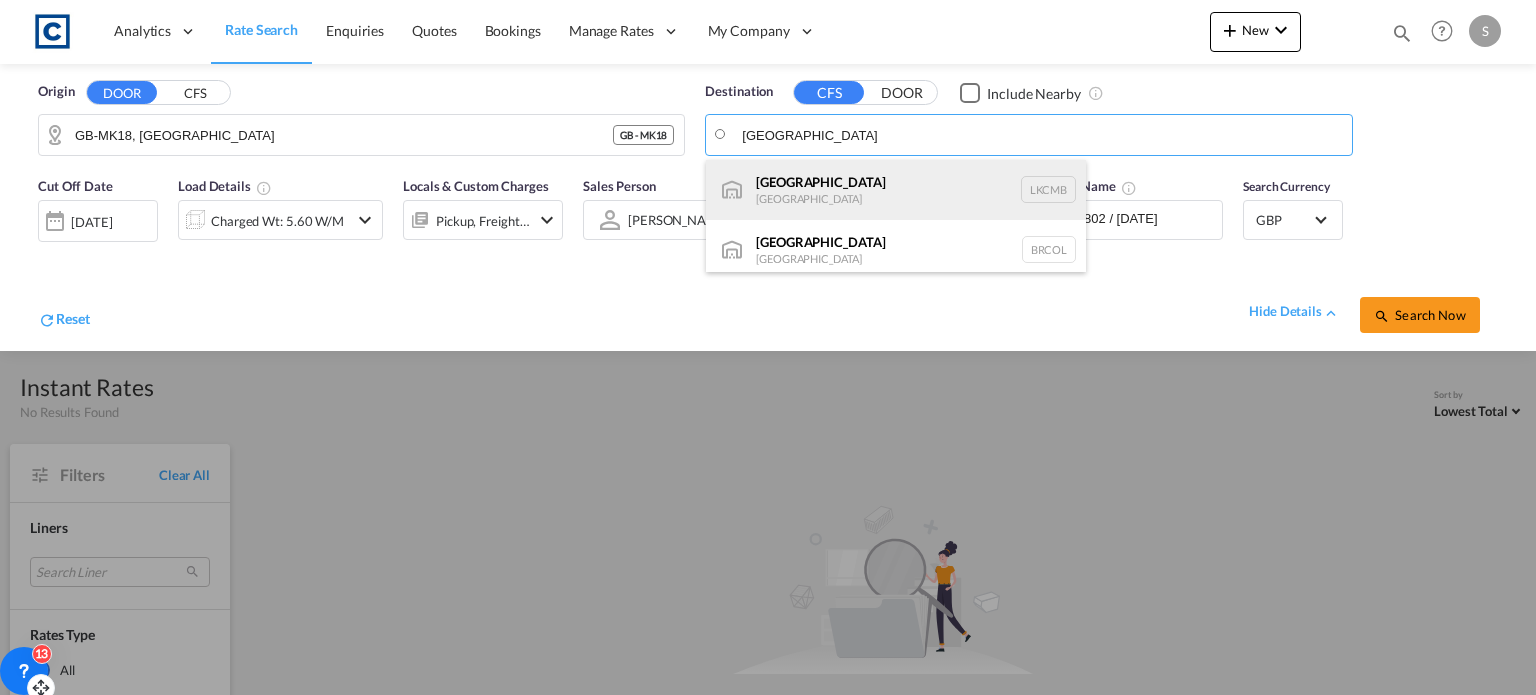 click on "Colombo
[GEOGRAPHIC_DATA]
LKCMB" at bounding box center (896, 190) 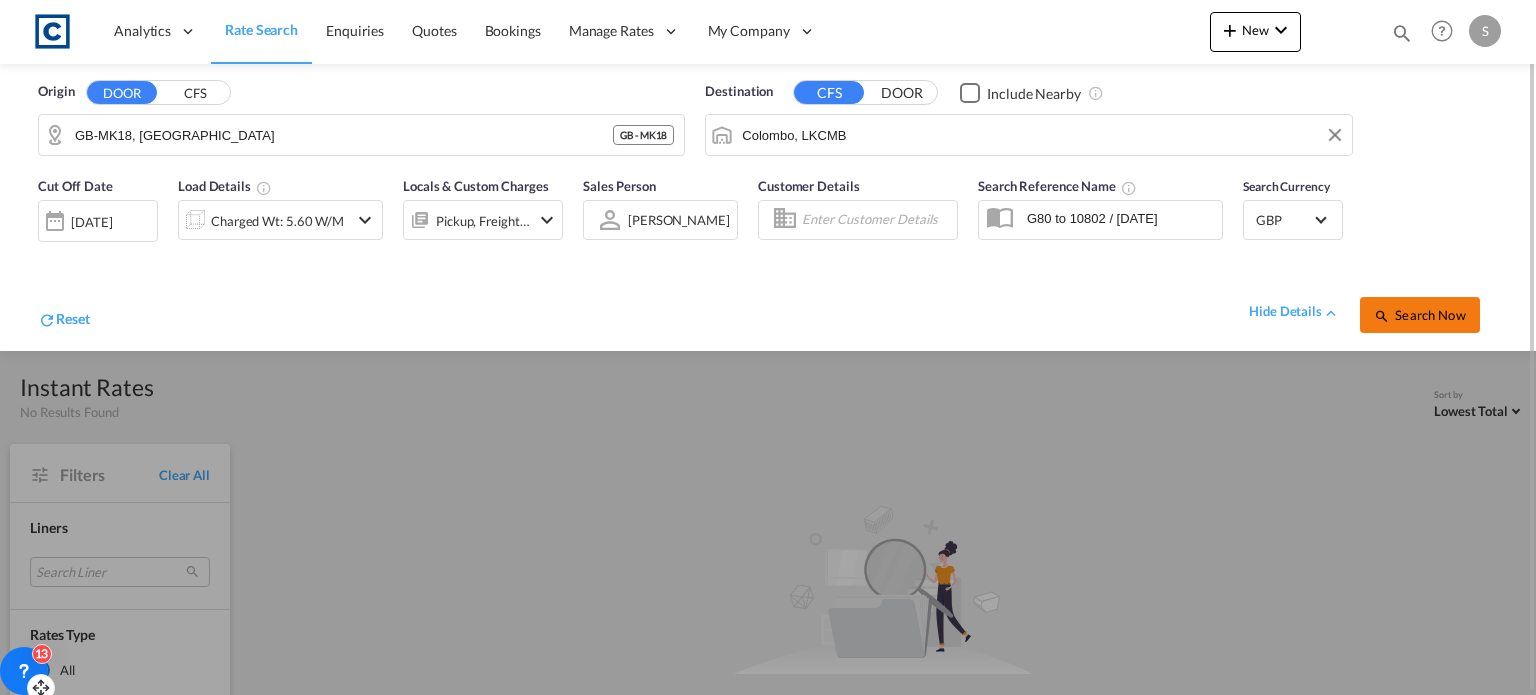 click on "Search Now" at bounding box center [1420, 315] 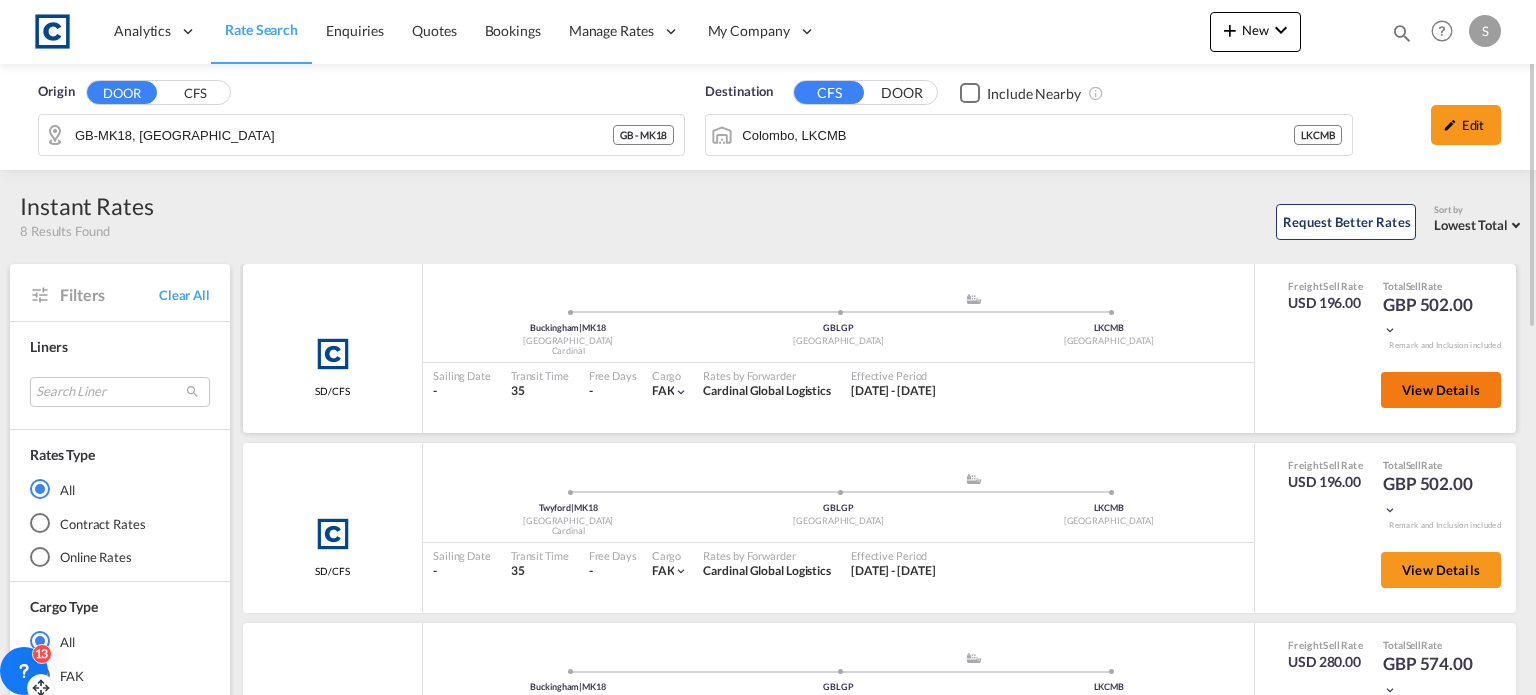 click on "View Details" at bounding box center (1441, 390) 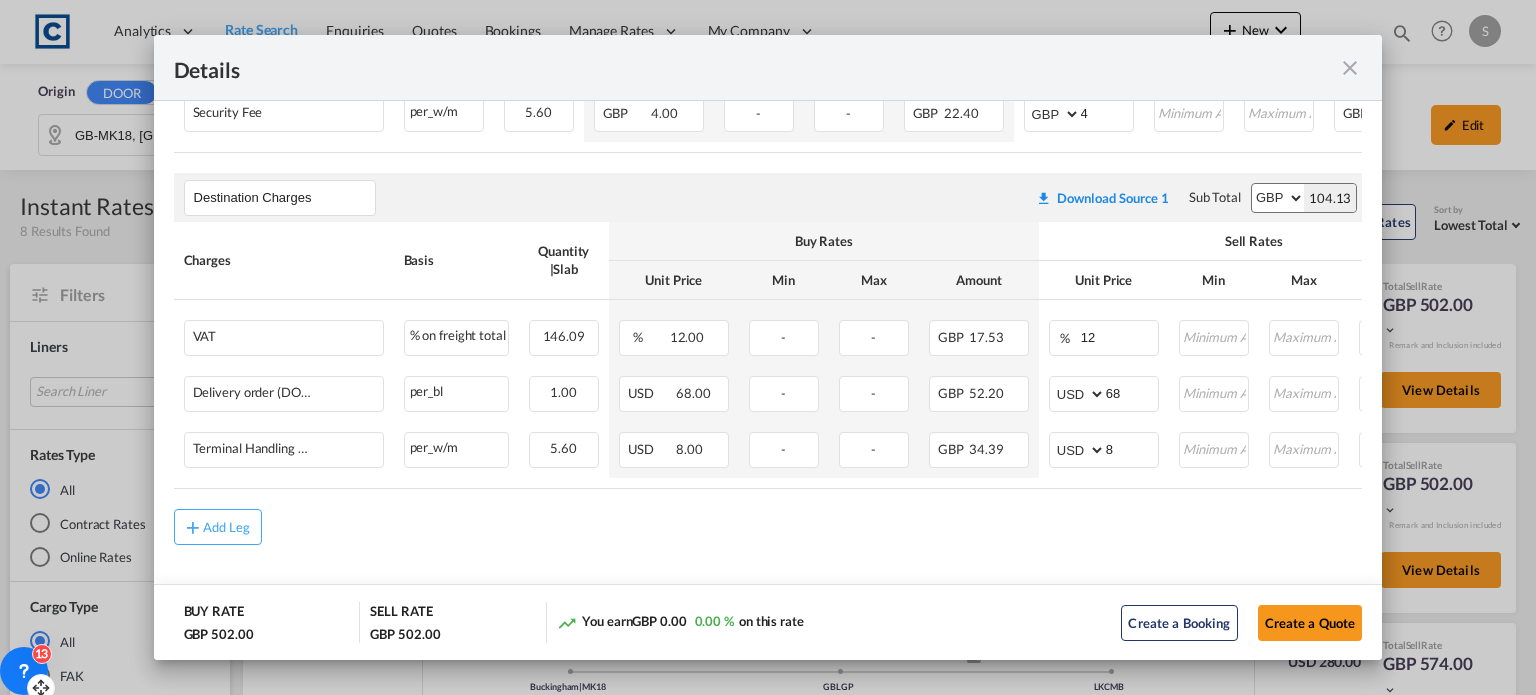 scroll, scrollTop: 1282, scrollLeft: 0, axis: vertical 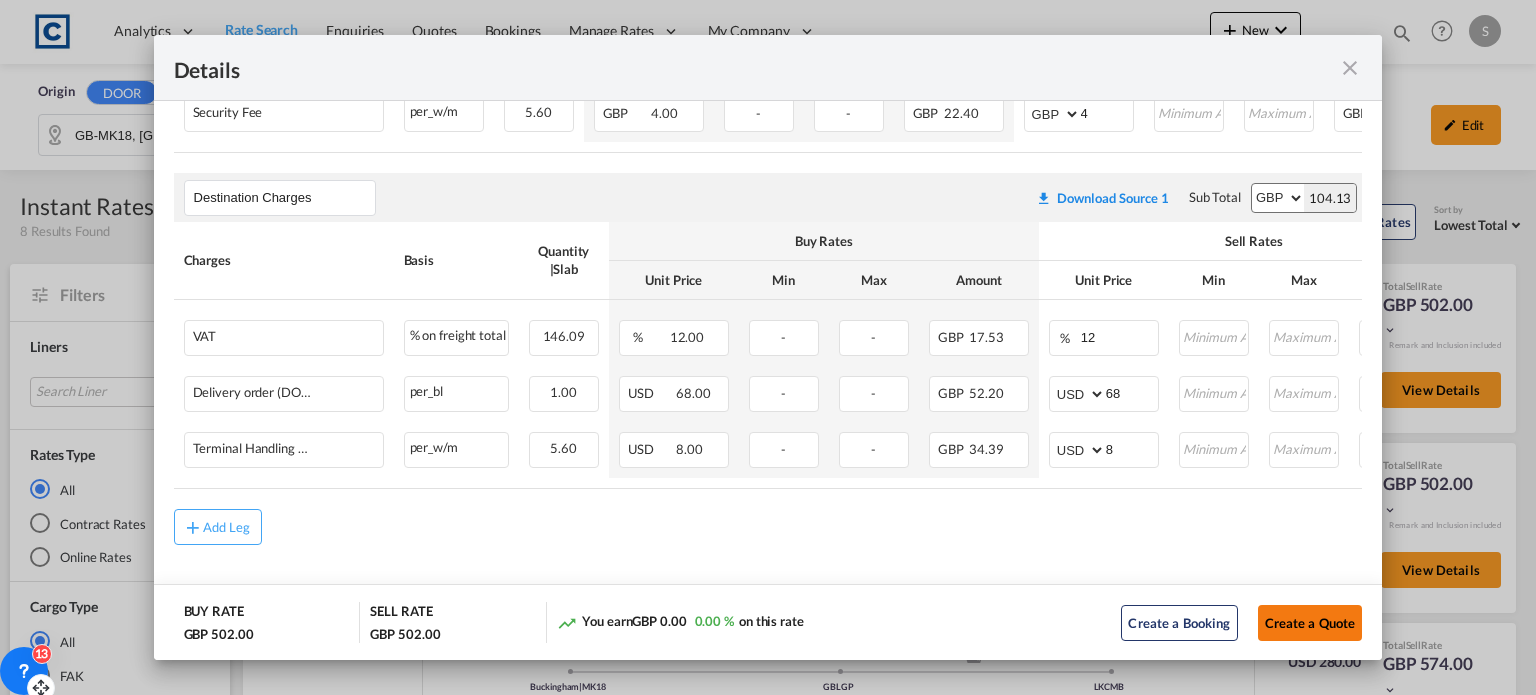 click on "Create a Quote" 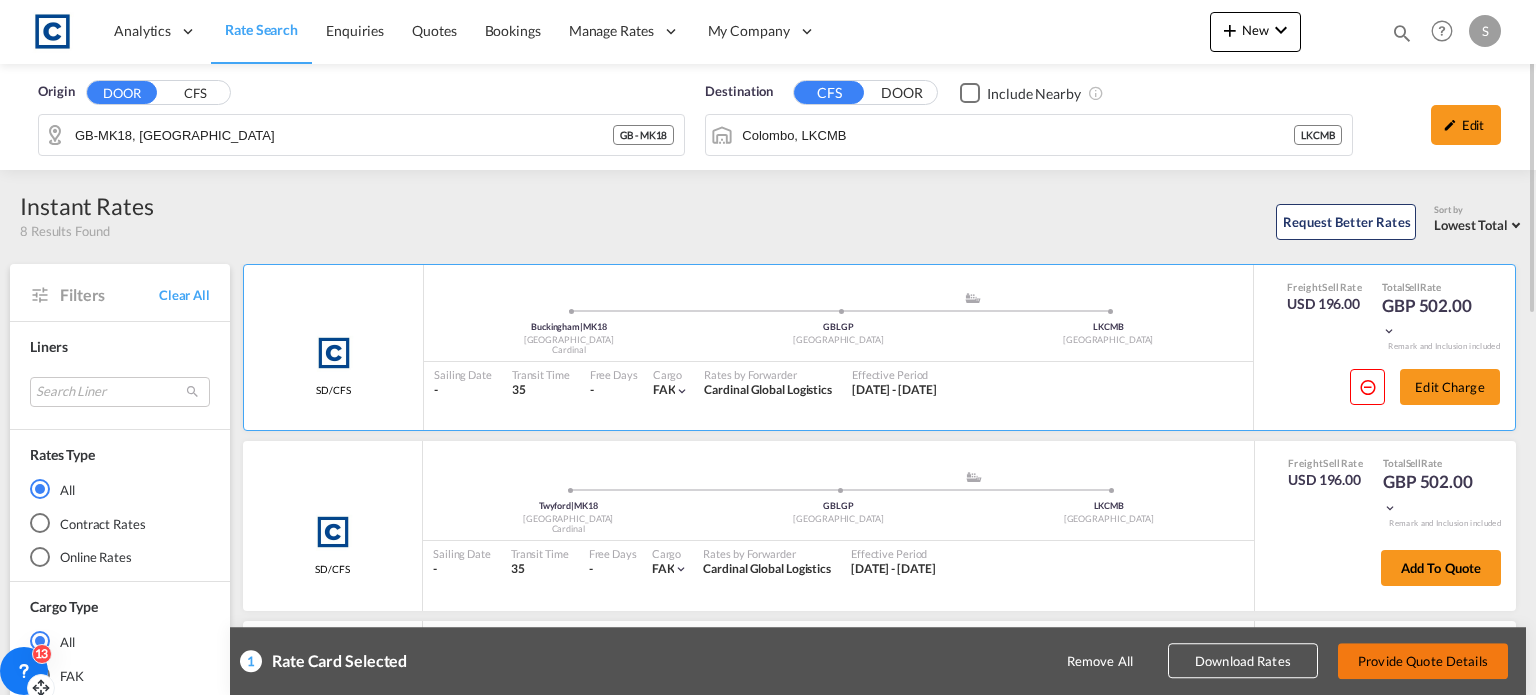 click on "Provide Quote Details" at bounding box center (1423, 661) 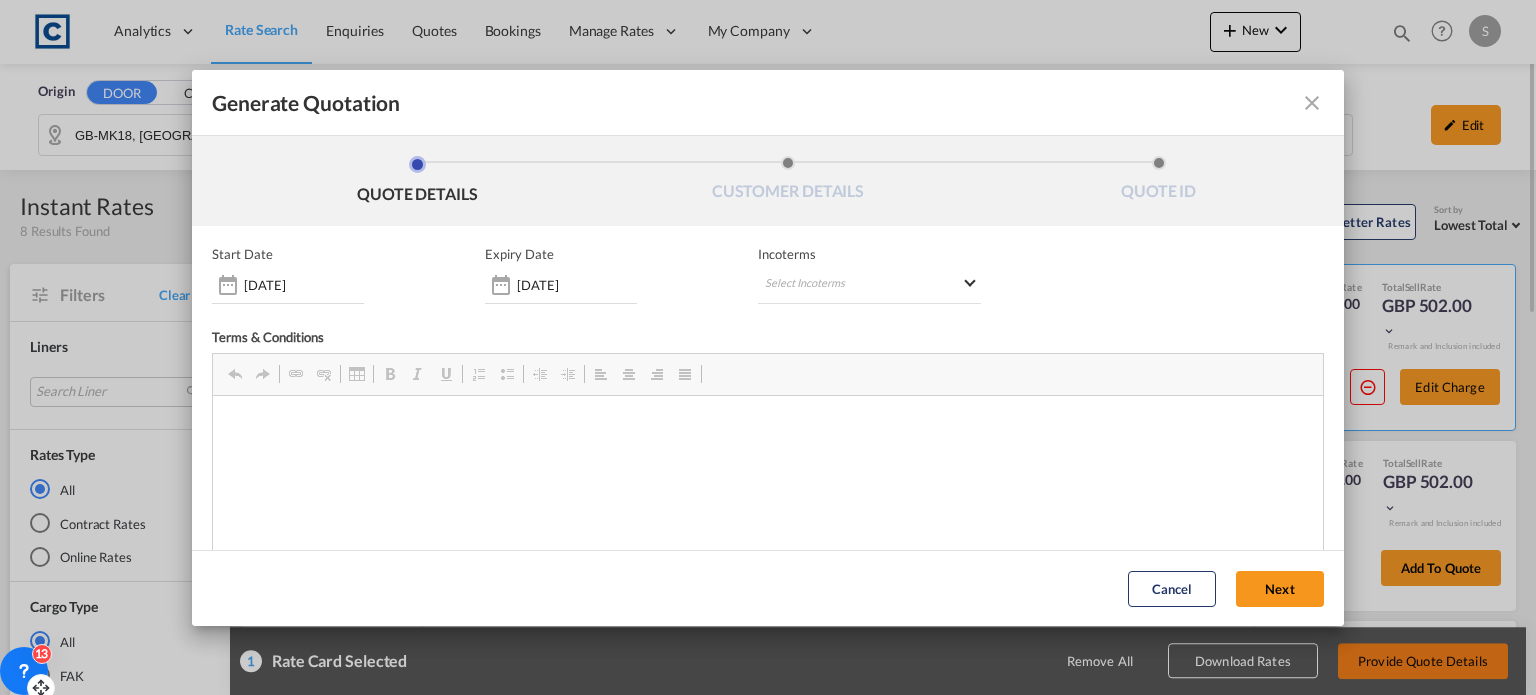 scroll, scrollTop: 0, scrollLeft: 0, axis: both 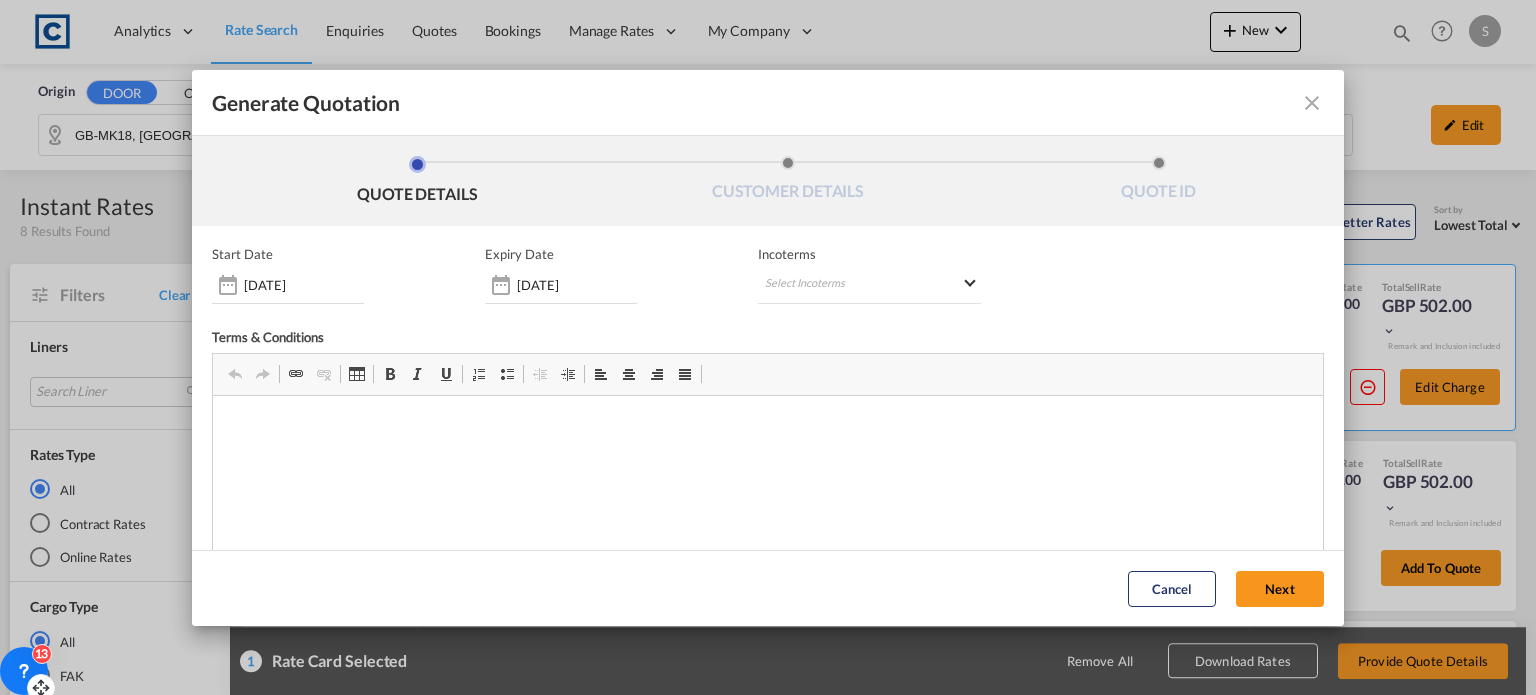 click on "Next" at bounding box center (1280, 589) 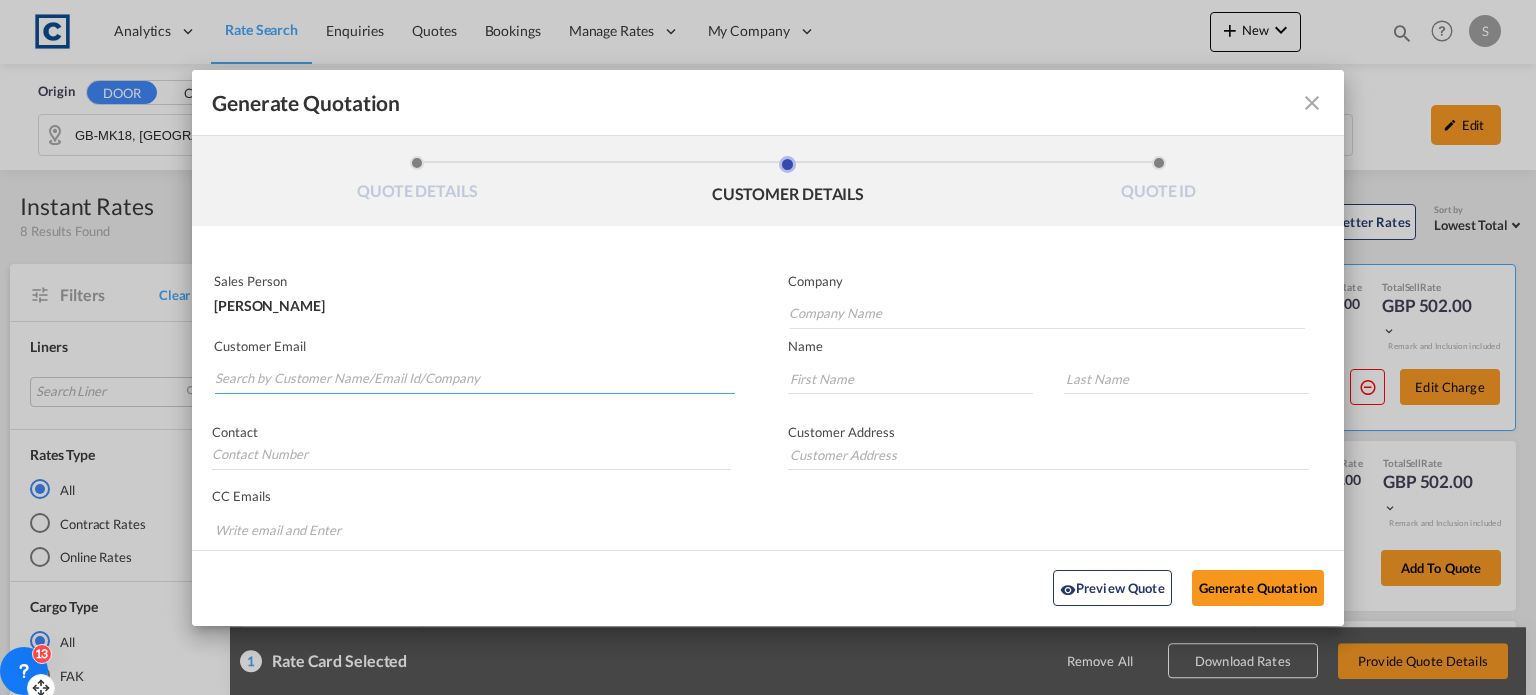 click at bounding box center (475, 379) 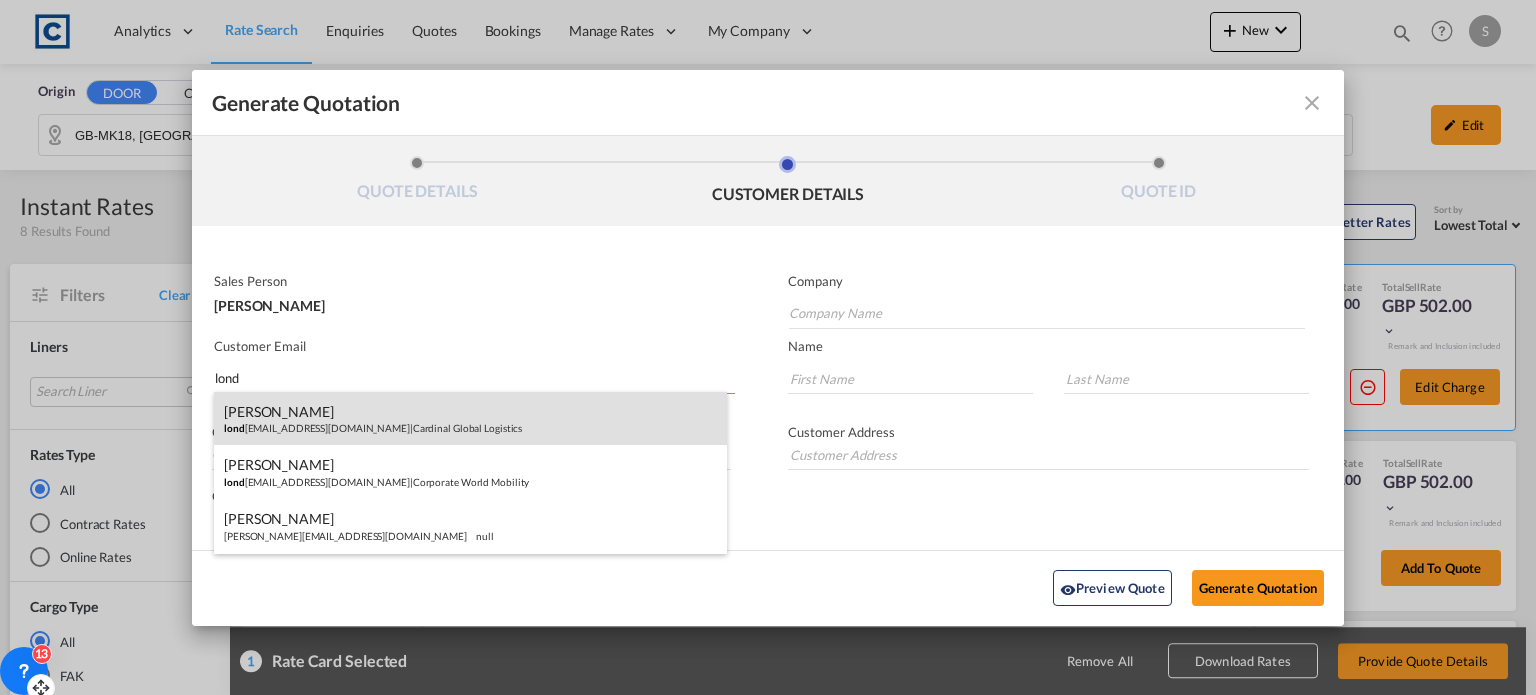 type on "lond" 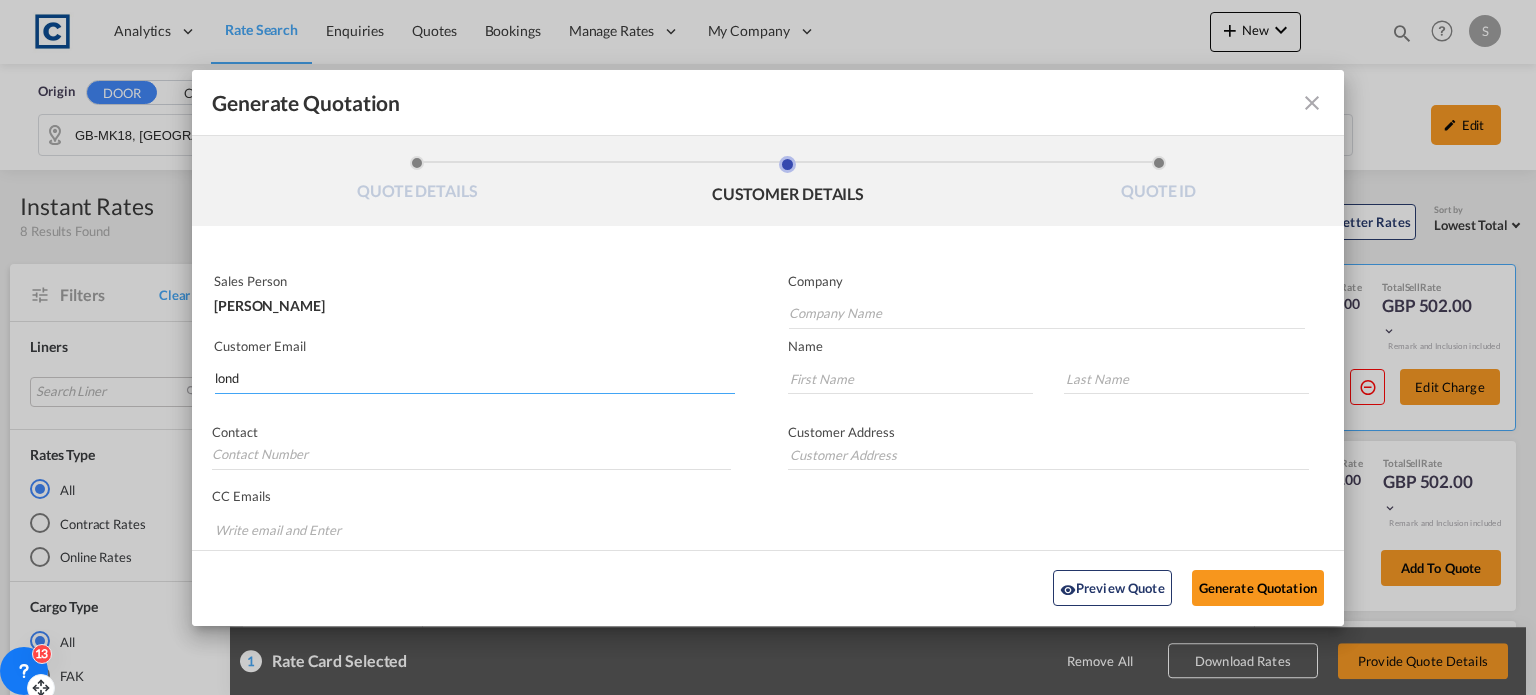 type on "Cardinal Global Logistics" 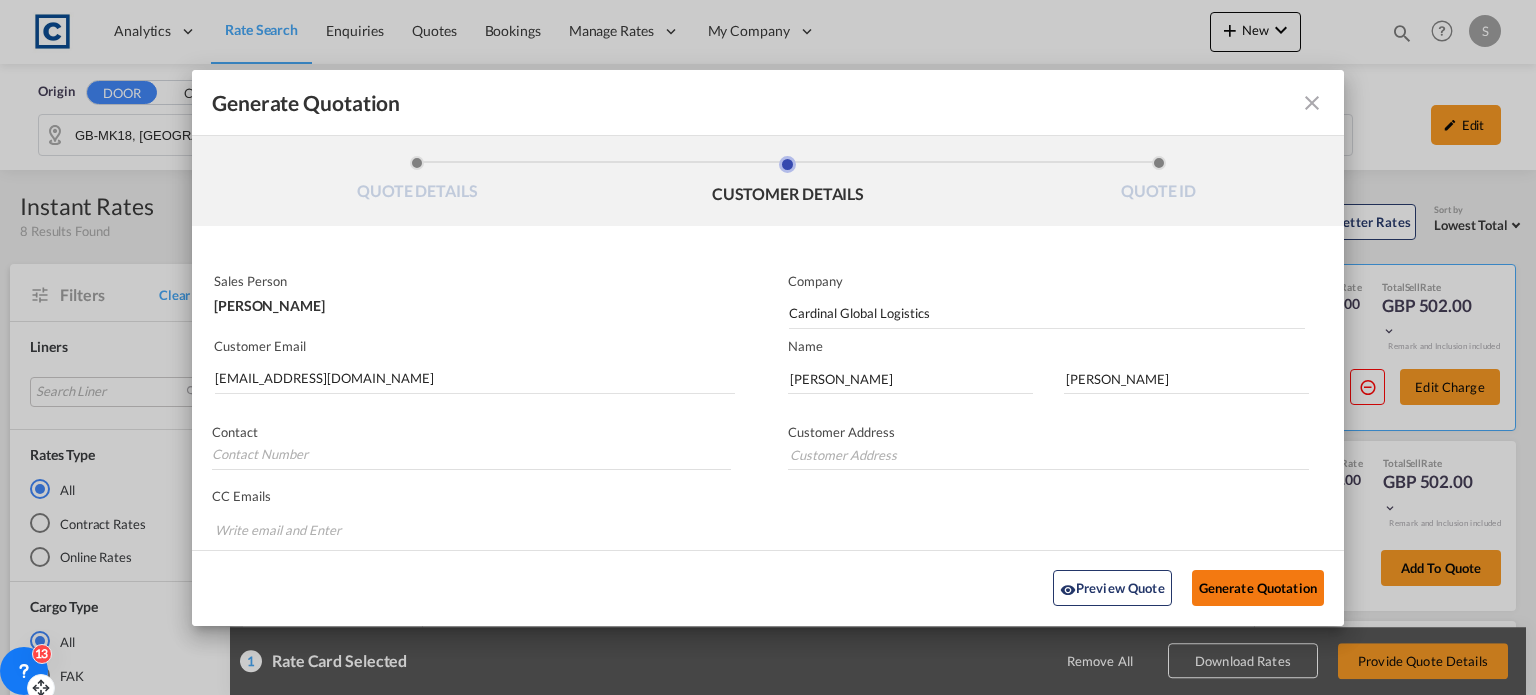 click on "Generate Quotation" at bounding box center [1258, 588] 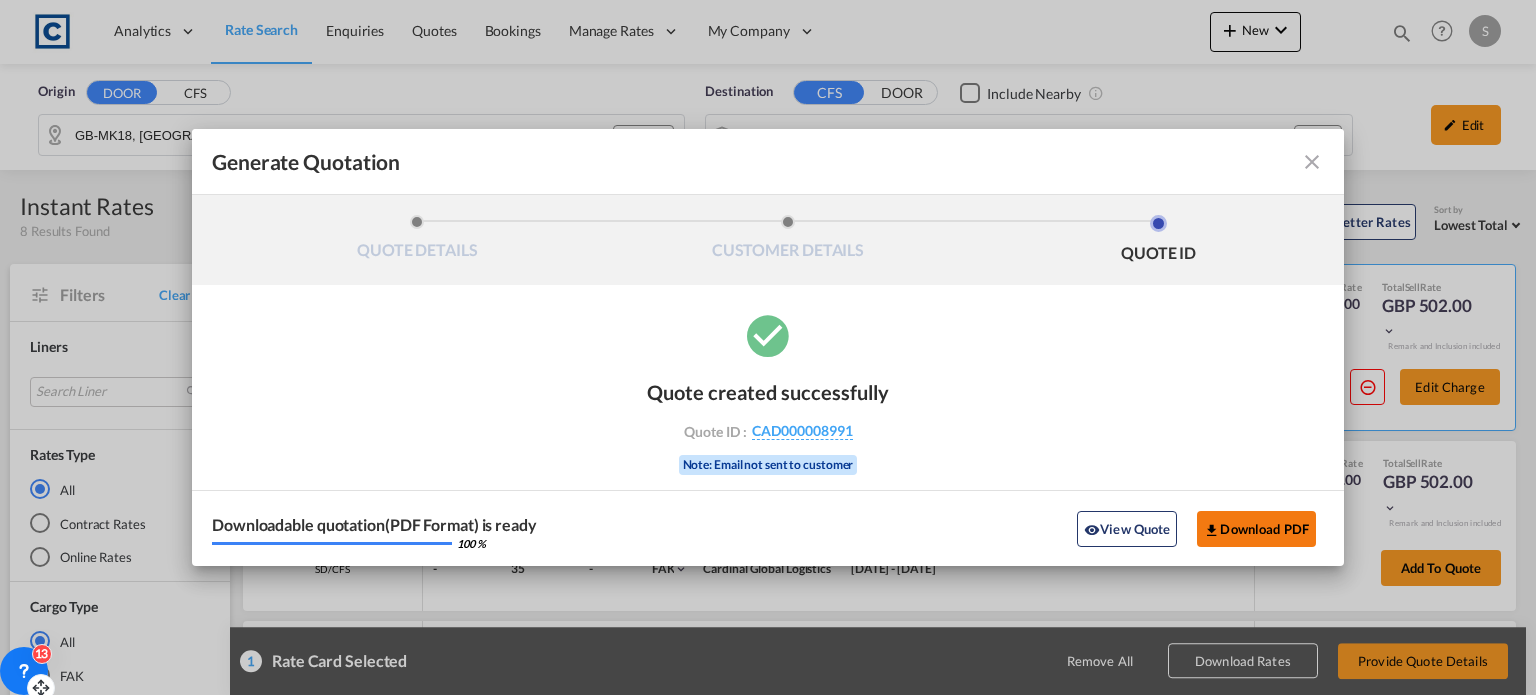 click on "Download PDF" at bounding box center (1256, 529) 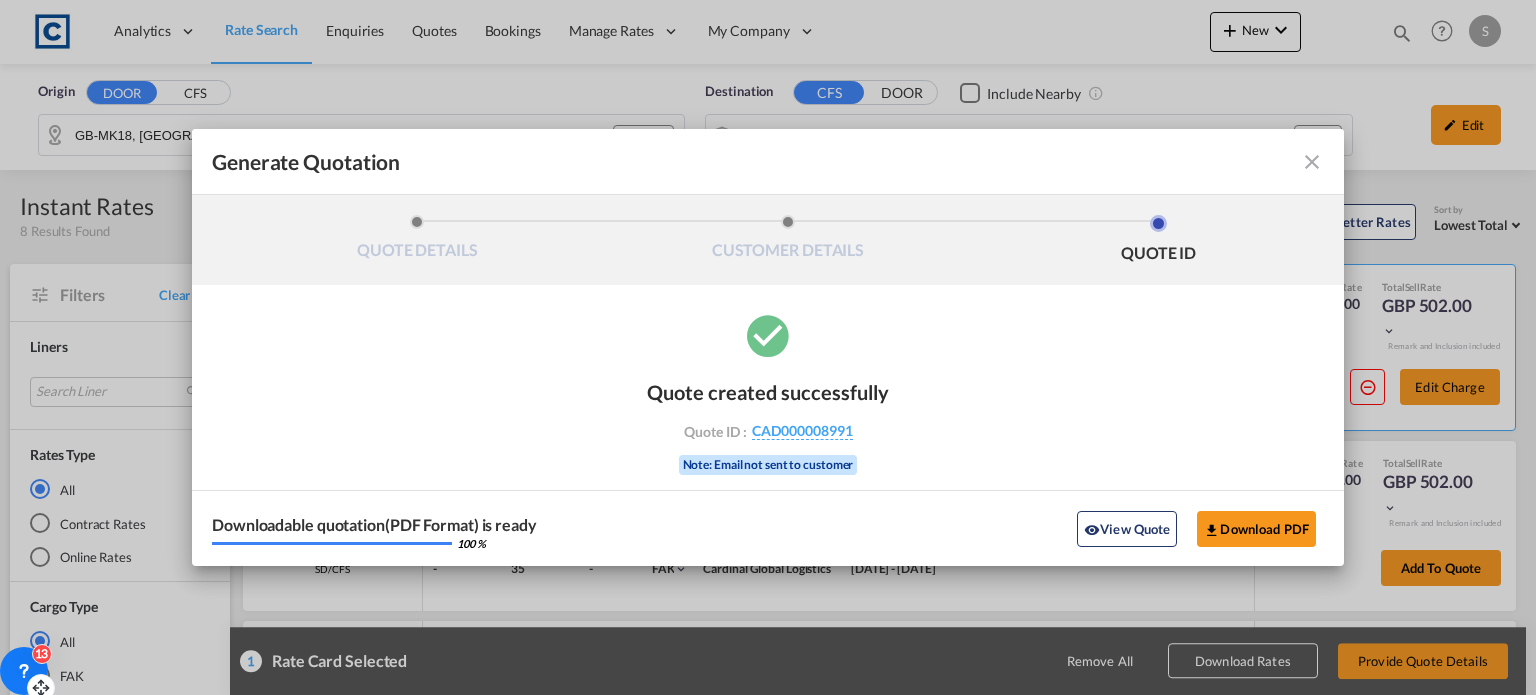 click at bounding box center (1312, 162) 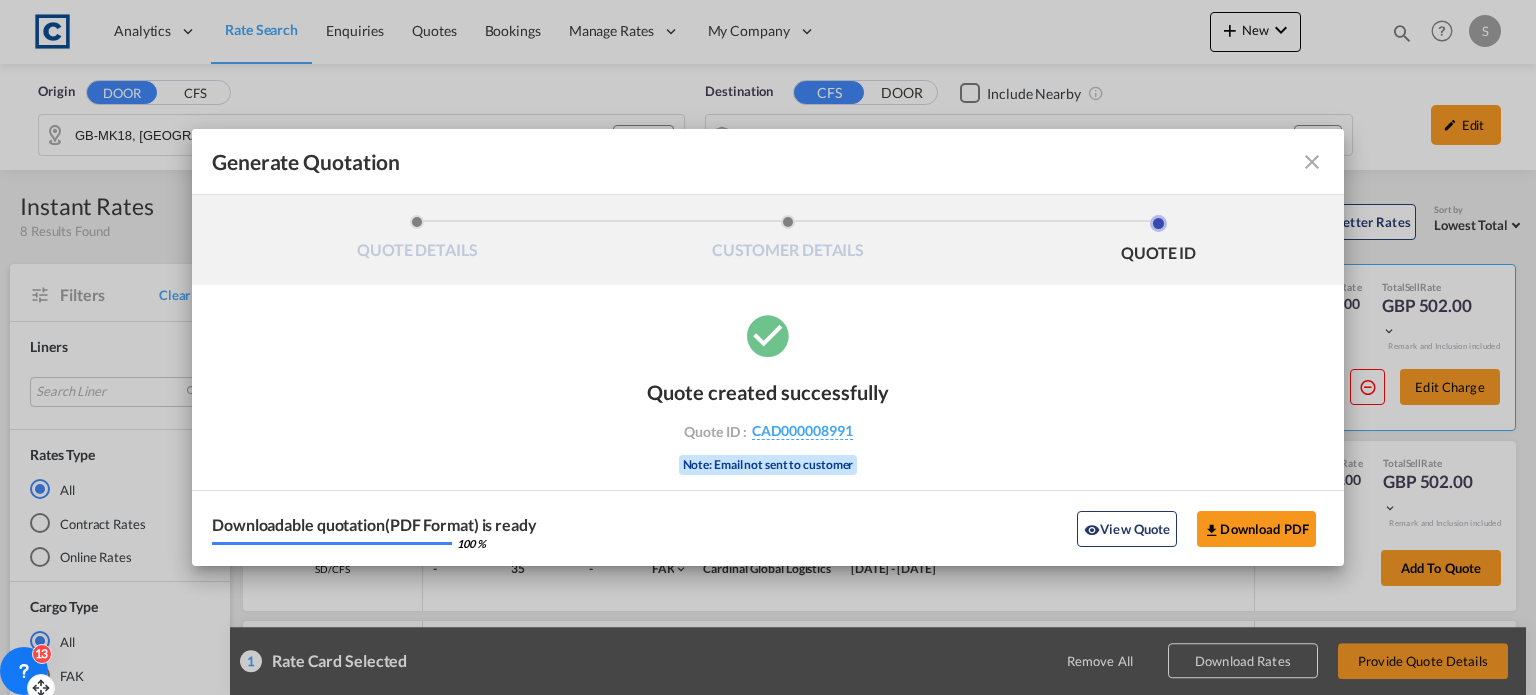 type 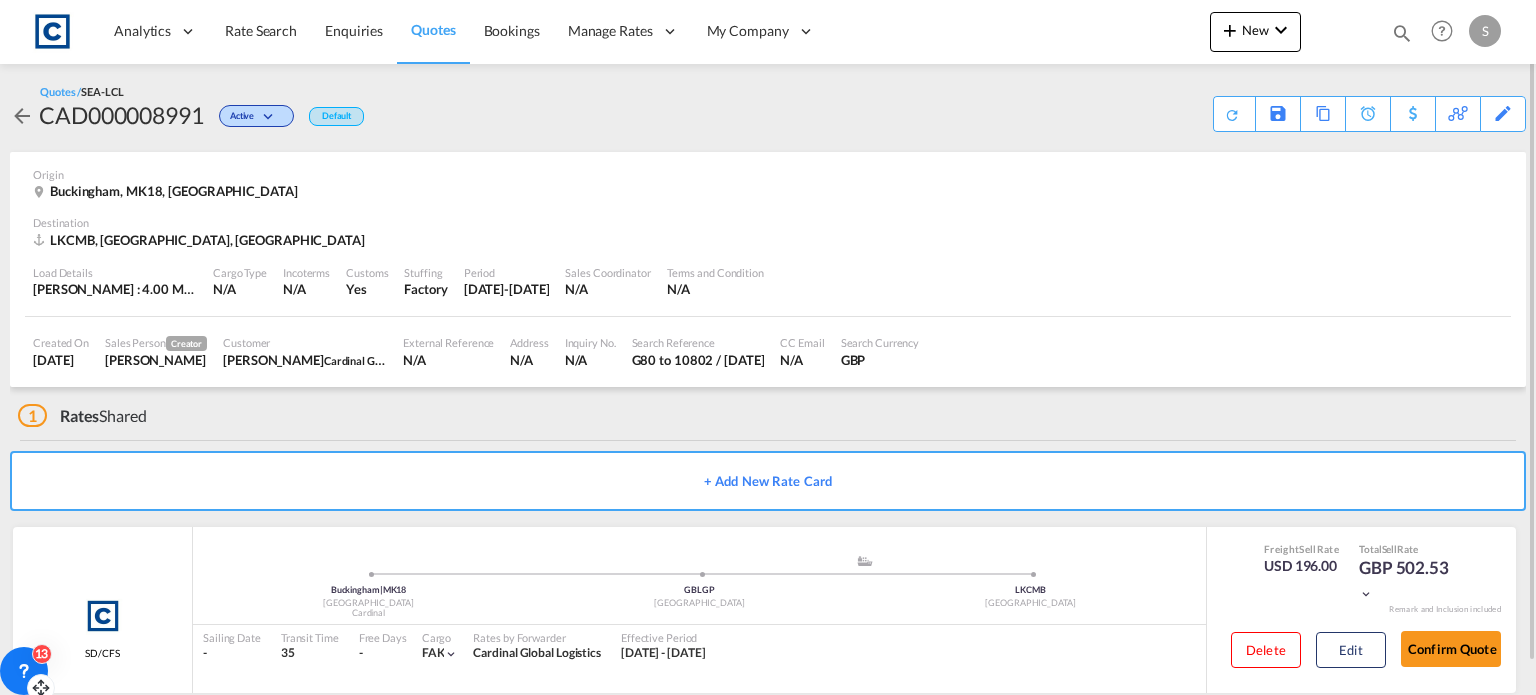 click at bounding box center (22, 116) 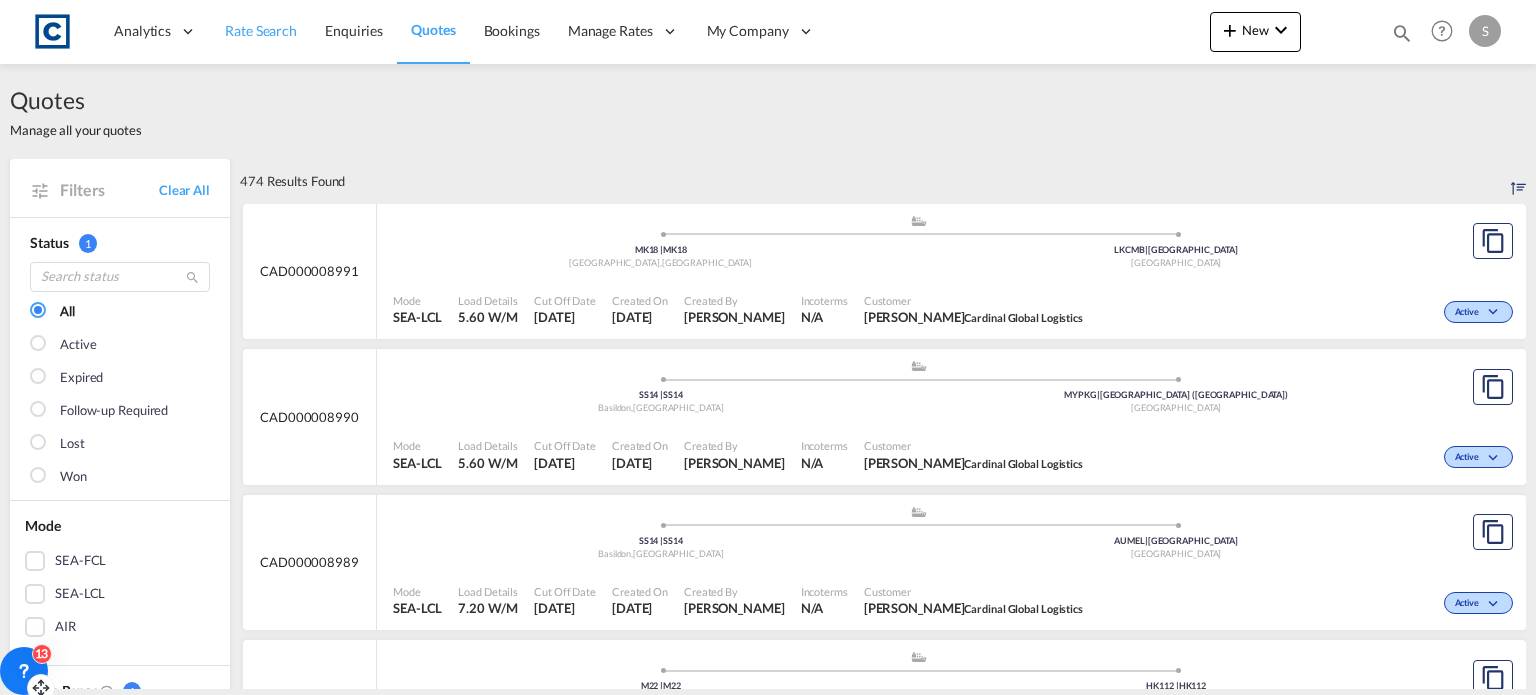 click on "Rate Search" at bounding box center [261, 30] 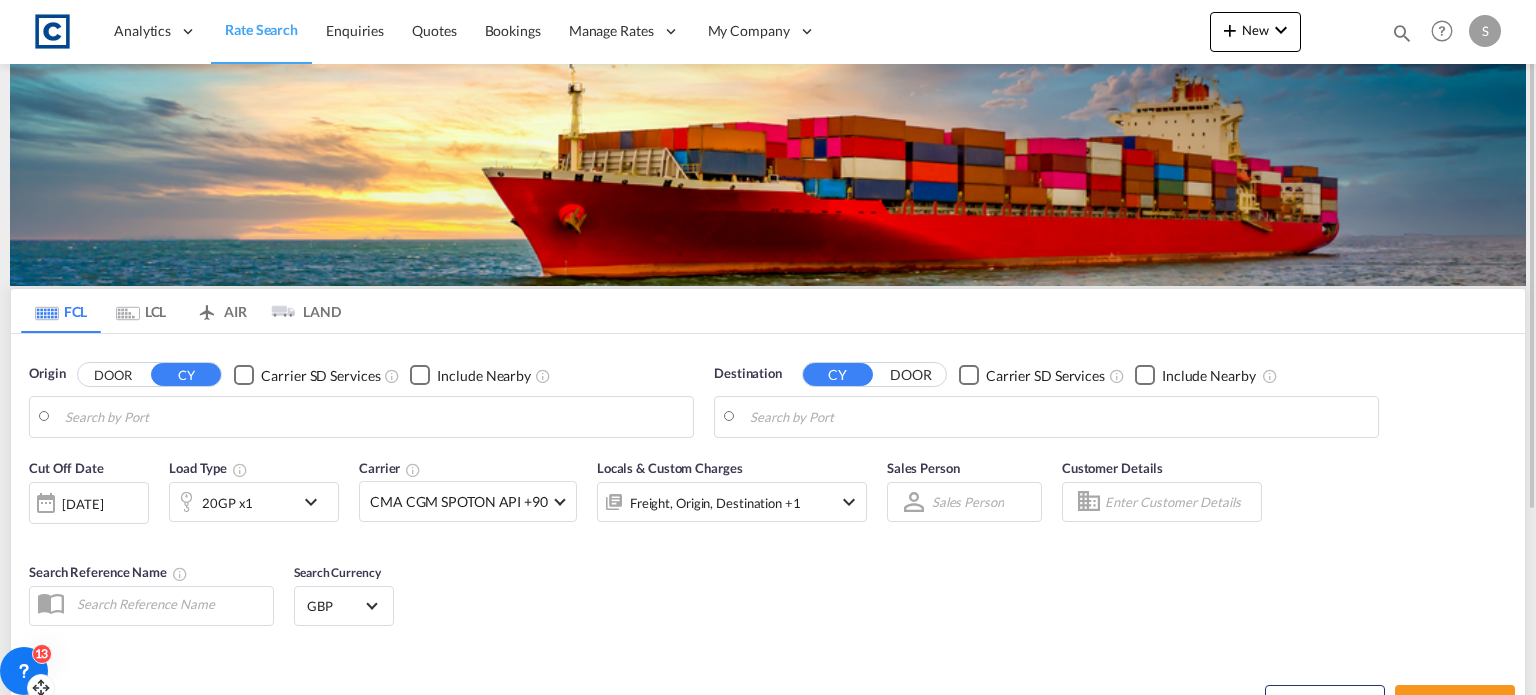 click on "LCL" at bounding box center [141, 311] 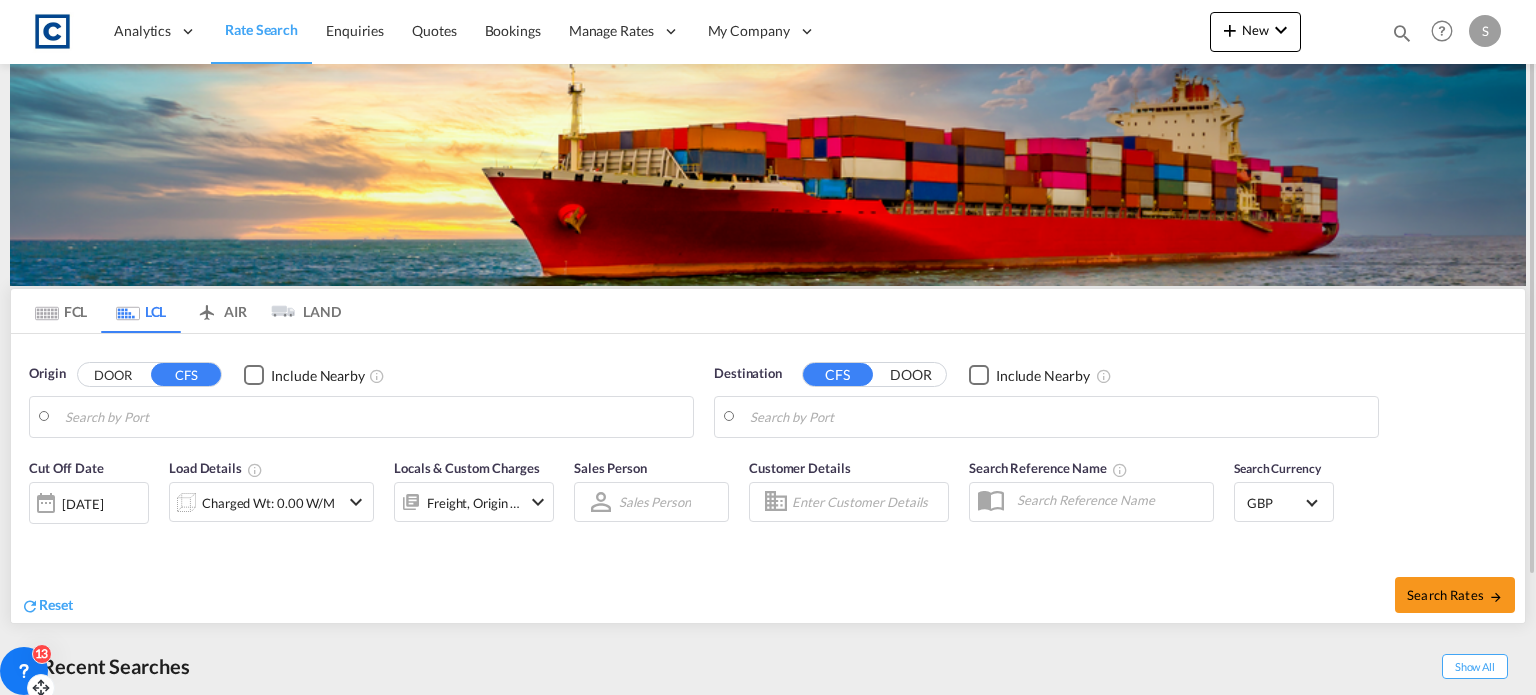 type on "GB-MK18, [GEOGRAPHIC_DATA]" 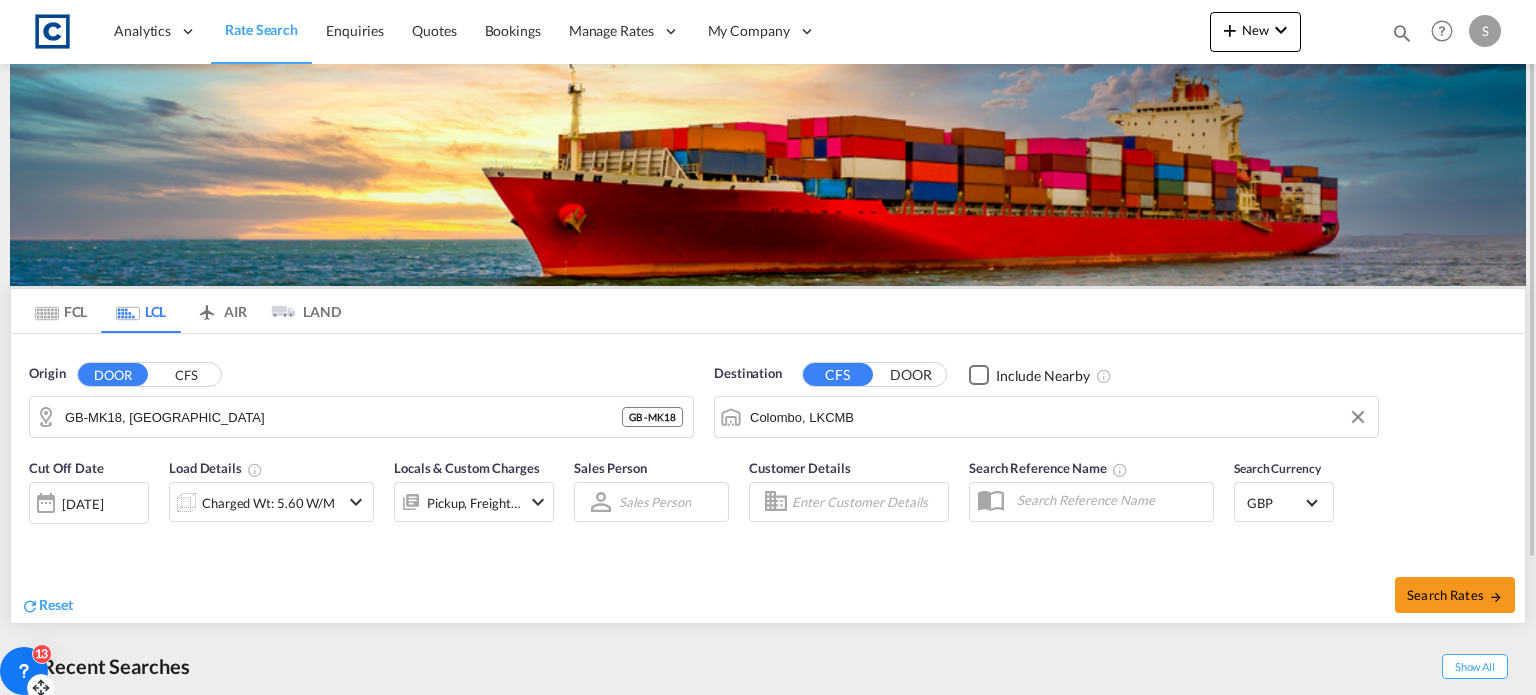 click on "Colombo, LKCMB" at bounding box center [1059, 417] 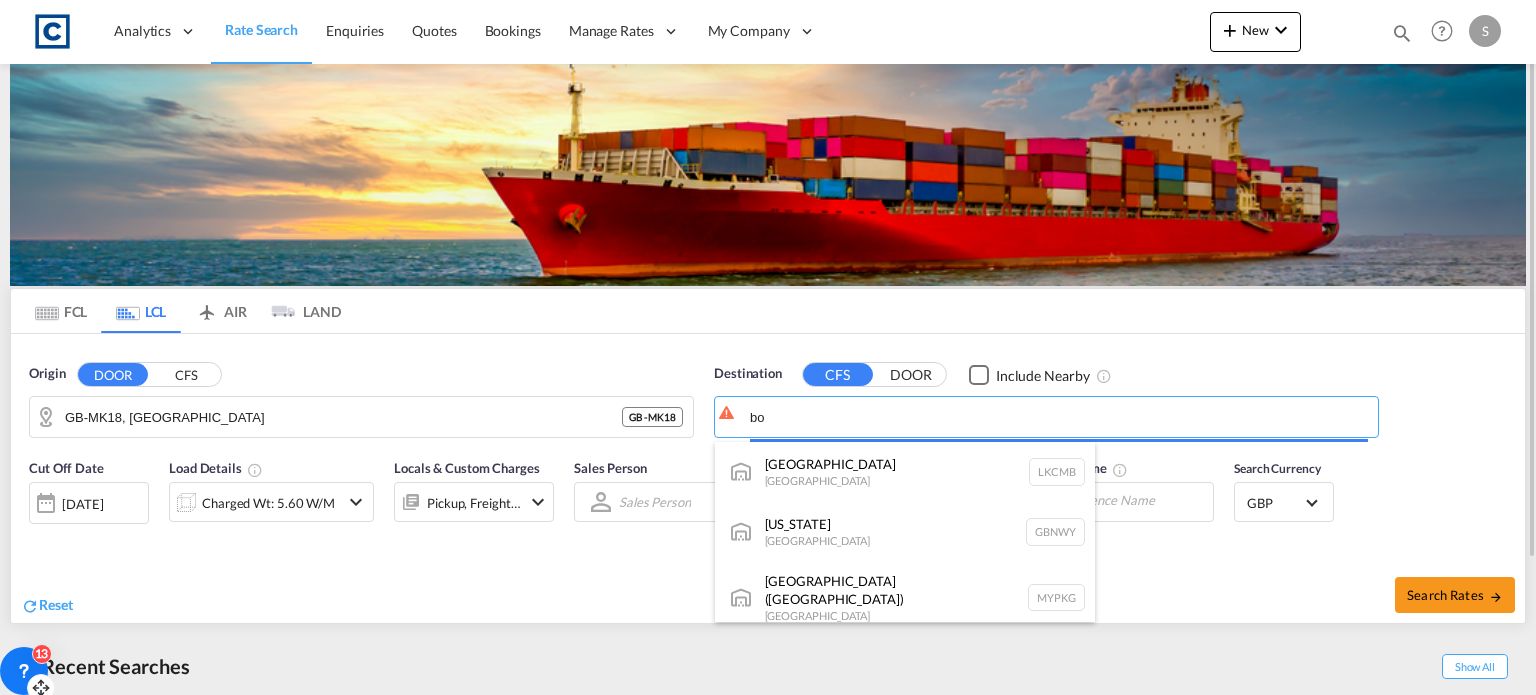 type on "b" 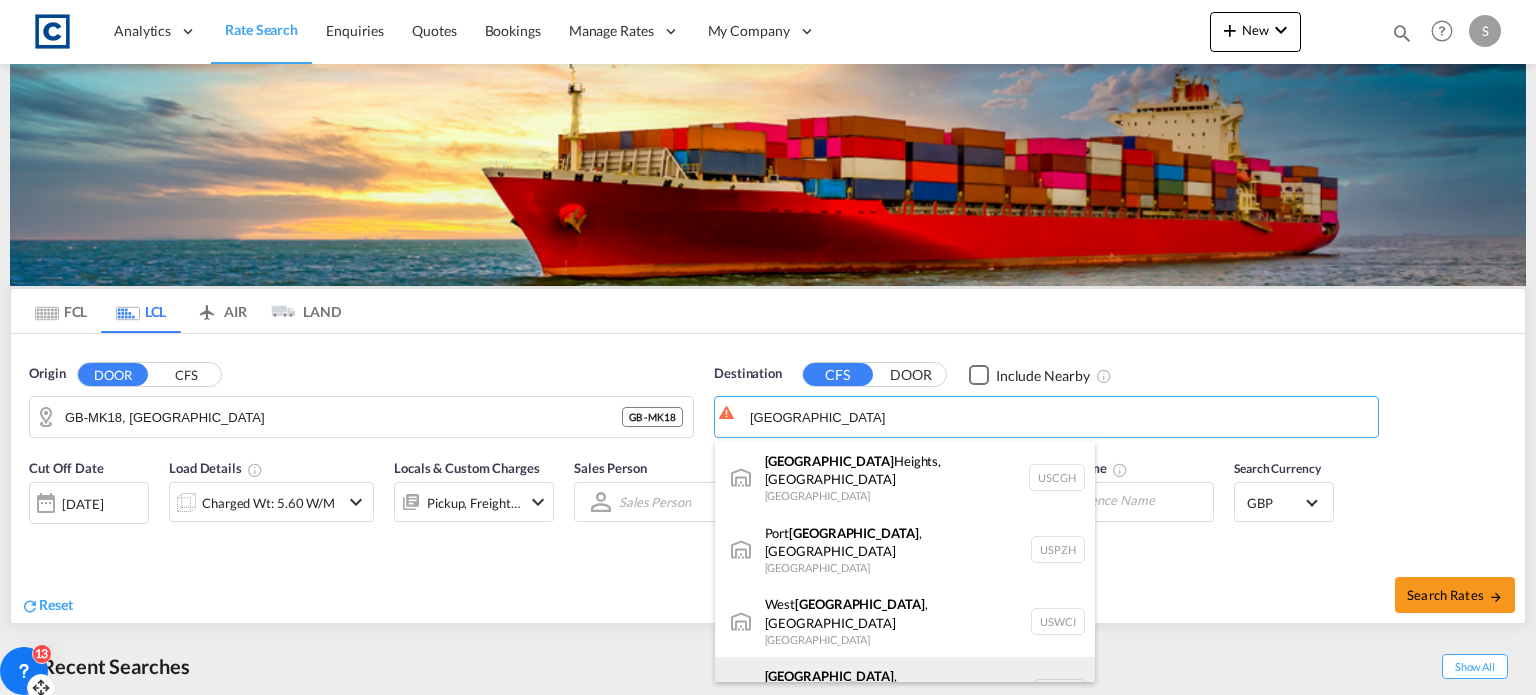 click on "[GEOGRAPHIC_DATA] , [GEOGRAPHIC_DATA]
[GEOGRAPHIC_DATA]
[GEOGRAPHIC_DATA]" at bounding box center [905, 693] 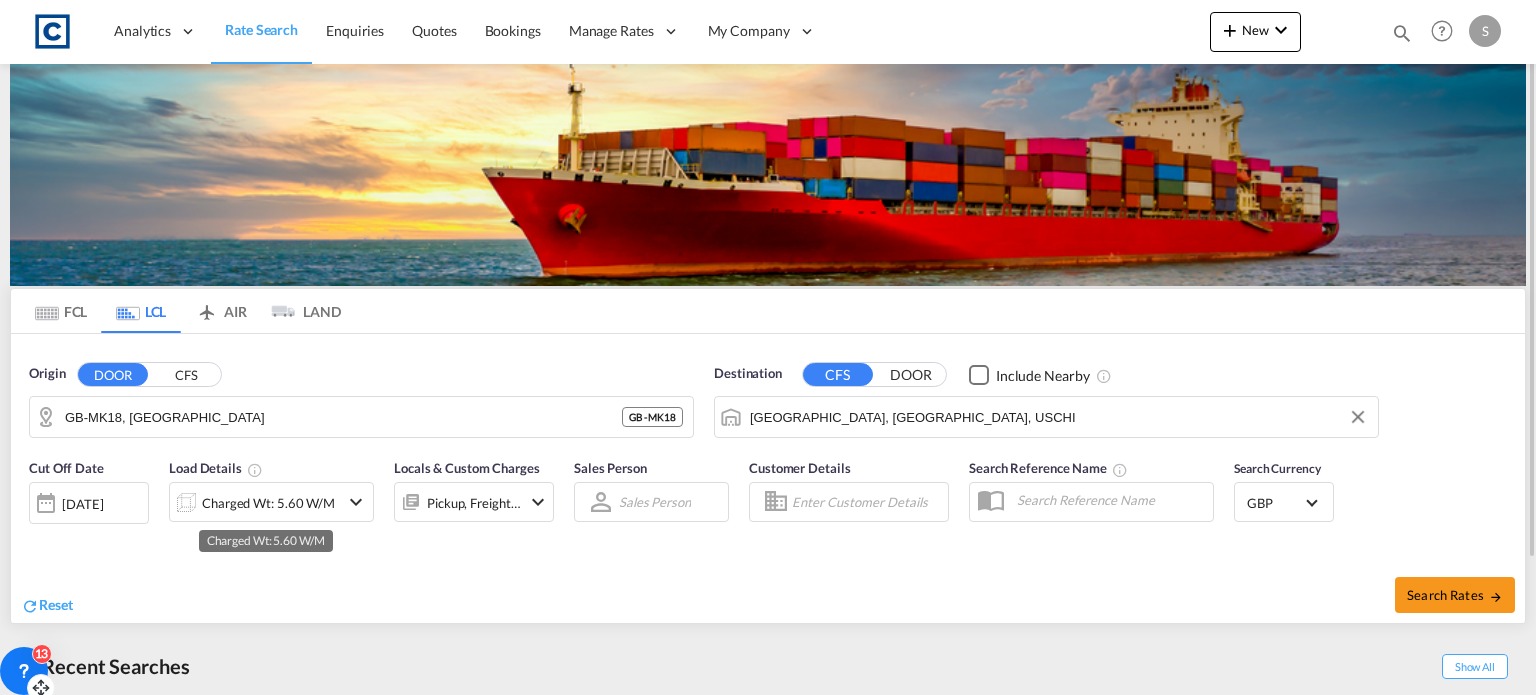 click on "Charged Wt: 5.60 W/M" at bounding box center [268, 503] 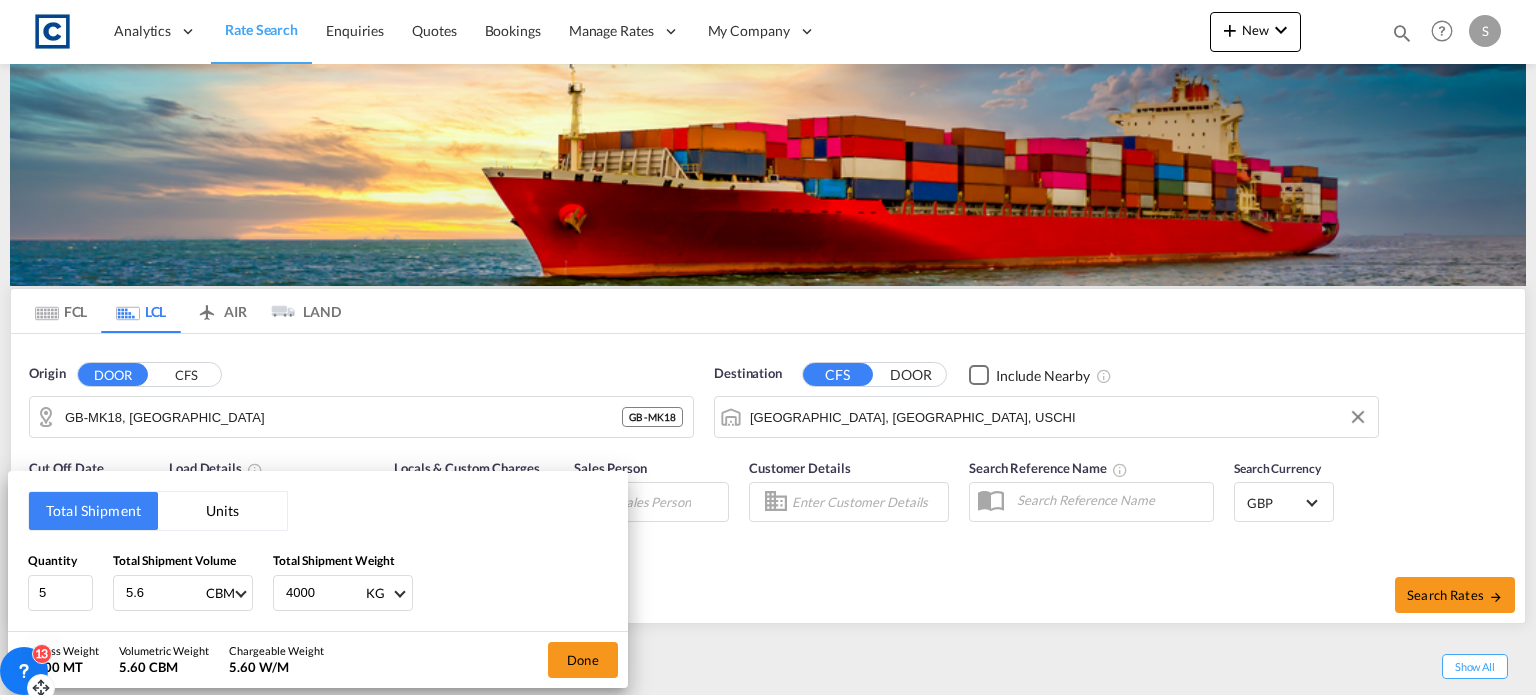click on "5.6" at bounding box center [164, 593] 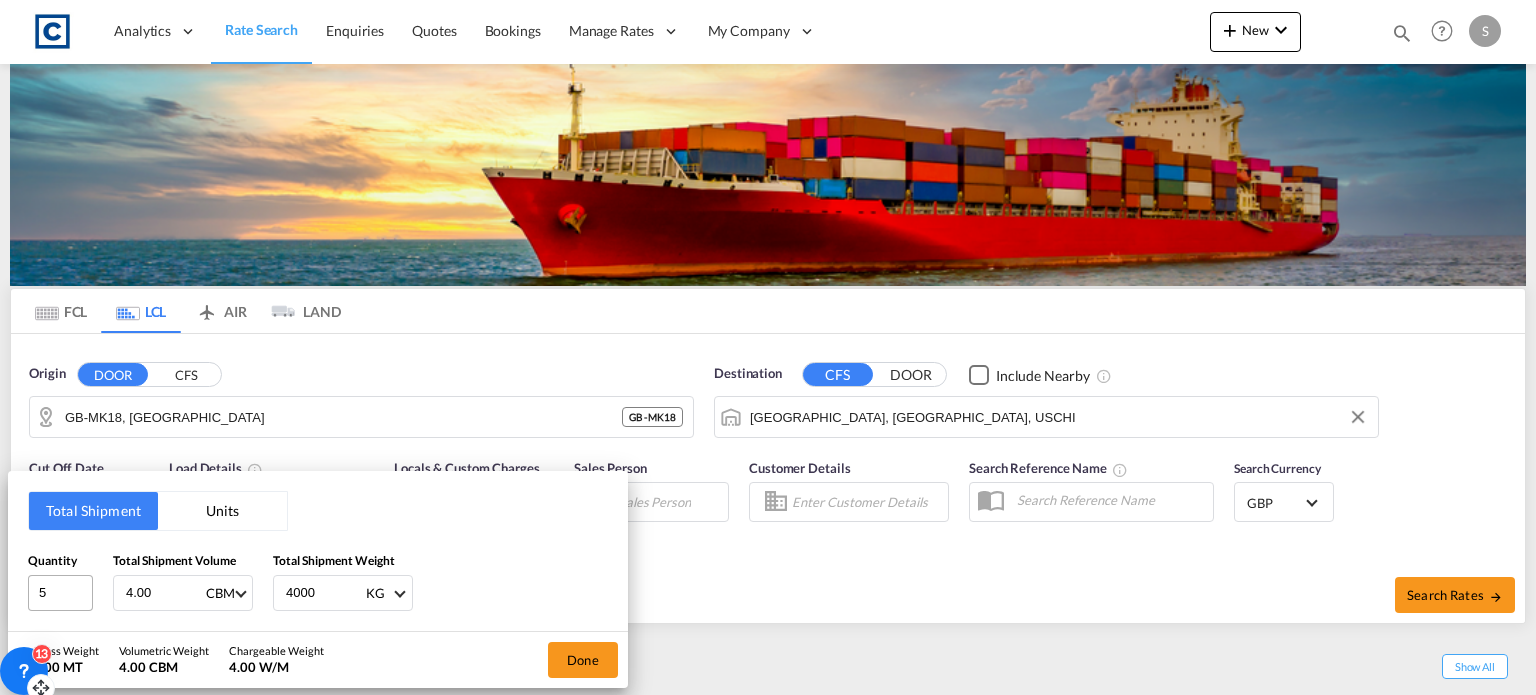 type on "4.00" 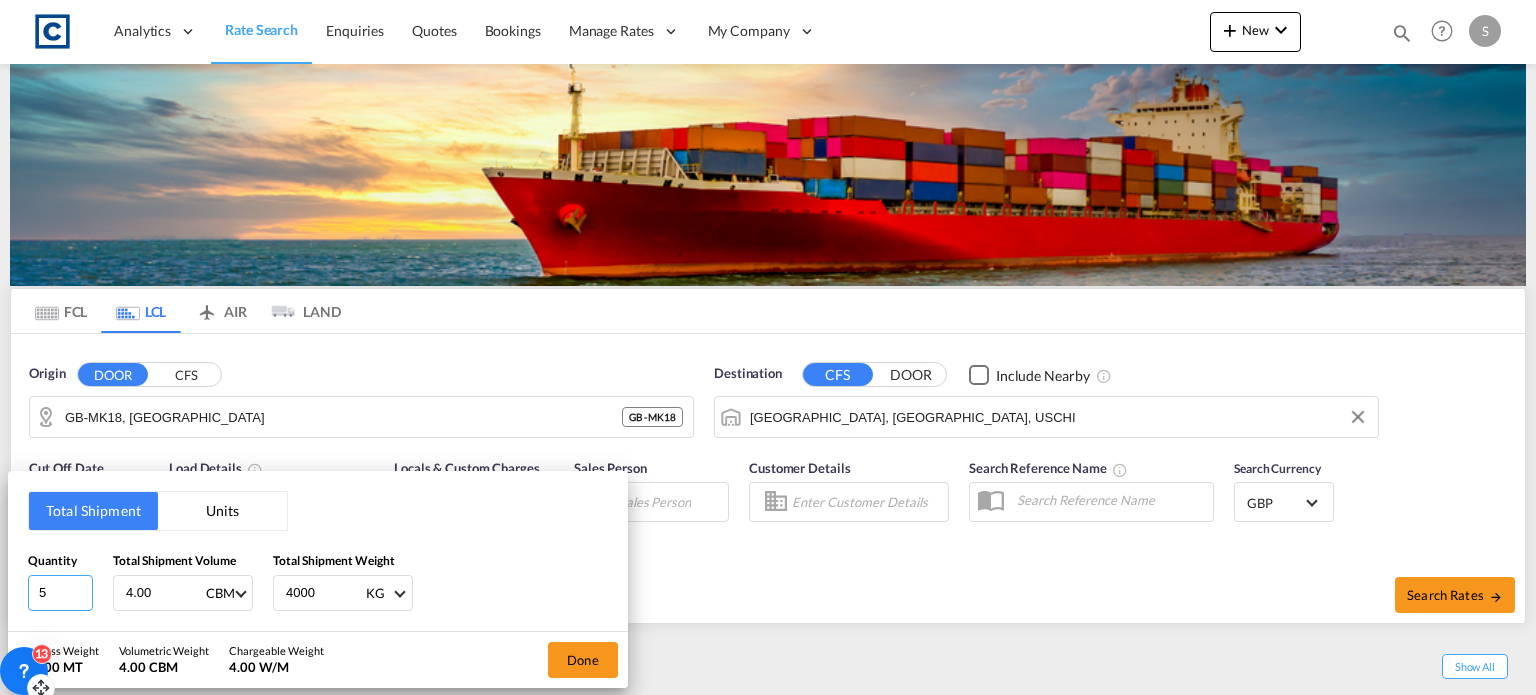 click on "5" at bounding box center [60, 593] 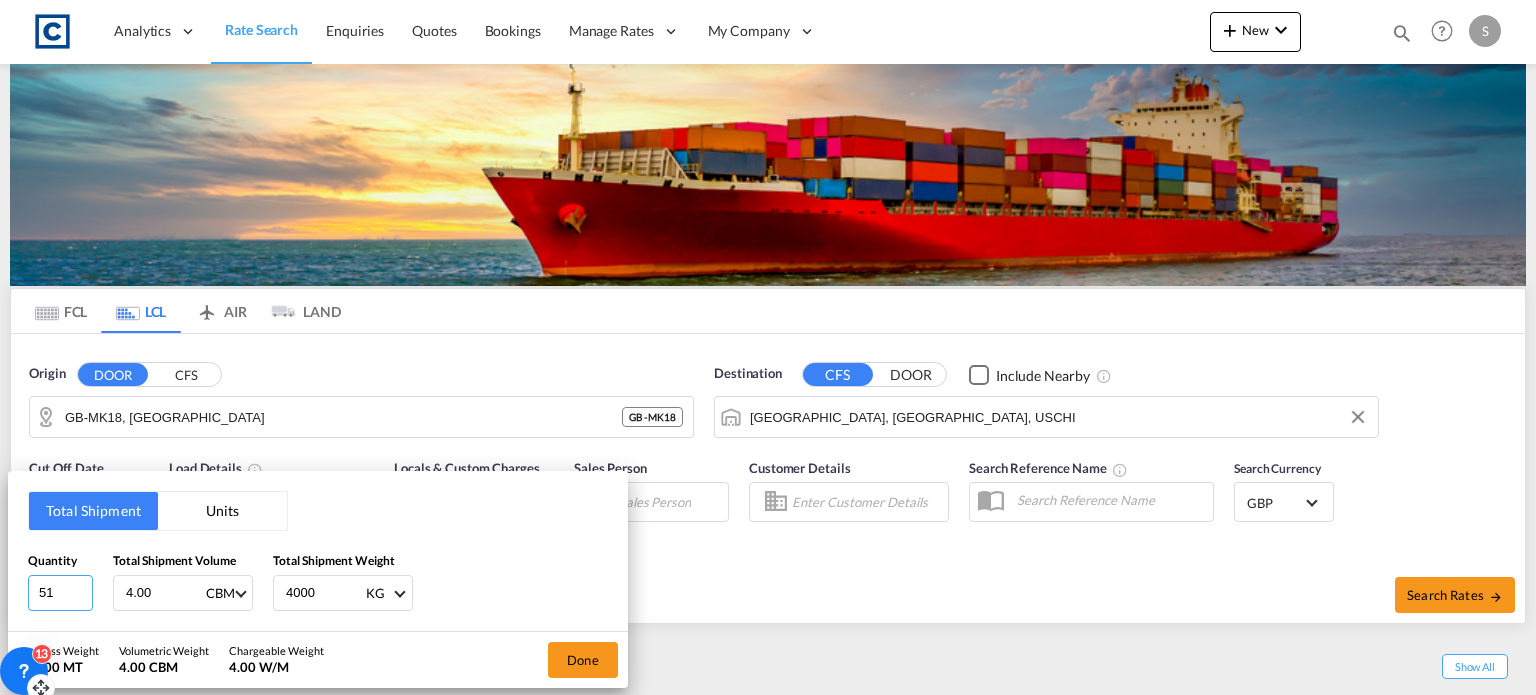 type on "5" 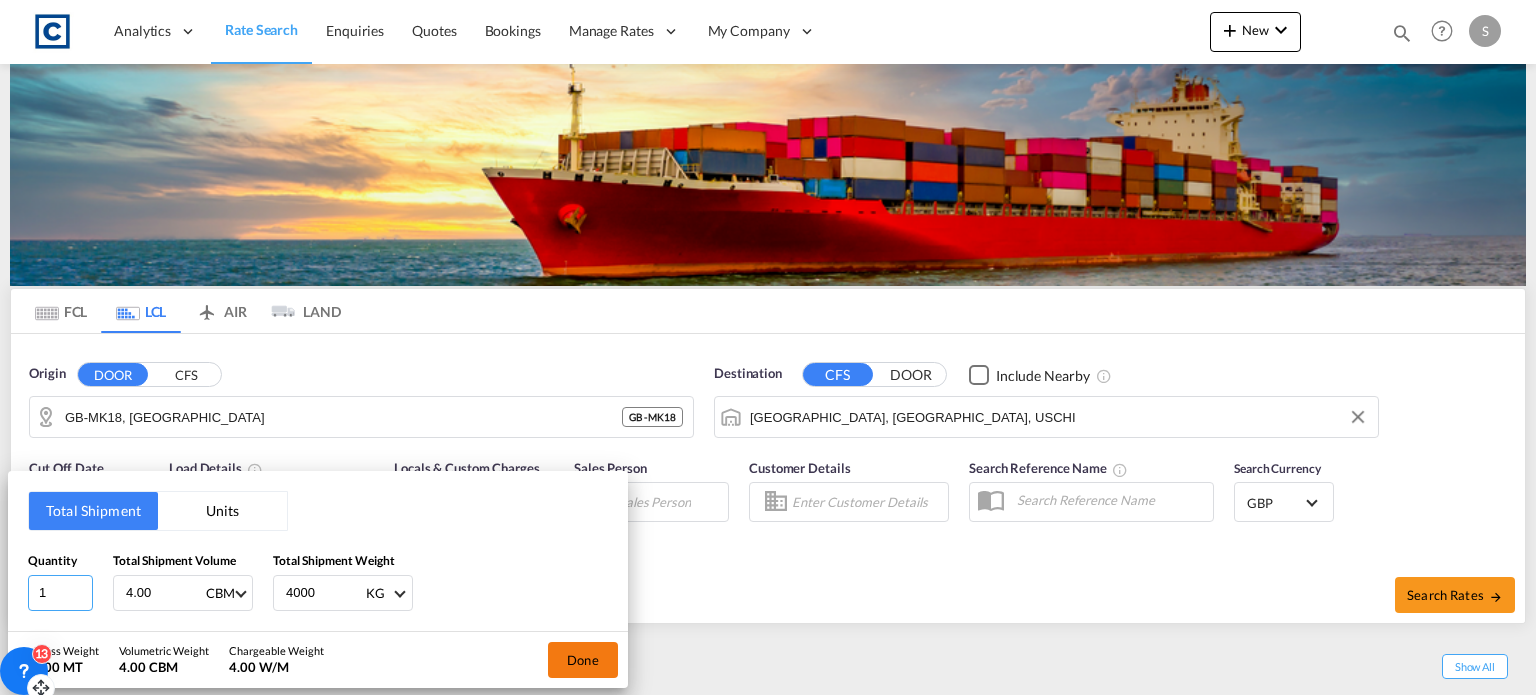 type on "1" 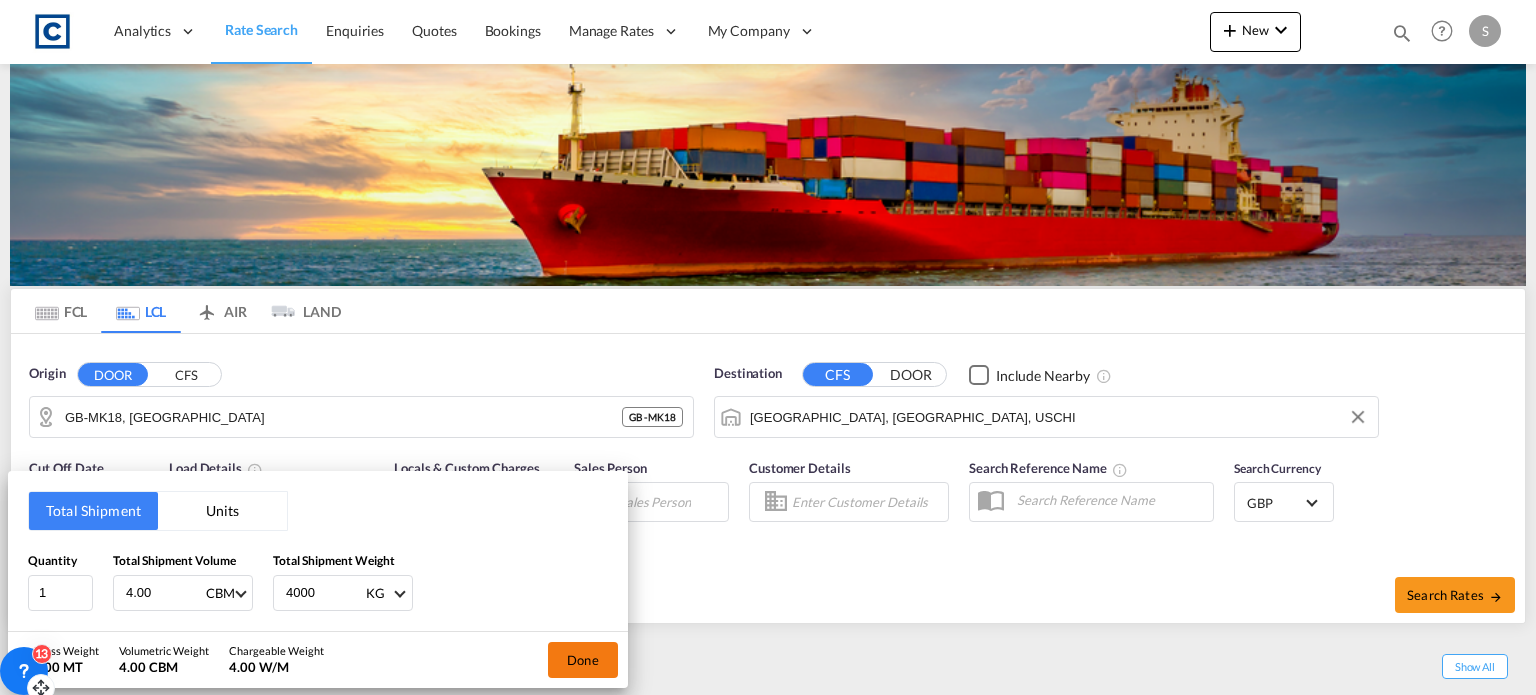 click on "Done" at bounding box center (583, 660) 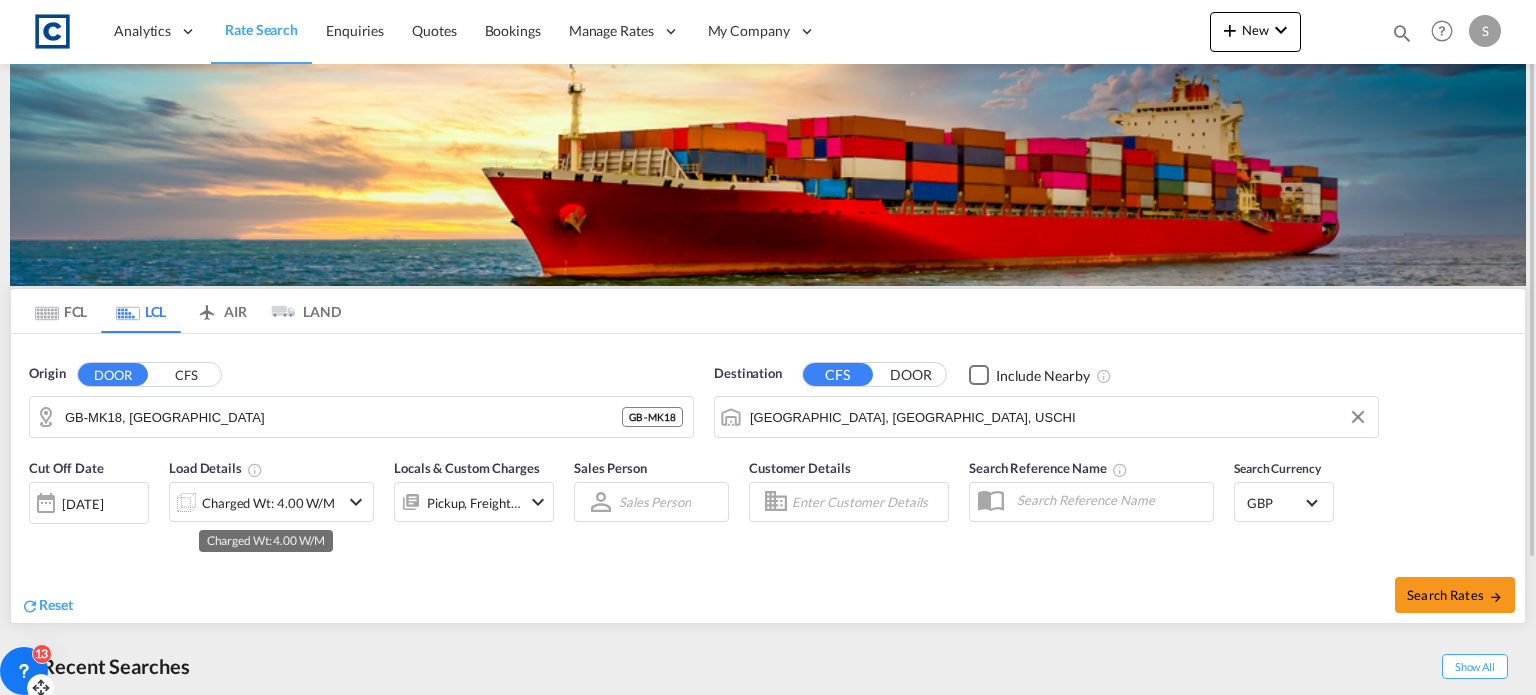 click on "Charged Wt: 4.00 W/M" at bounding box center (268, 503) 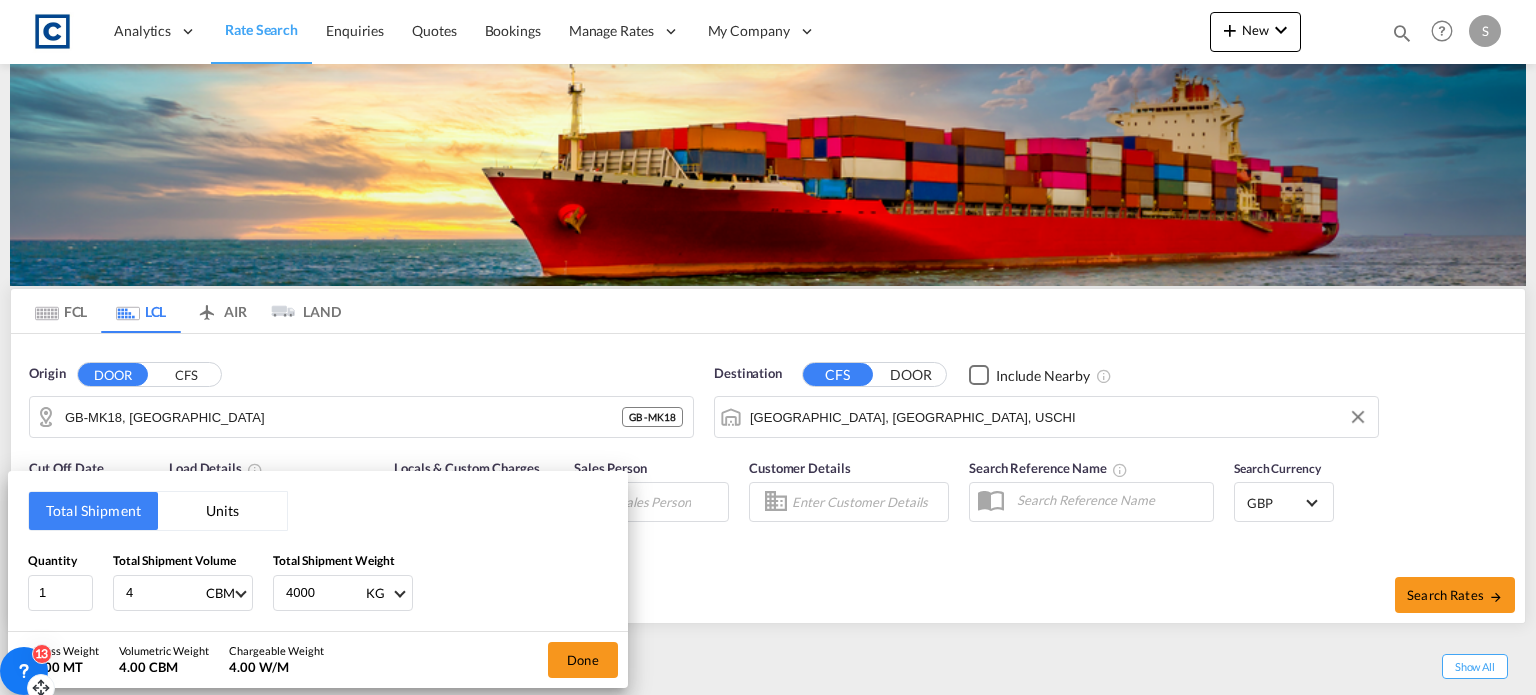 click on "4000" at bounding box center (324, 593) 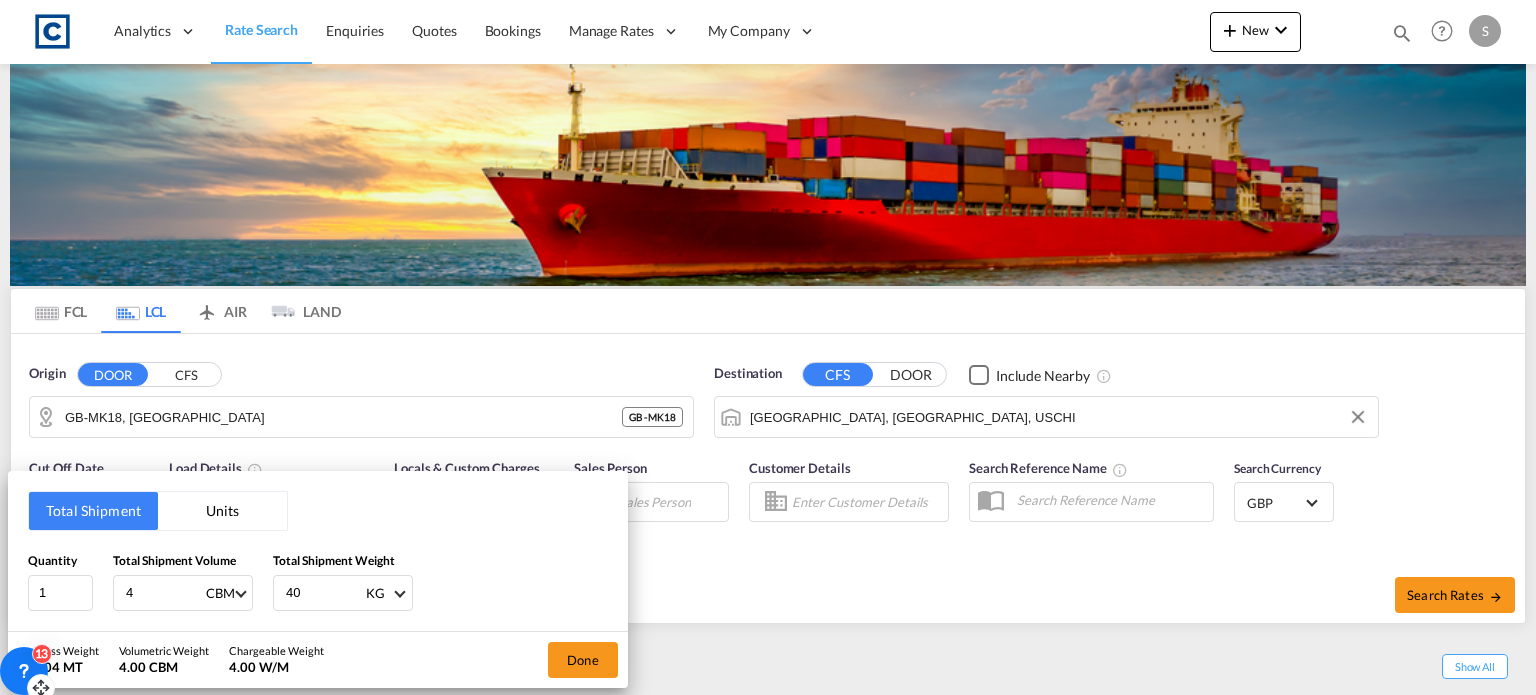 type on "4" 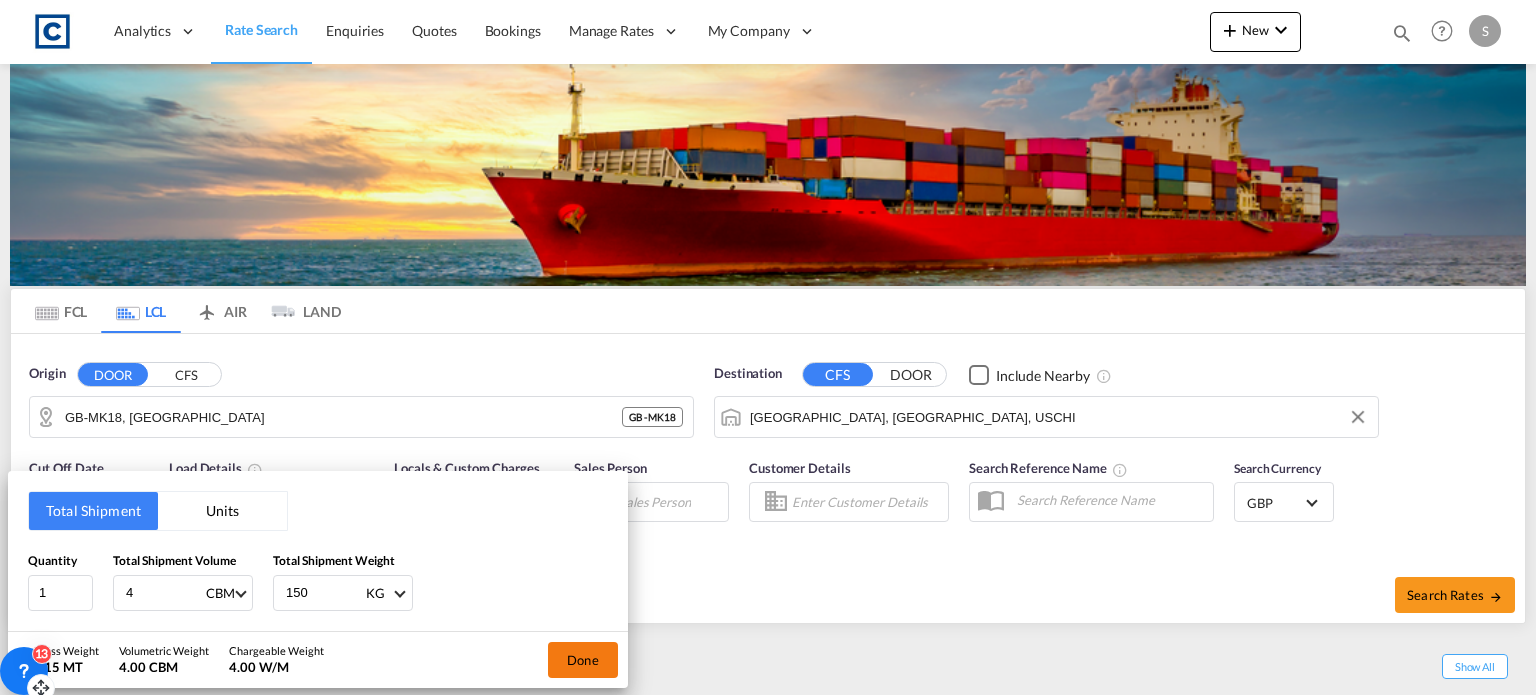 type on "150" 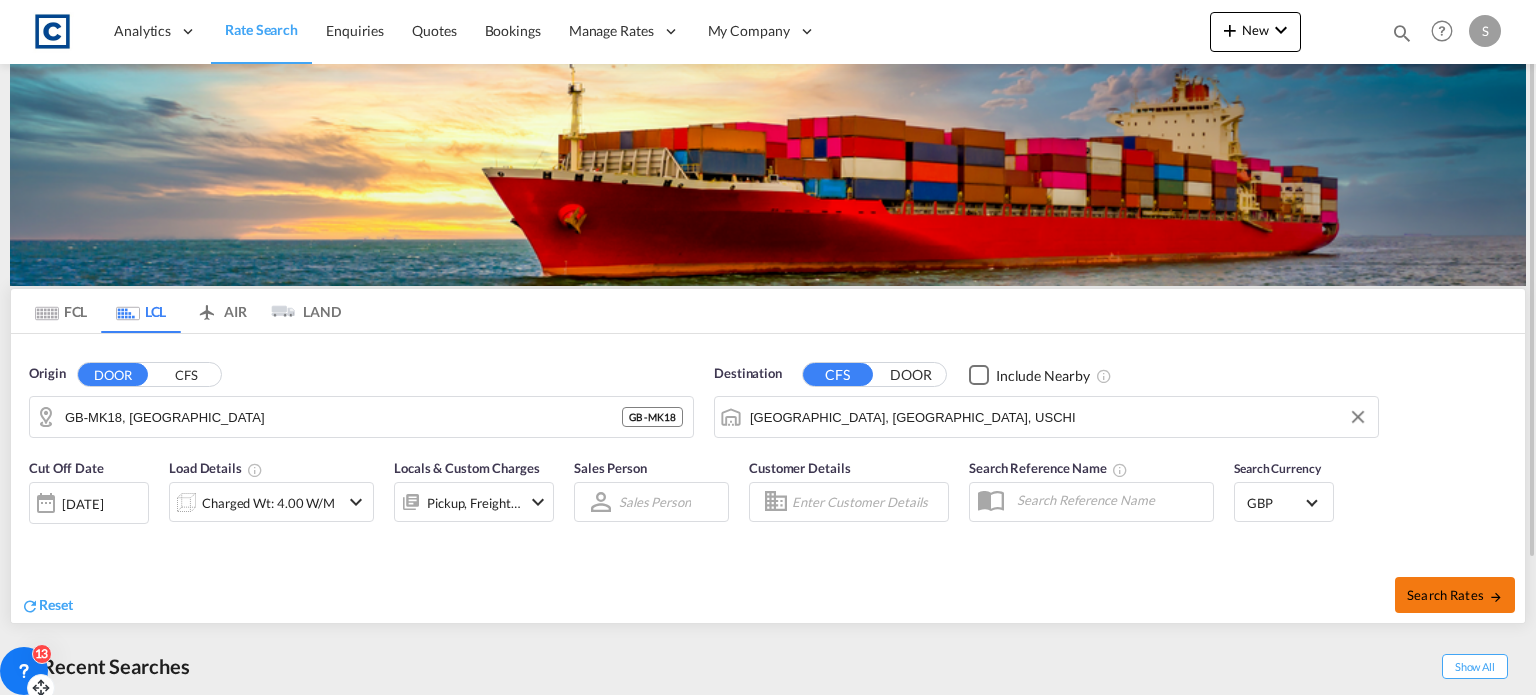click on "Search Rates" at bounding box center (1455, 595) 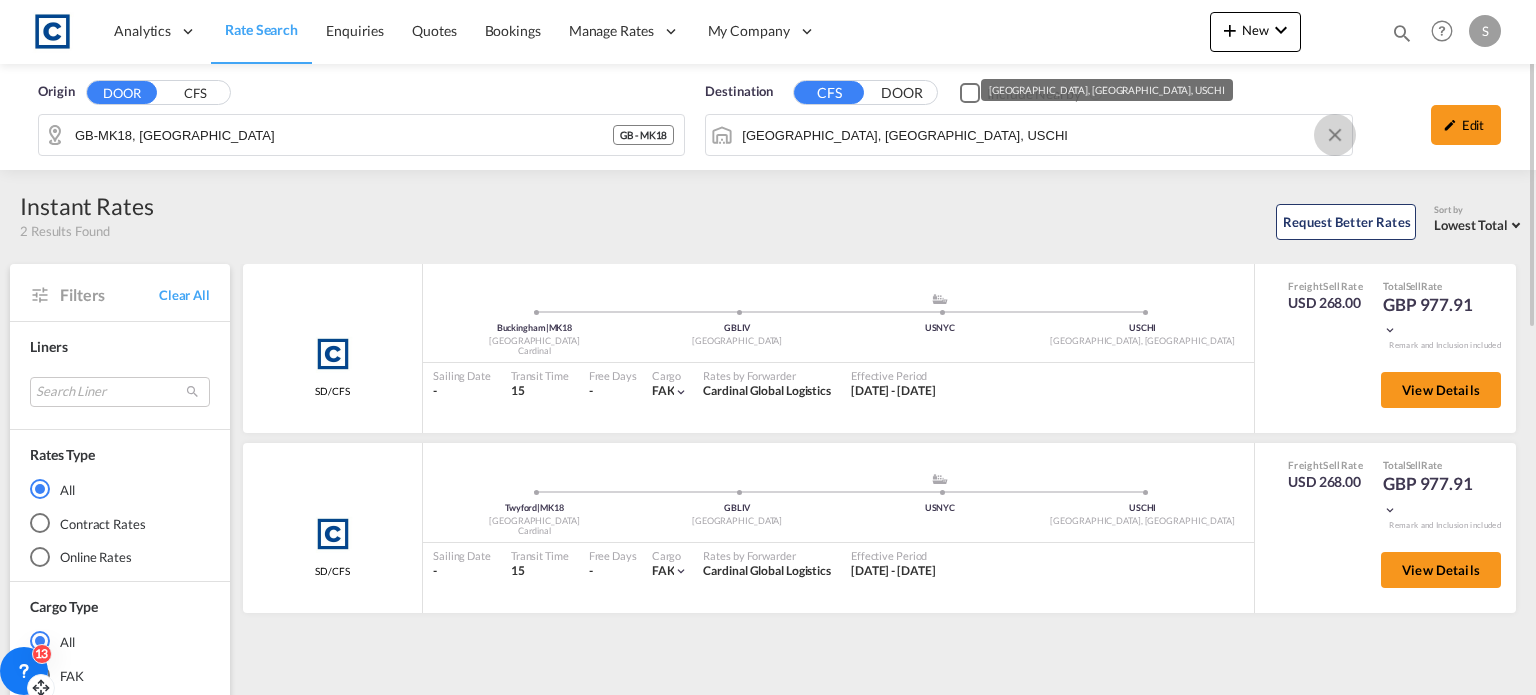 click at bounding box center [1335, 135] 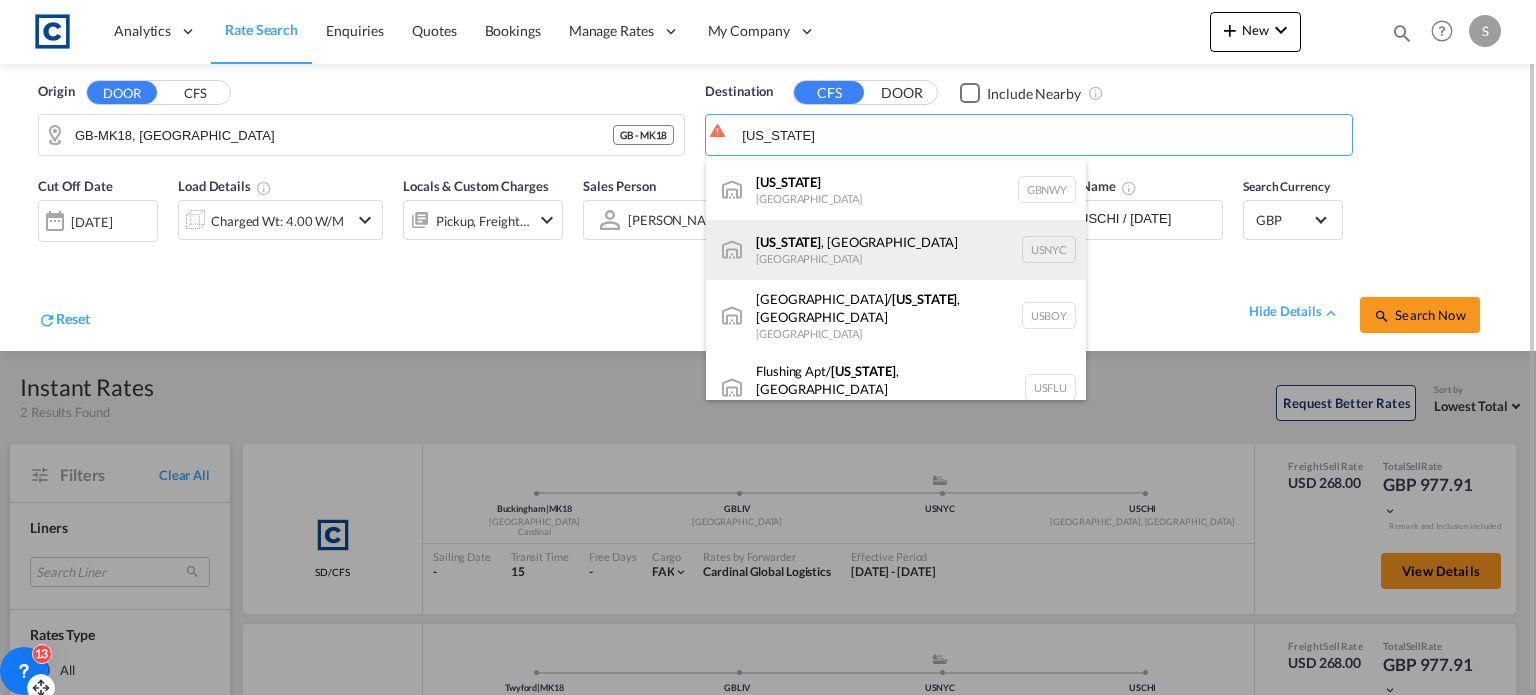 click on "[US_STATE] , [GEOGRAPHIC_DATA]
[GEOGRAPHIC_DATA]
USNYC" at bounding box center (896, 250) 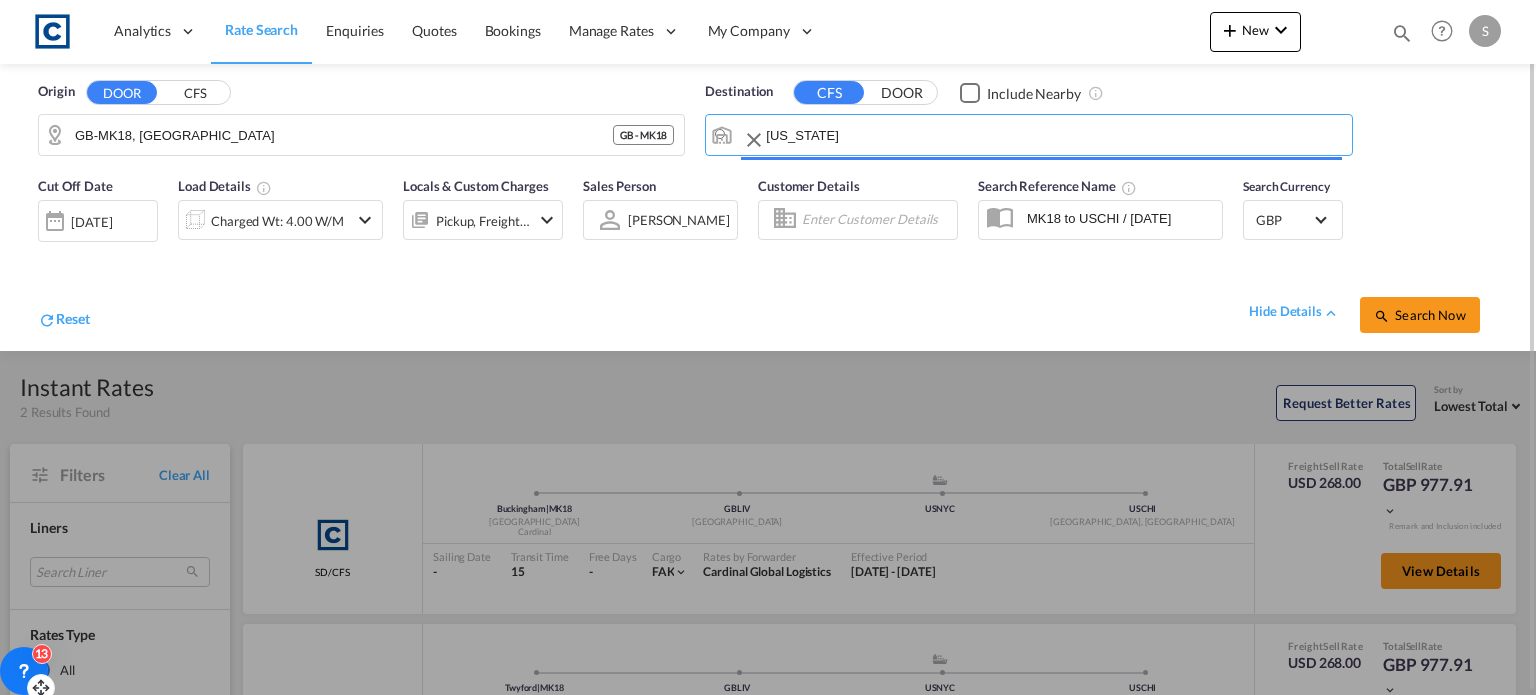 type on "[US_STATE], [GEOGRAPHIC_DATA], USNYC" 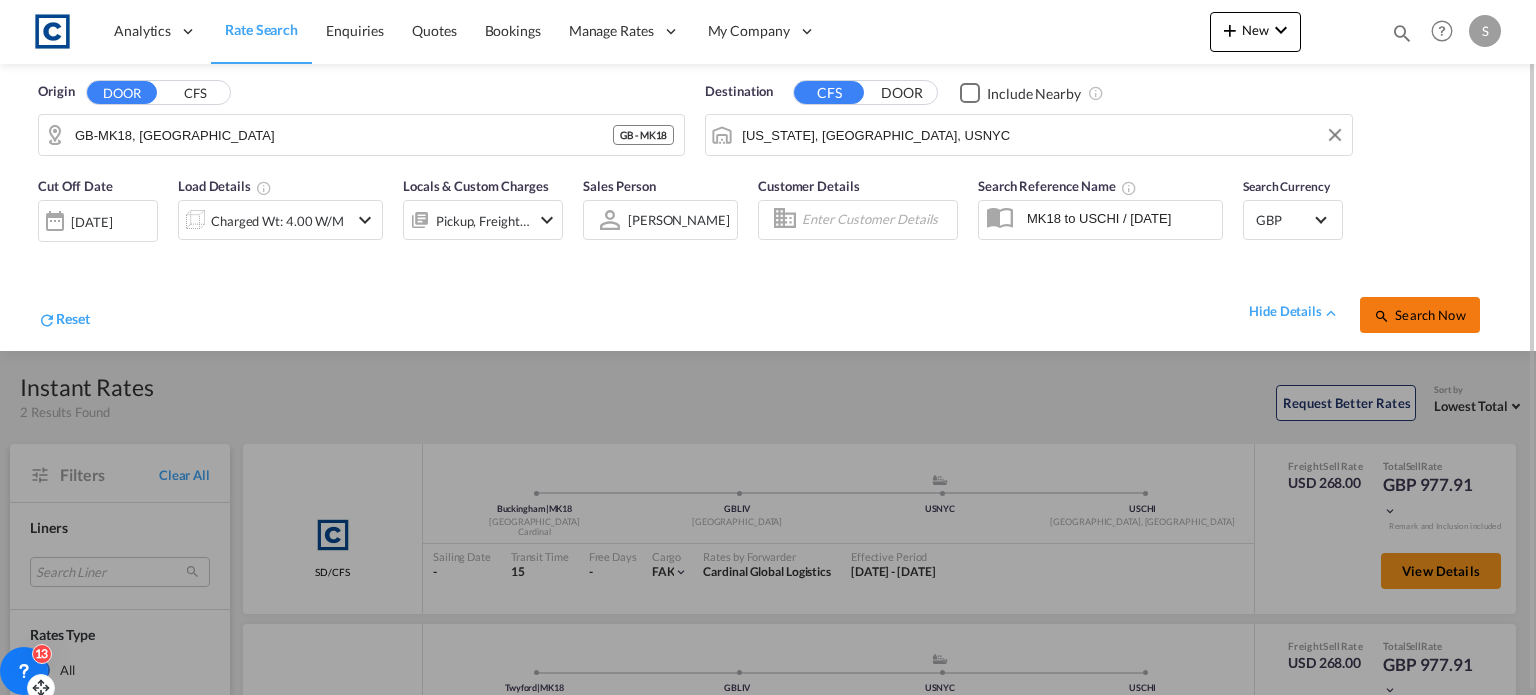 click on "Search Now" at bounding box center [1419, 315] 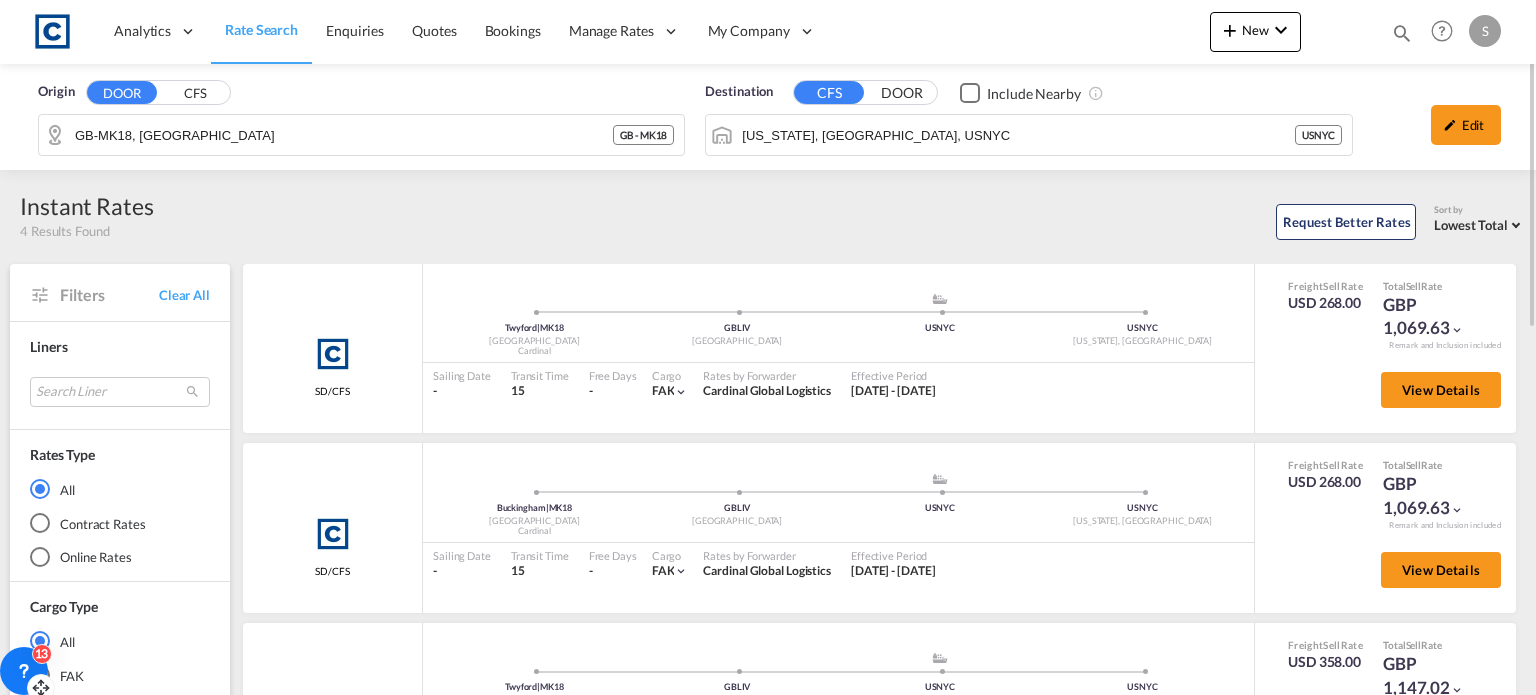 click on "DOOR" at bounding box center [902, 93] 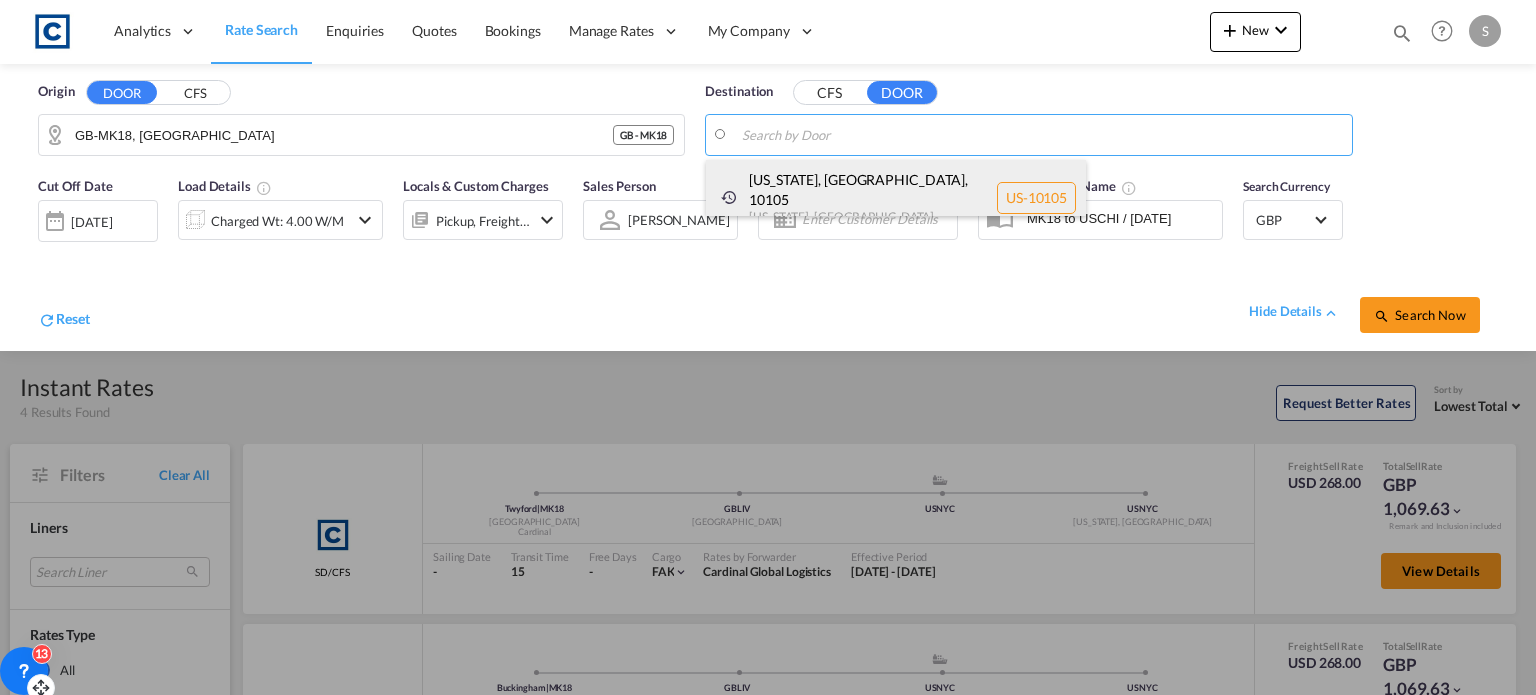 click on "[US_STATE][GEOGRAPHIC_DATA][US_STATE] ,
[GEOGRAPHIC_DATA] [GEOGRAPHIC_DATA]-10105" at bounding box center [896, 198] 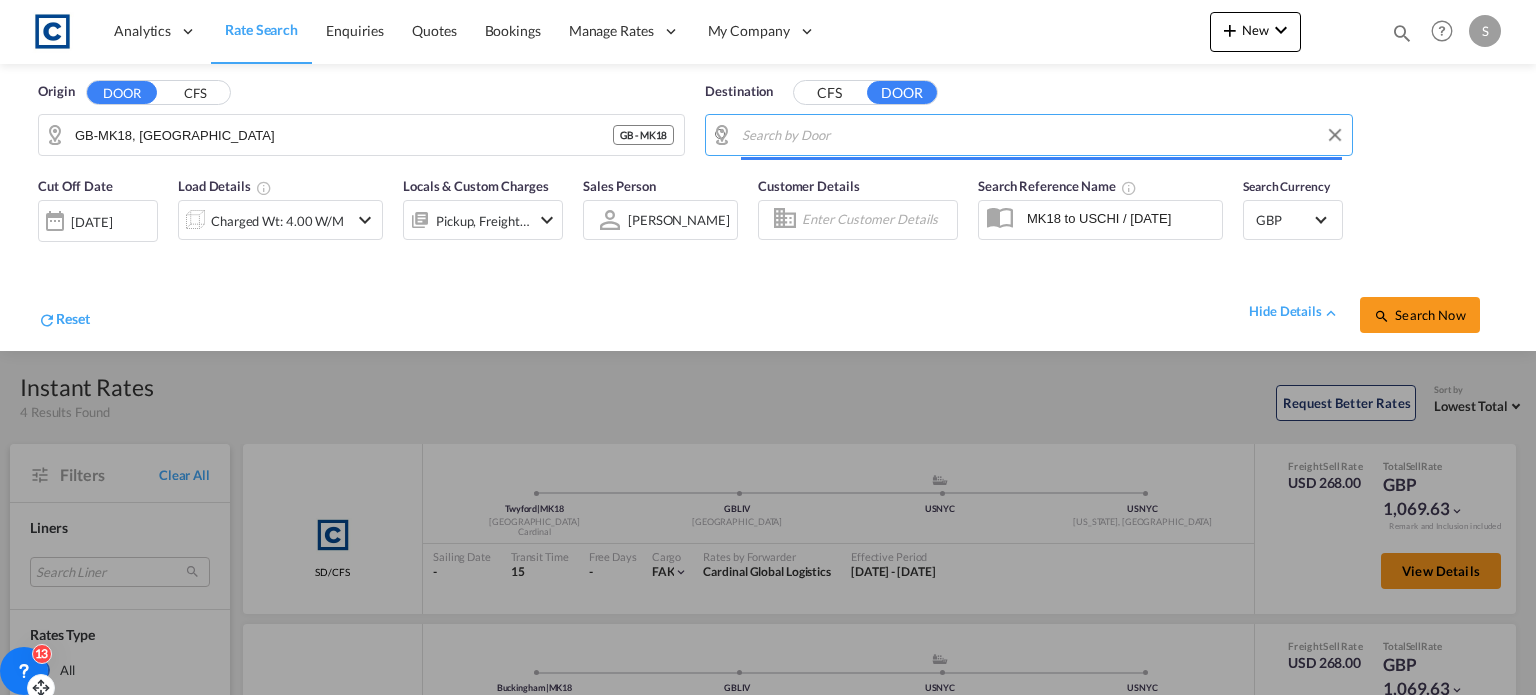 type on "US-10105, [US_STATE], [GEOGRAPHIC_DATA], [US_STATE]" 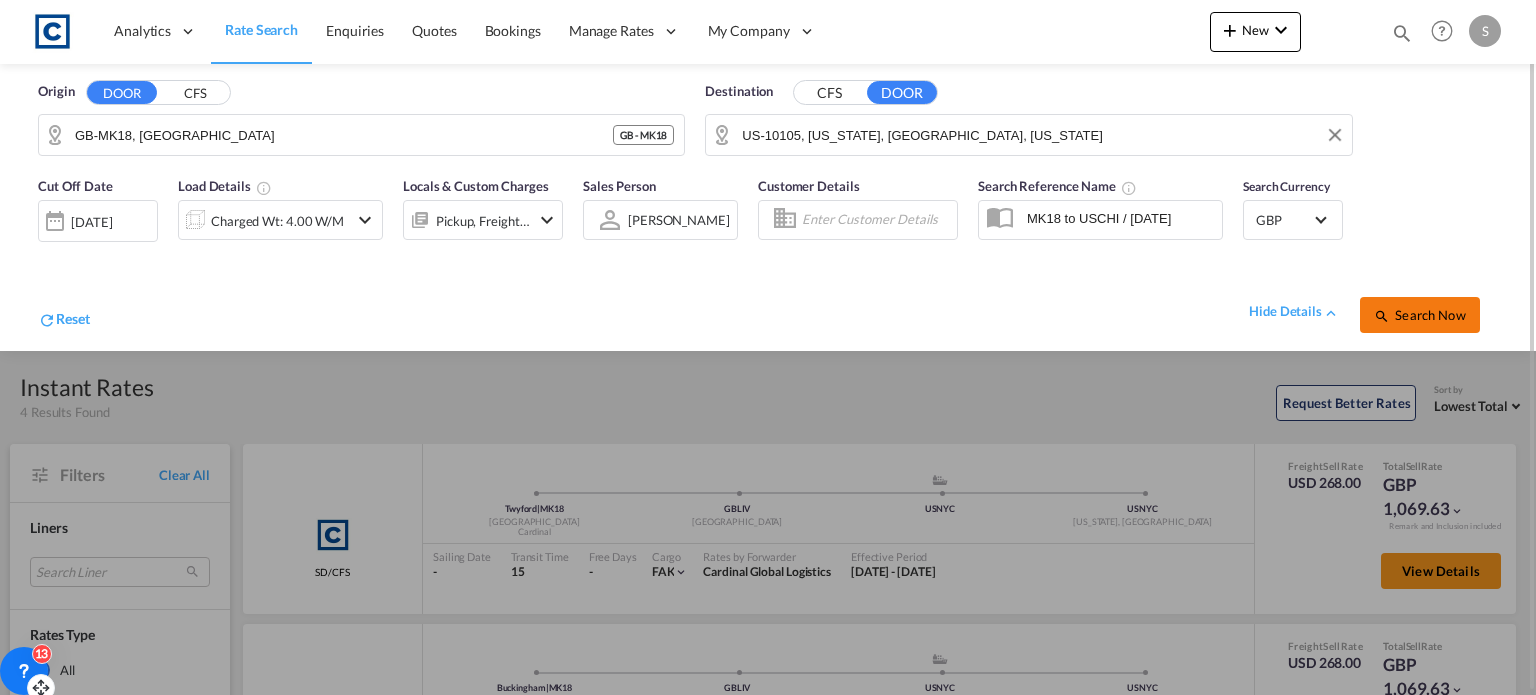 click on "Search Now" at bounding box center (1419, 315) 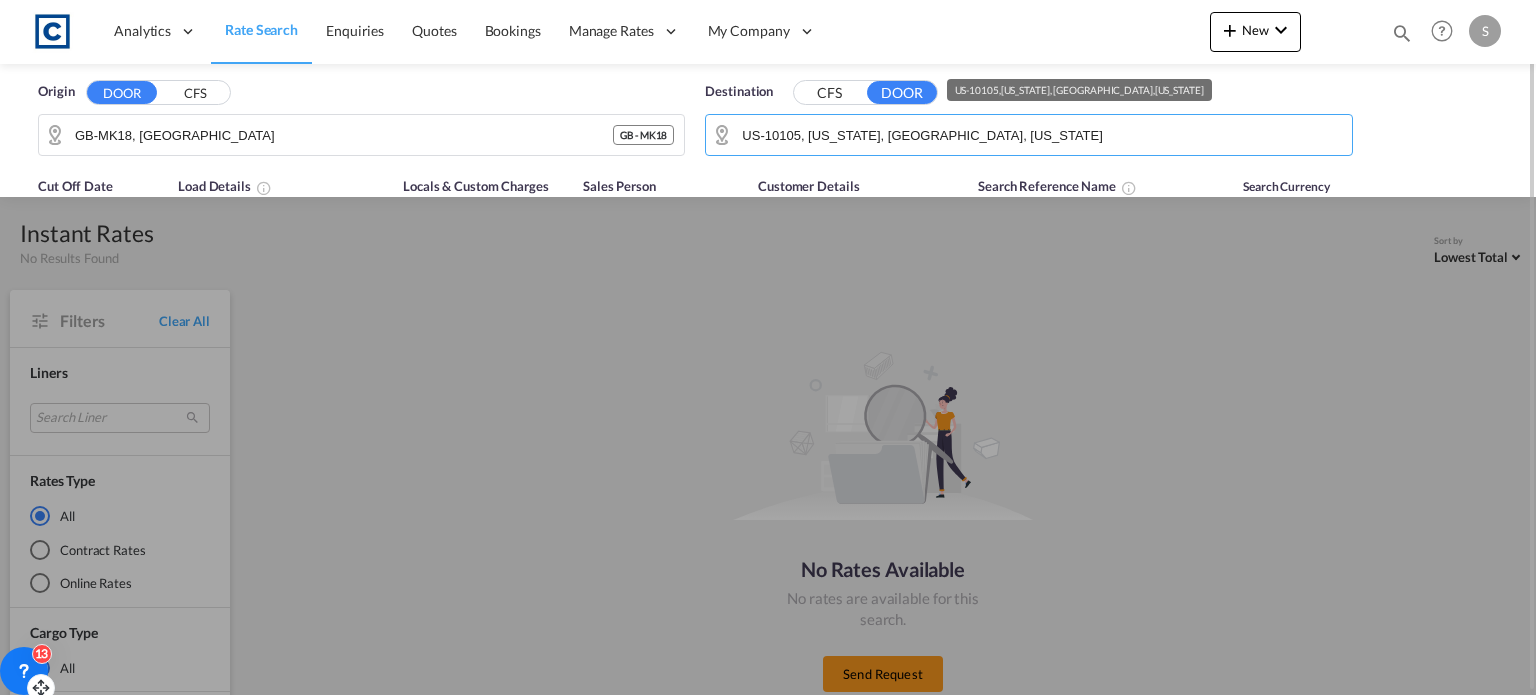 click on "US-10105, [US_STATE], [GEOGRAPHIC_DATA], [US_STATE]" at bounding box center [1041, 135] 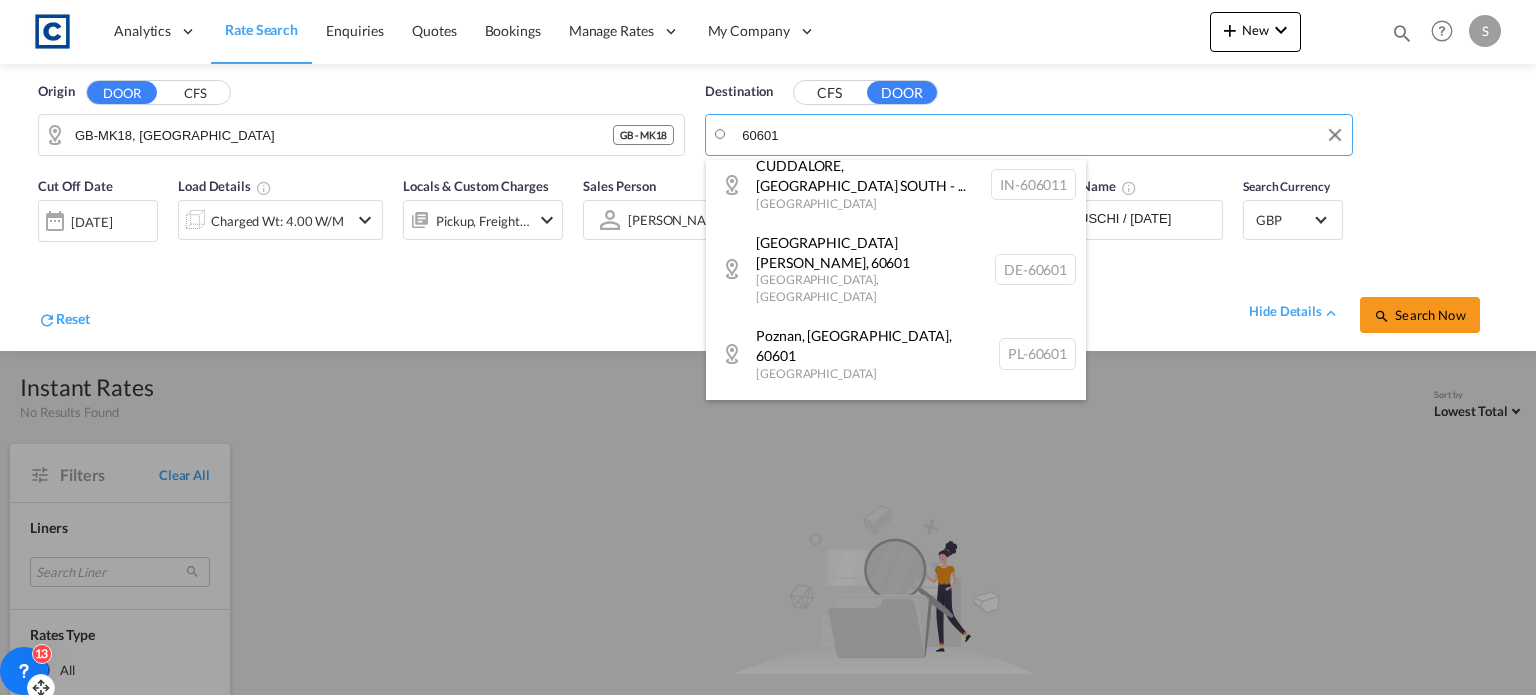 scroll, scrollTop: 200, scrollLeft: 0, axis: vertical 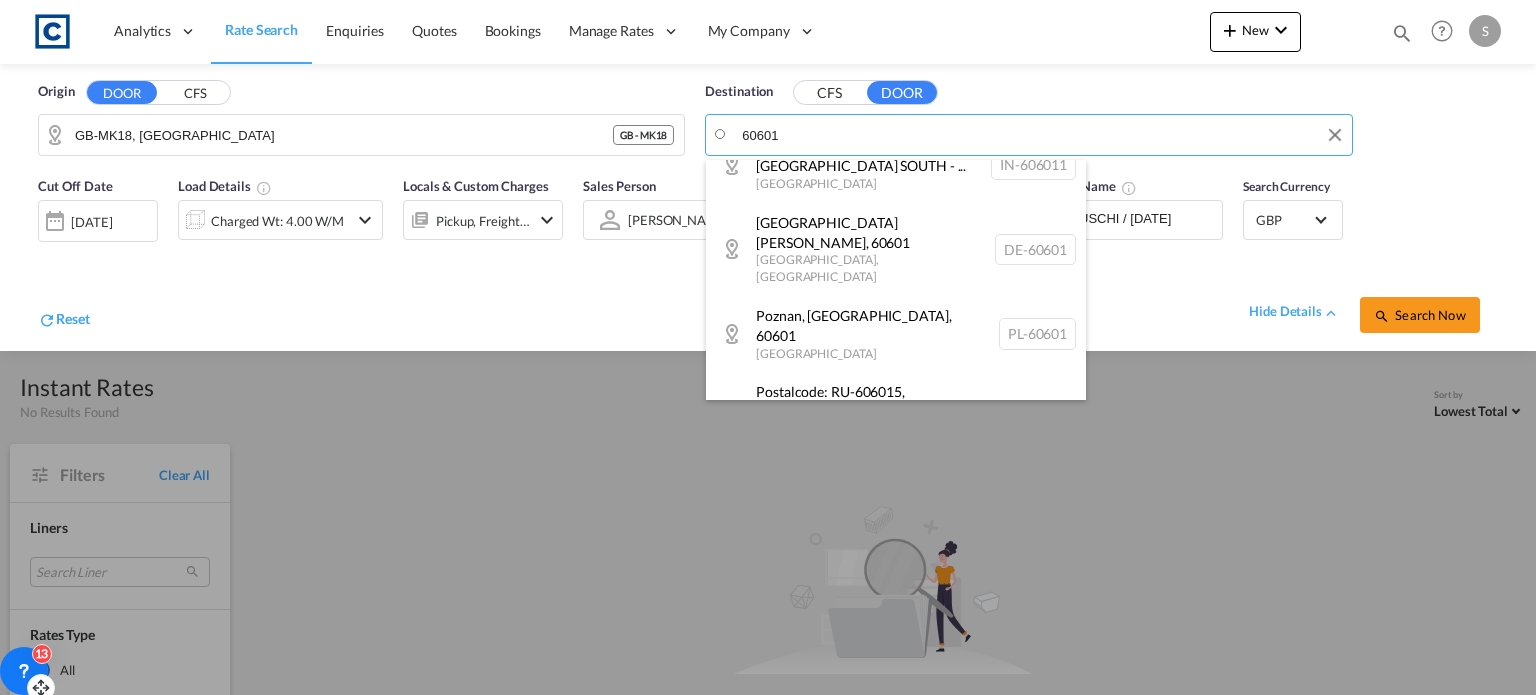 click on "[GEOGRAPHIC_DATA][US_STATE] US-60601" at bounding box center [896, 504] 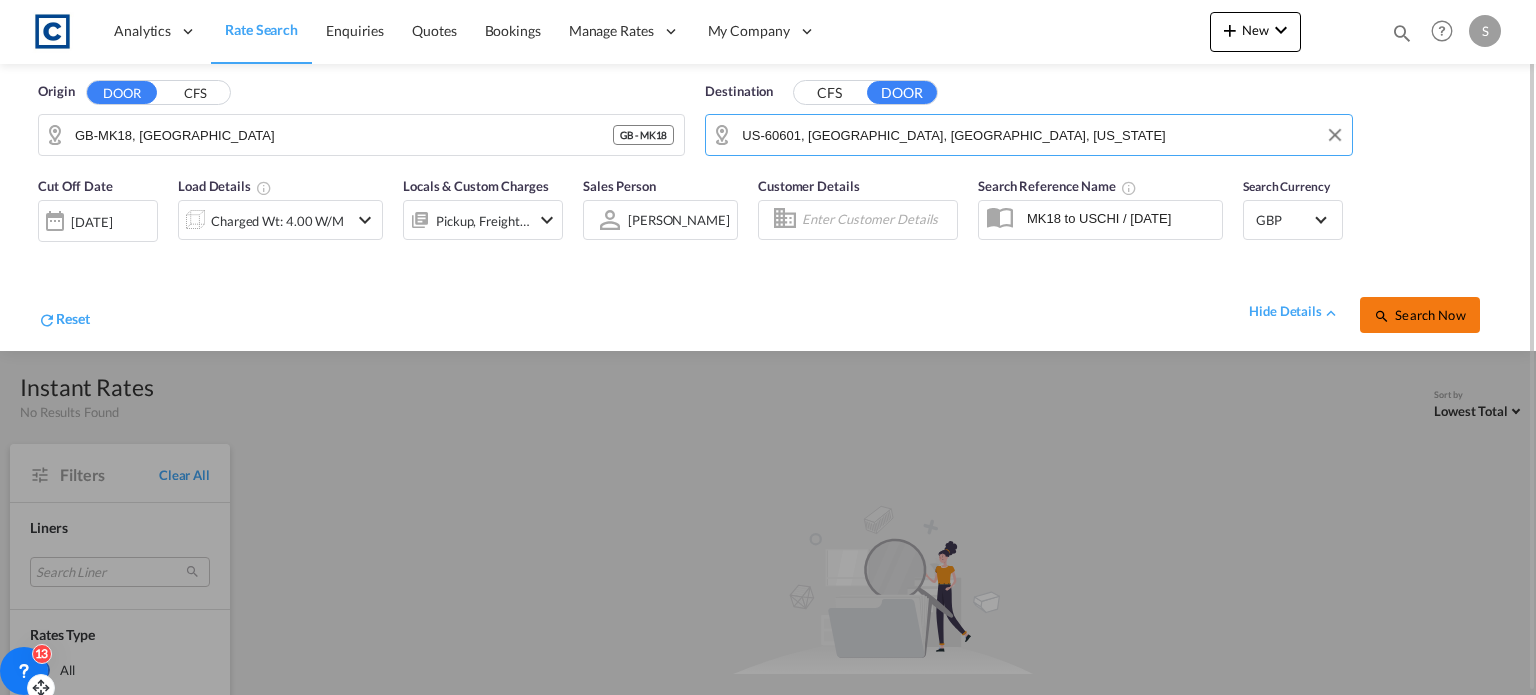 click on "Search Now" at bounding box center [1419, 315] 